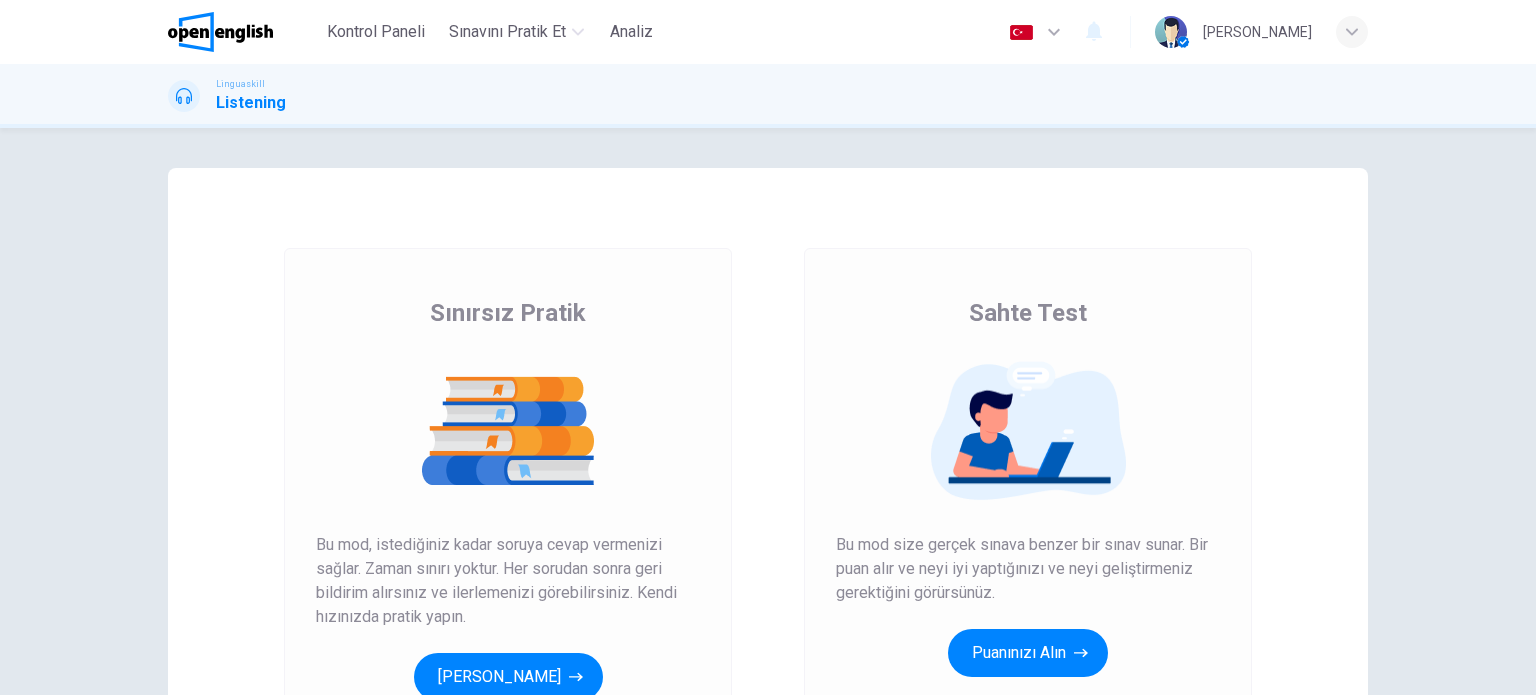scroll, scrollTop: 0, scrollLeft: 0, axis: both 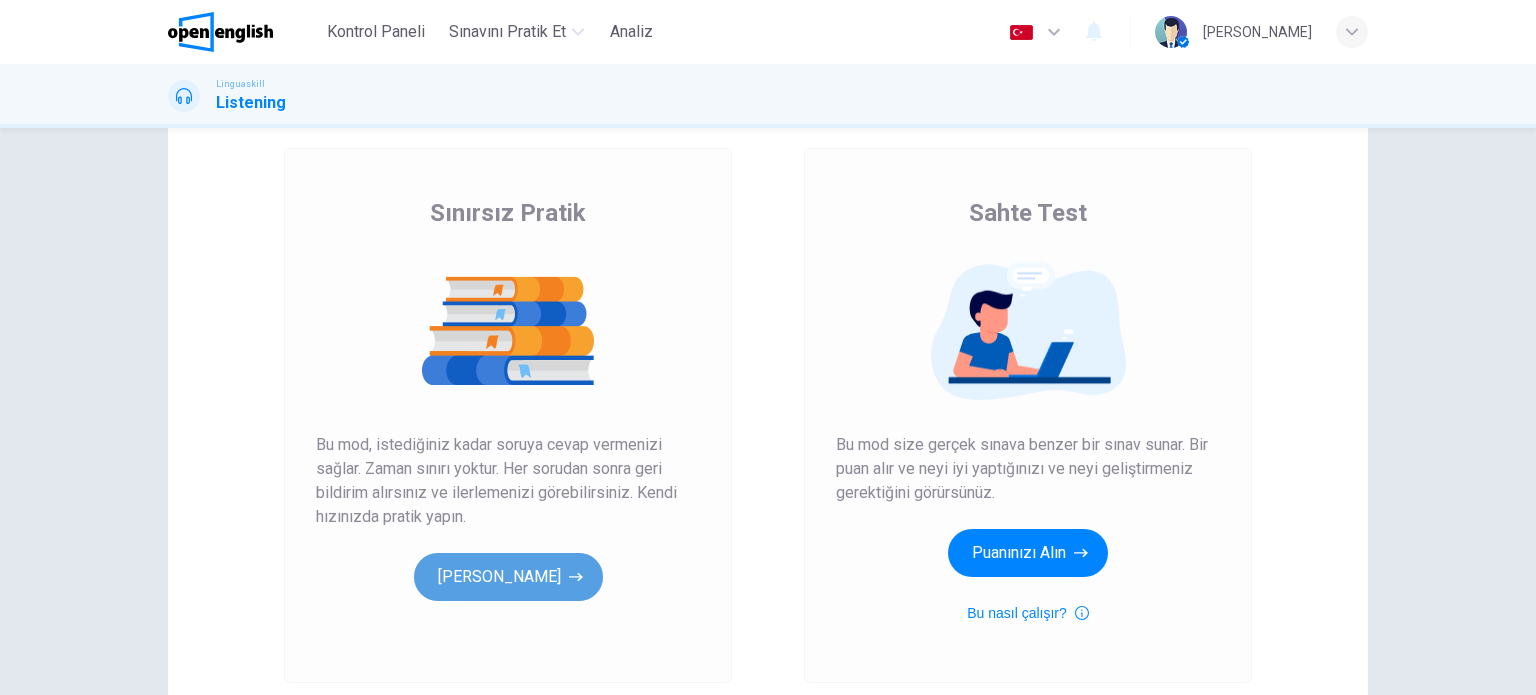click on "[PERSON_NAME]" at bounding box center (508, 577) 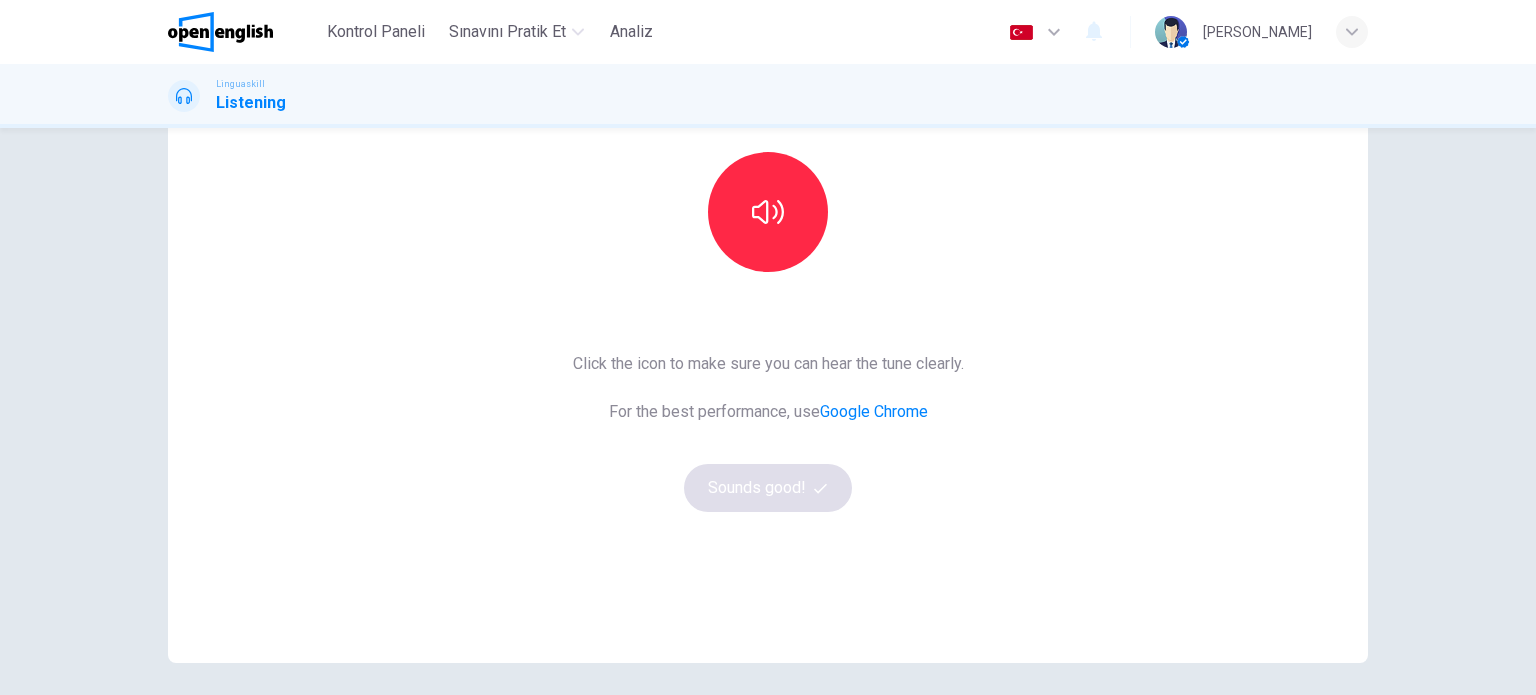 scroll, scrollTop: 100, scrollLeft: 0, axis: vertical 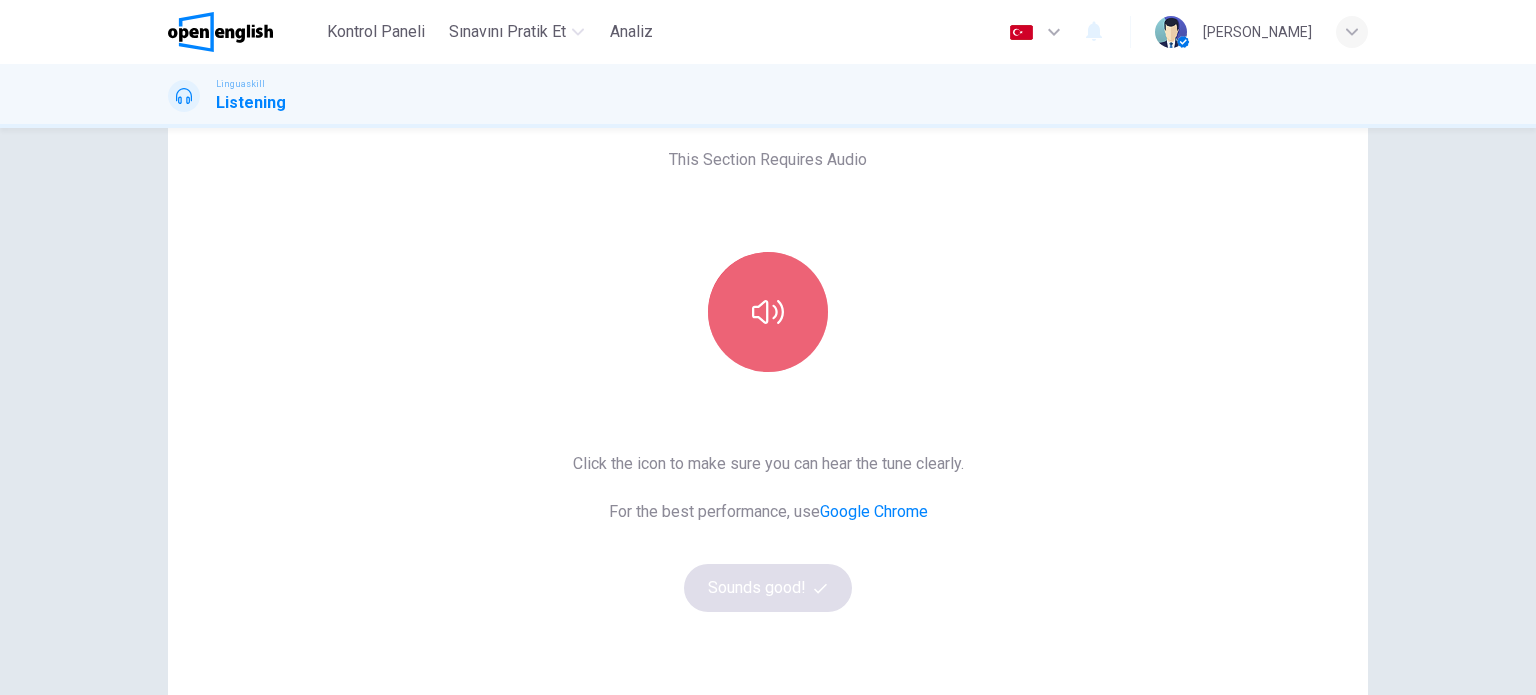 click 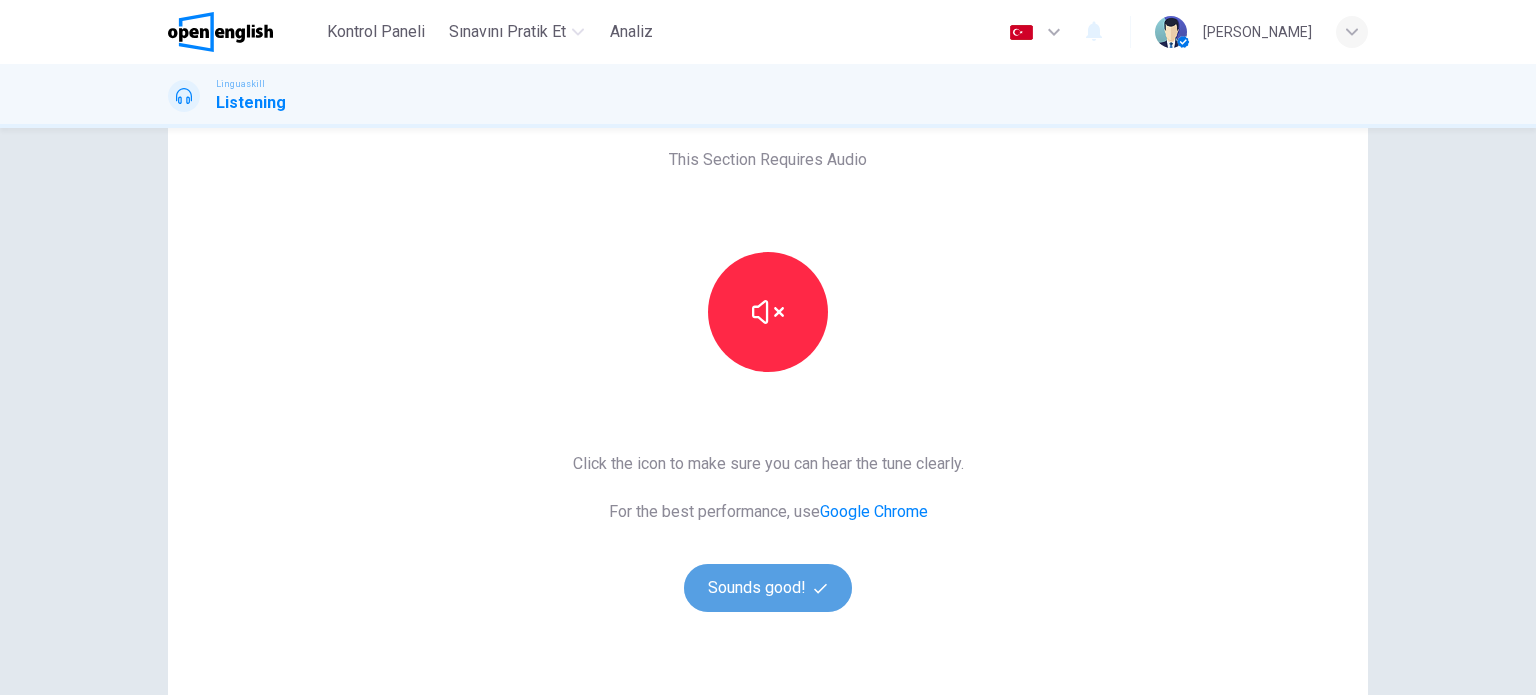 click on "Sounds good!" at bounding box center [768, 588] 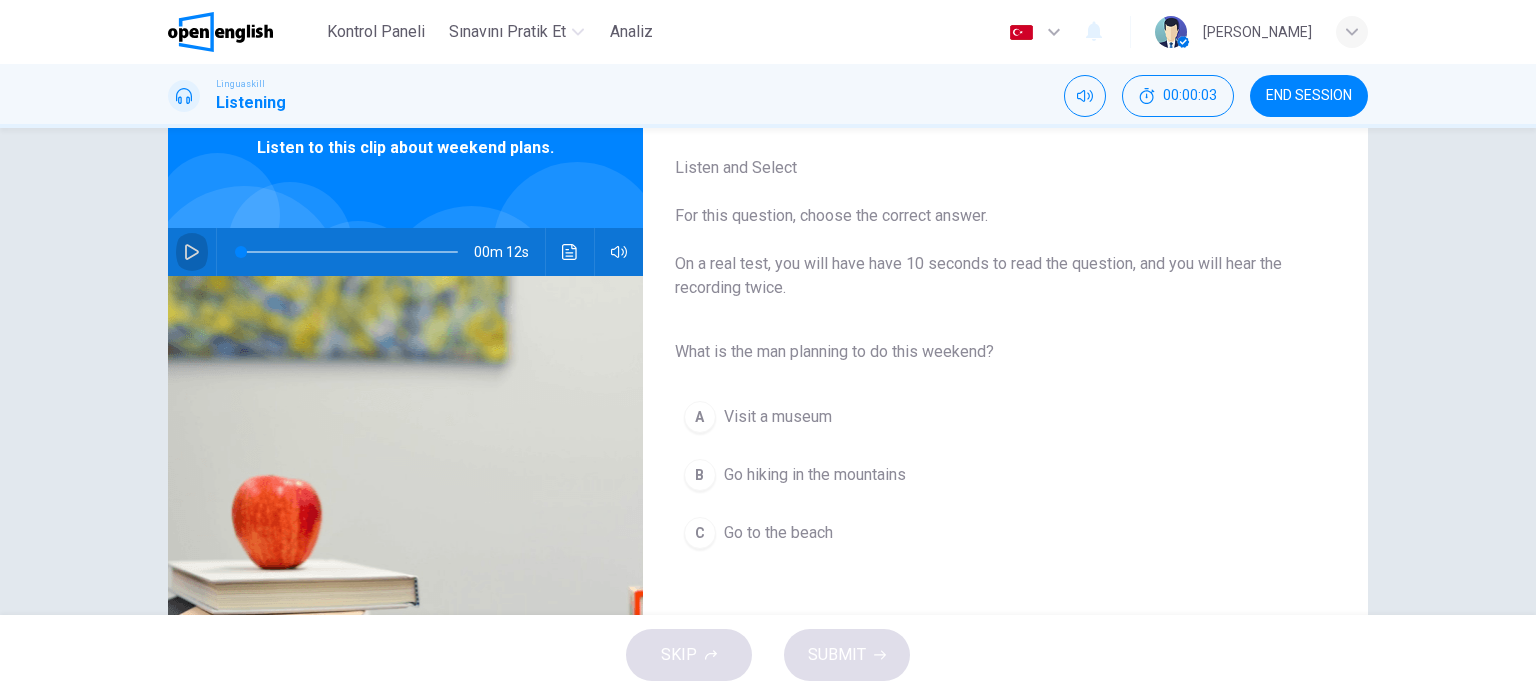 click 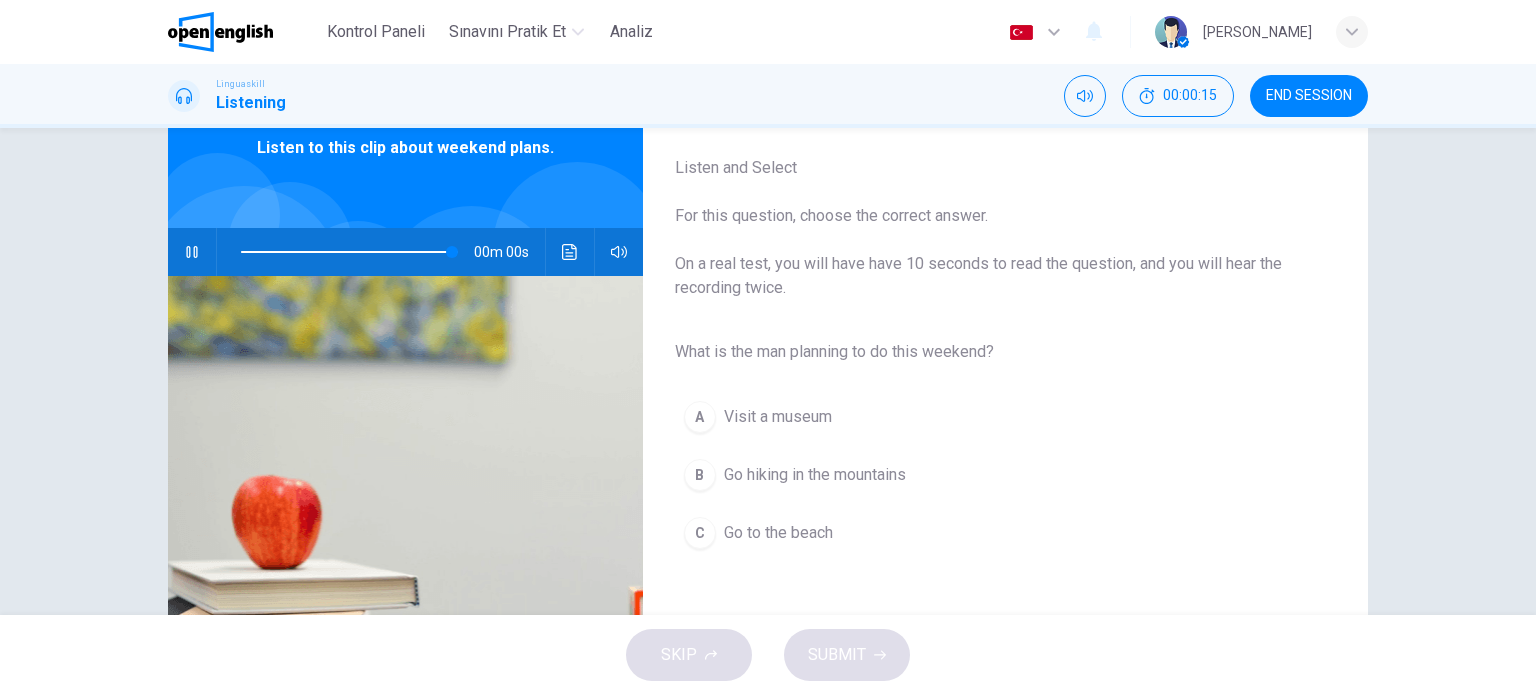 type on "*" 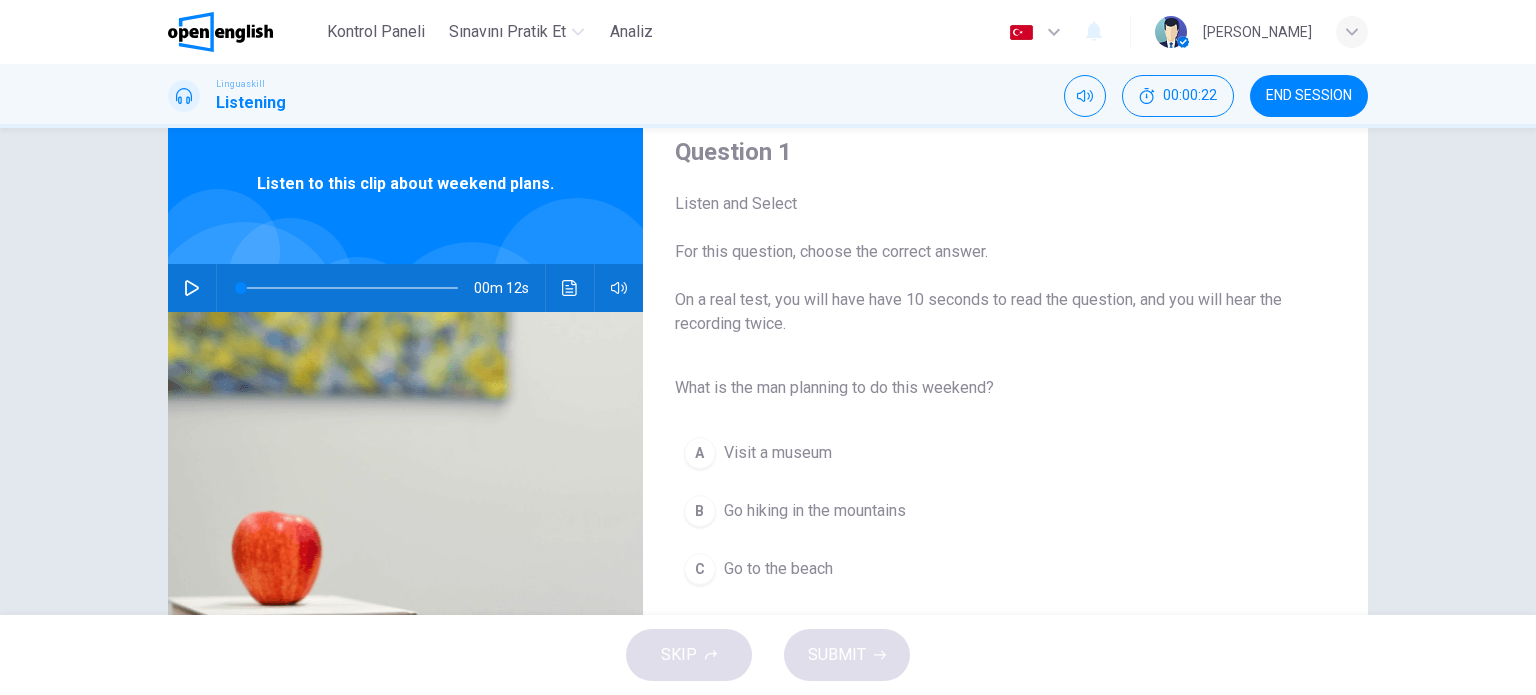 scroll, scrollTop: 100, scrollLeft: 0, axis: vertical 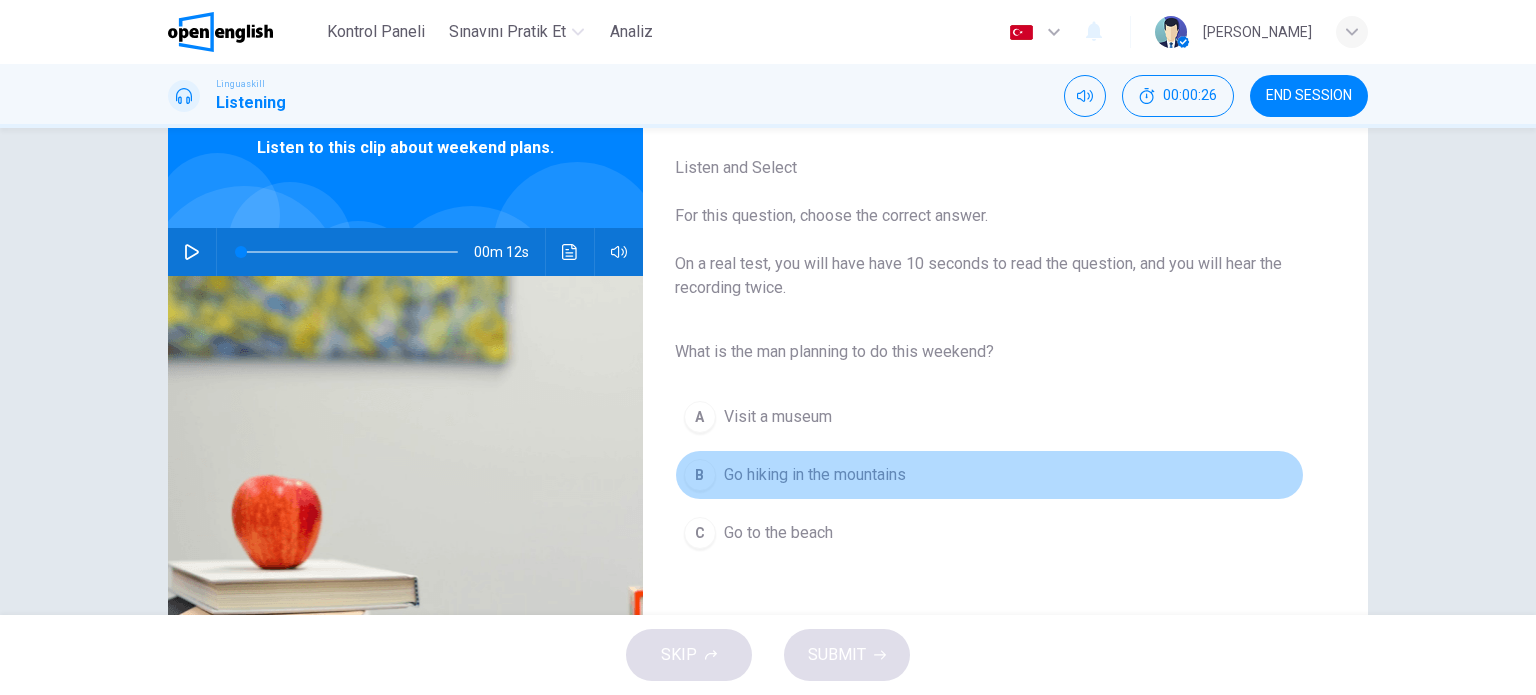 click on "B" at bounding box center (700, 475) 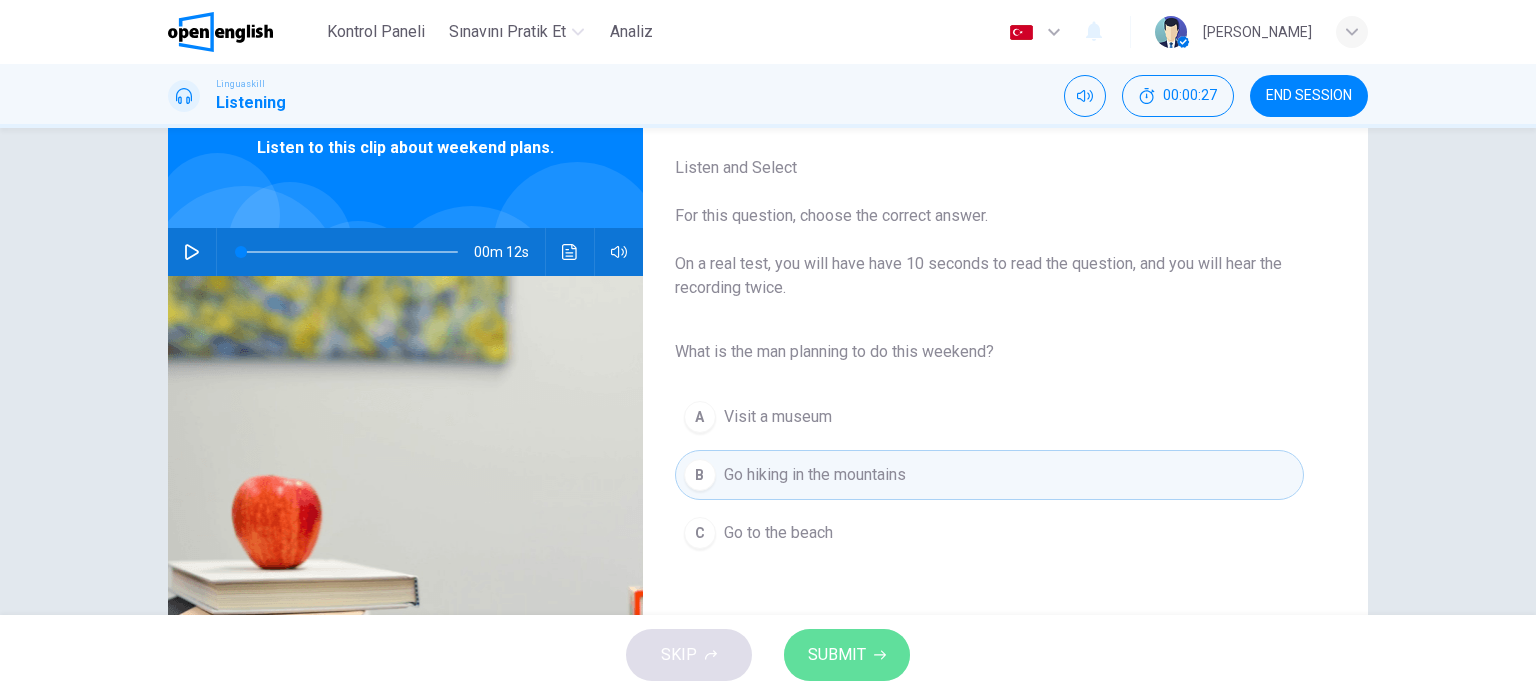 click on "SUBMIT" at bounding box center (837, 655) 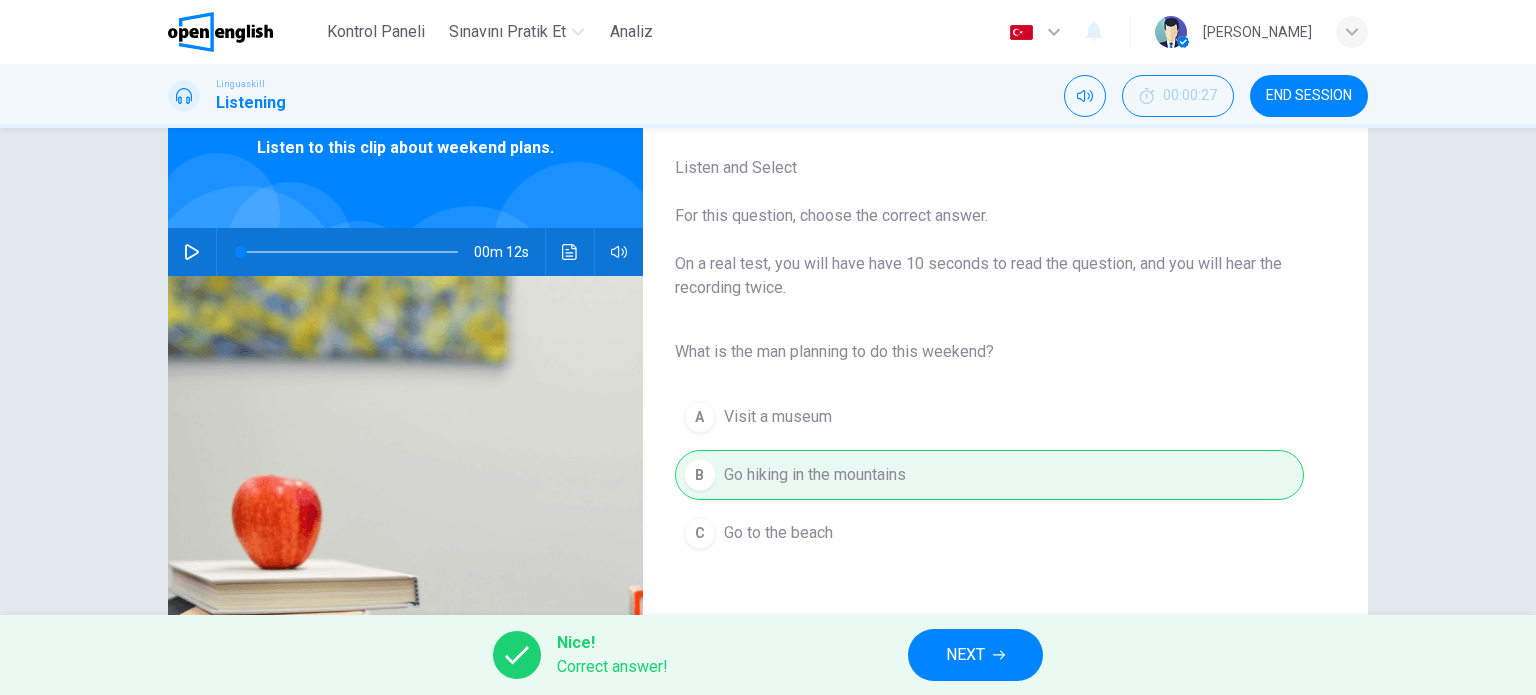 click on "NEXT" at bounding box center [965, 655] 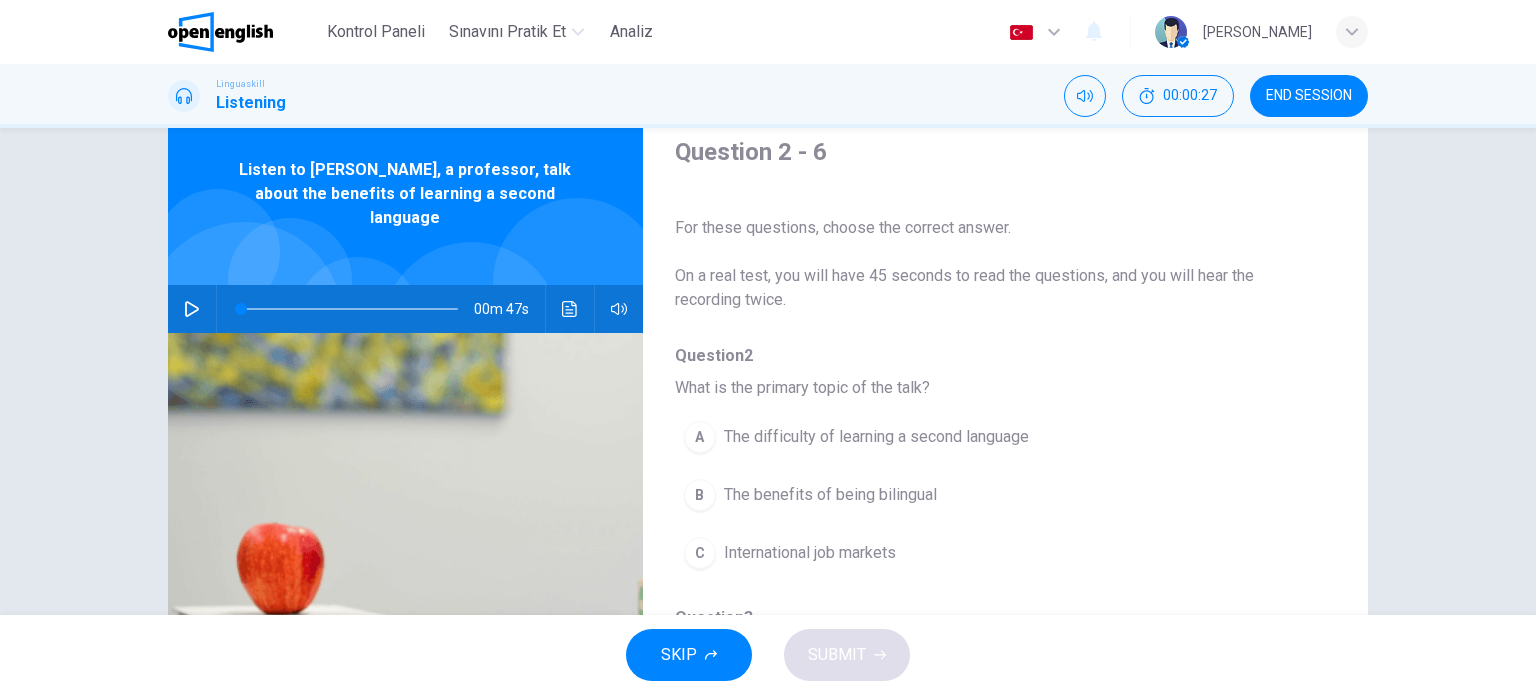 scroll, scrollTop: 100, scrollLeft: 0, axis: vertical 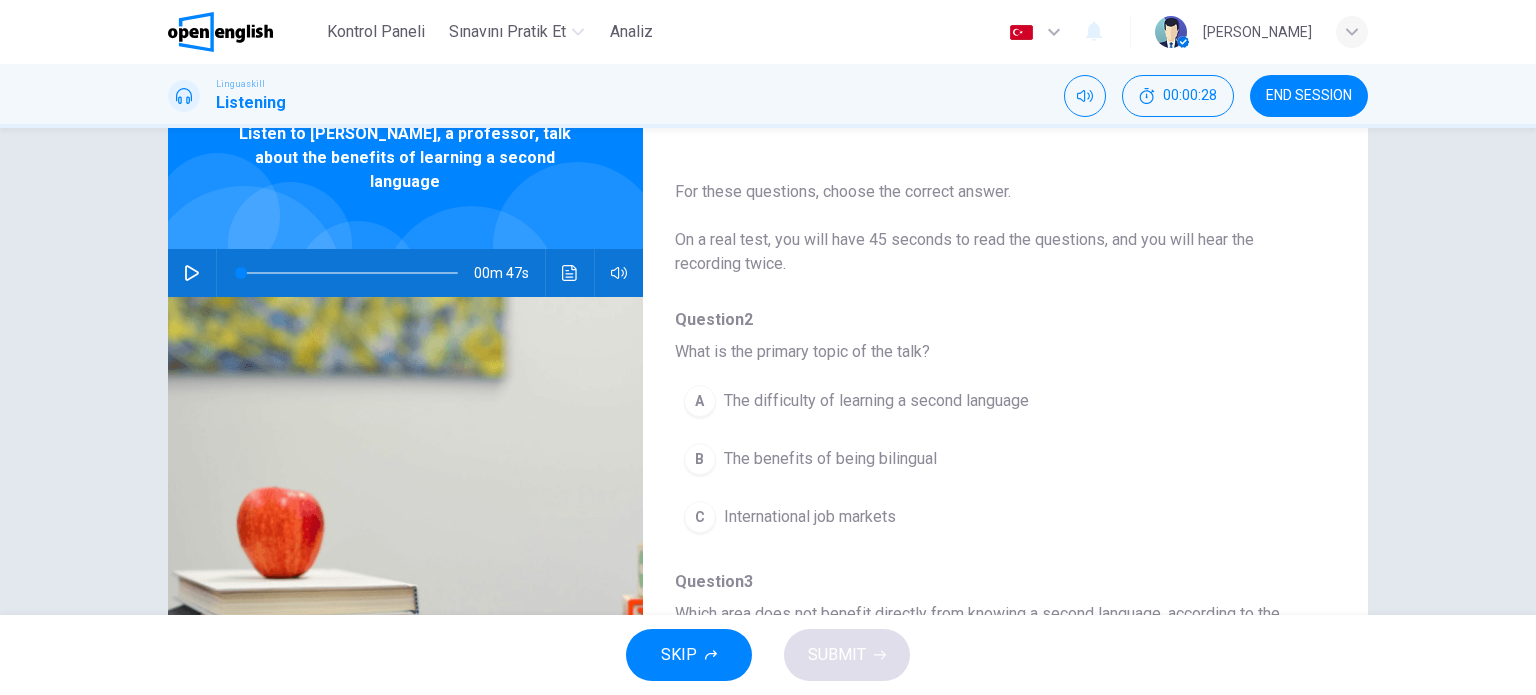 click 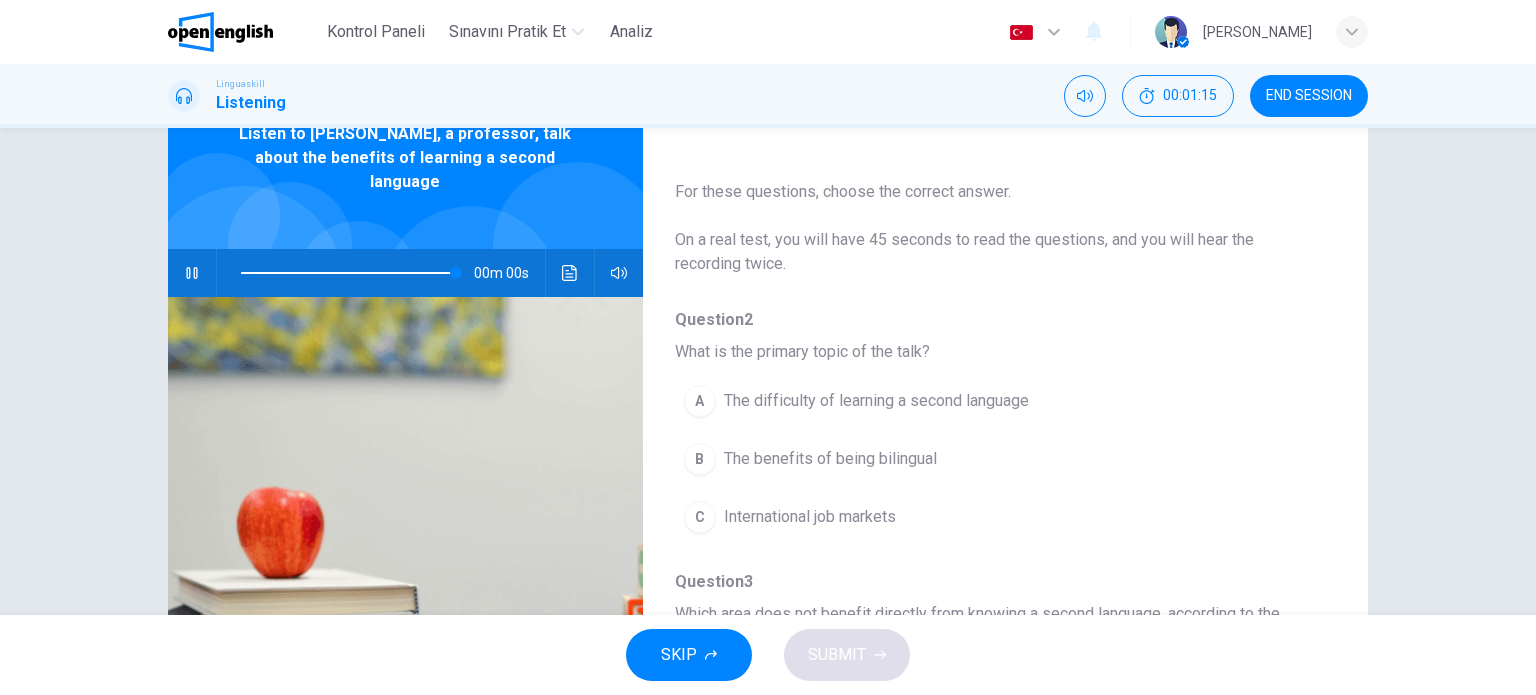 type on "*" 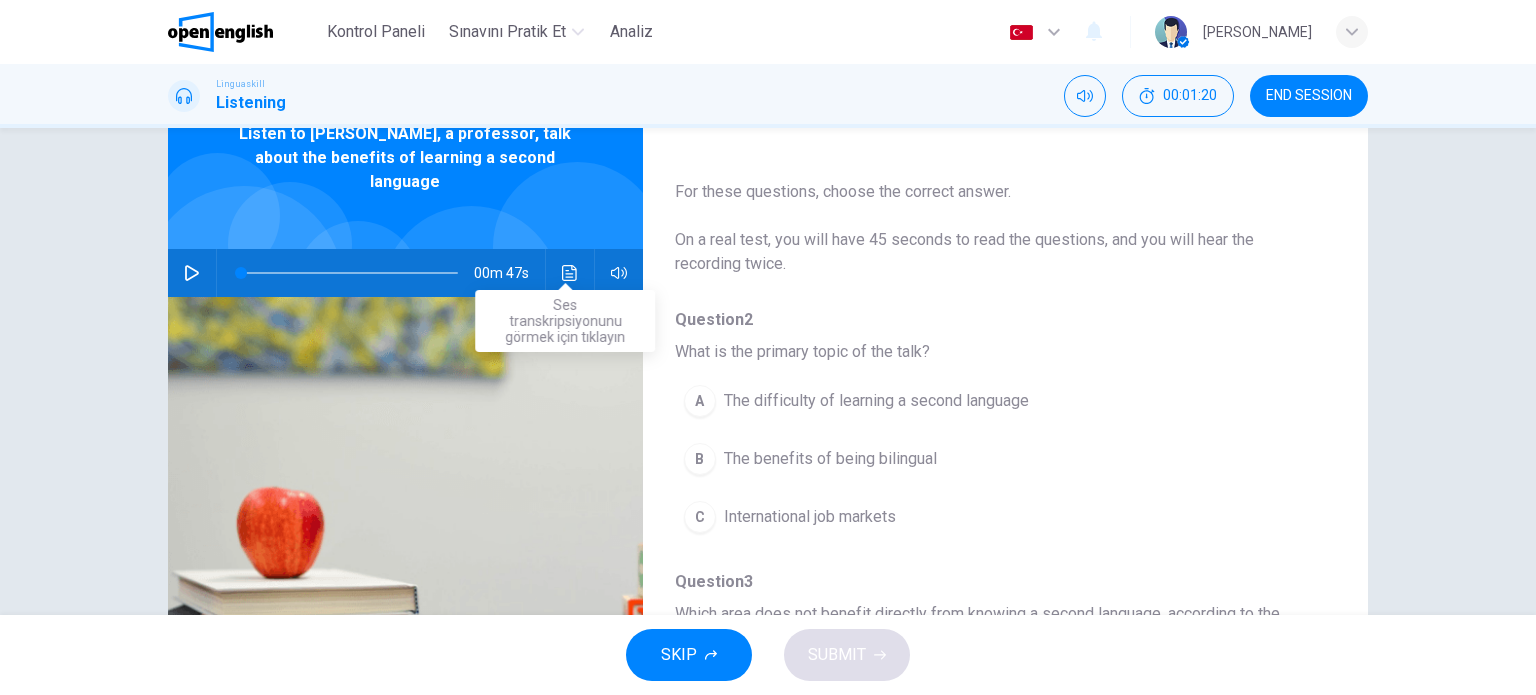 click at bounding box center [570, 273] 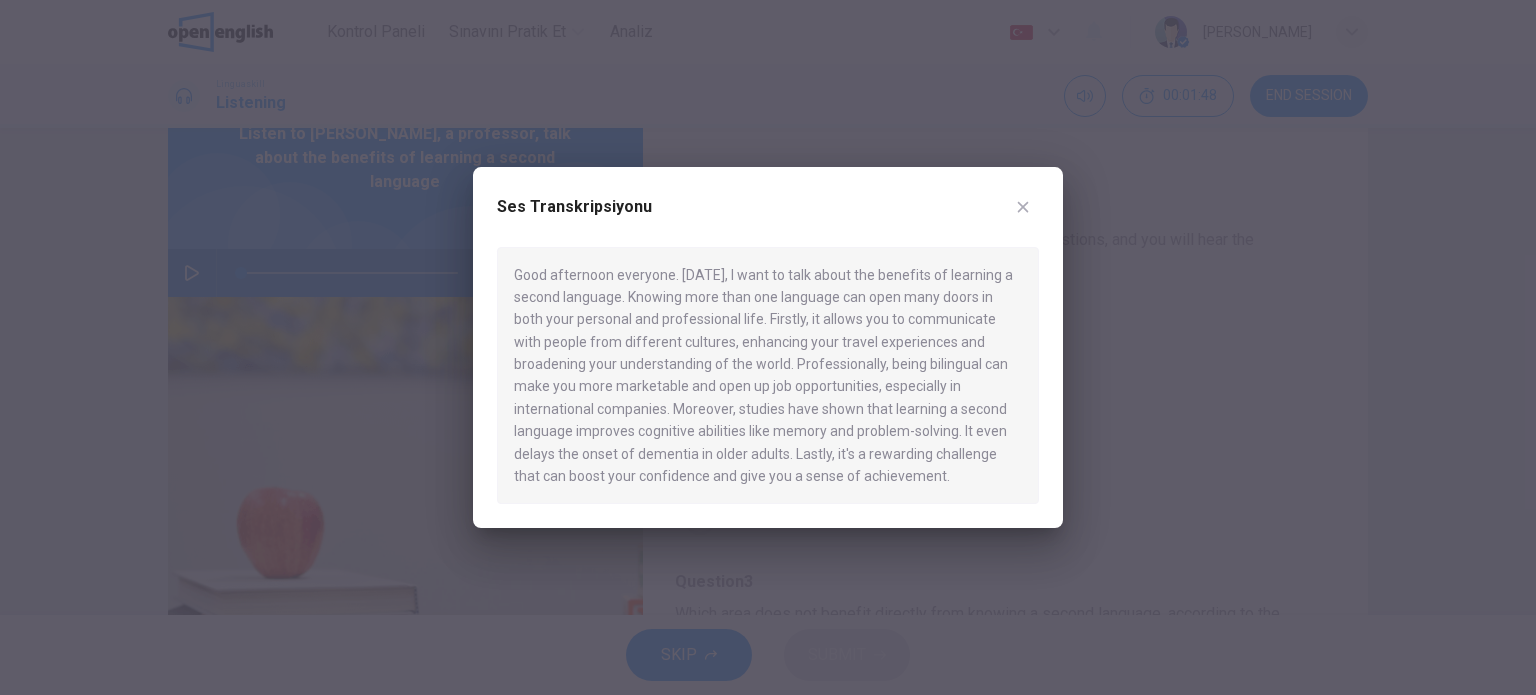 click on "Good afternoon everyone. Today, I want to talk about the benefits of learning a second language. Knowing more than one language can open many doors in both your personal and professional life. Firstly, it allows you to communicate with people from different cultures, enhancing your travel experiences and broadening your understanding of the world. Professionally, being bilingual can make you more marketable and open up job opportunities, especially in international companies. Moreover, studies have shown that learning a second language improves cognitive abilities like memory and problem-solving. It even delays the onset of dementia in older adults. Lastly, it's a rewarding challenge that can boost your confidence and give you a sense of achievement." at bounding box center (768, 376) 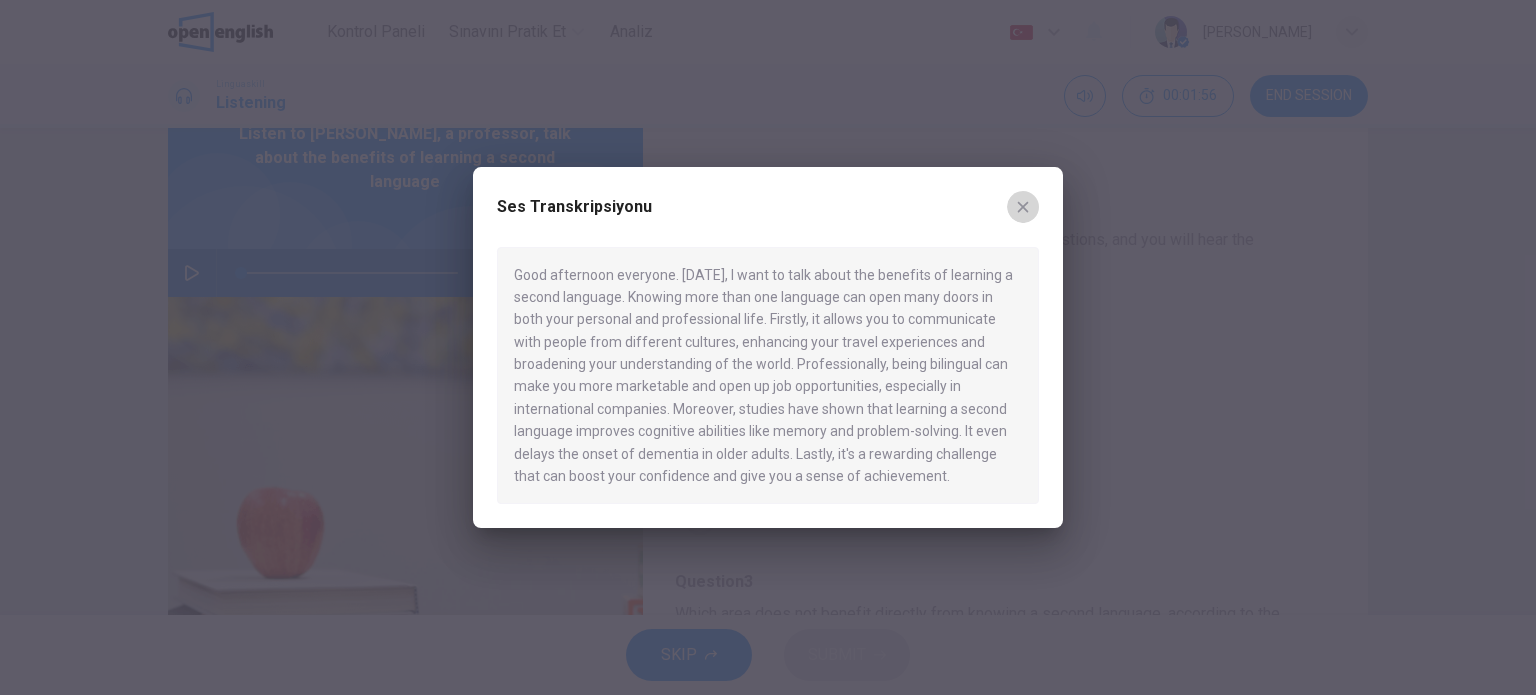 click 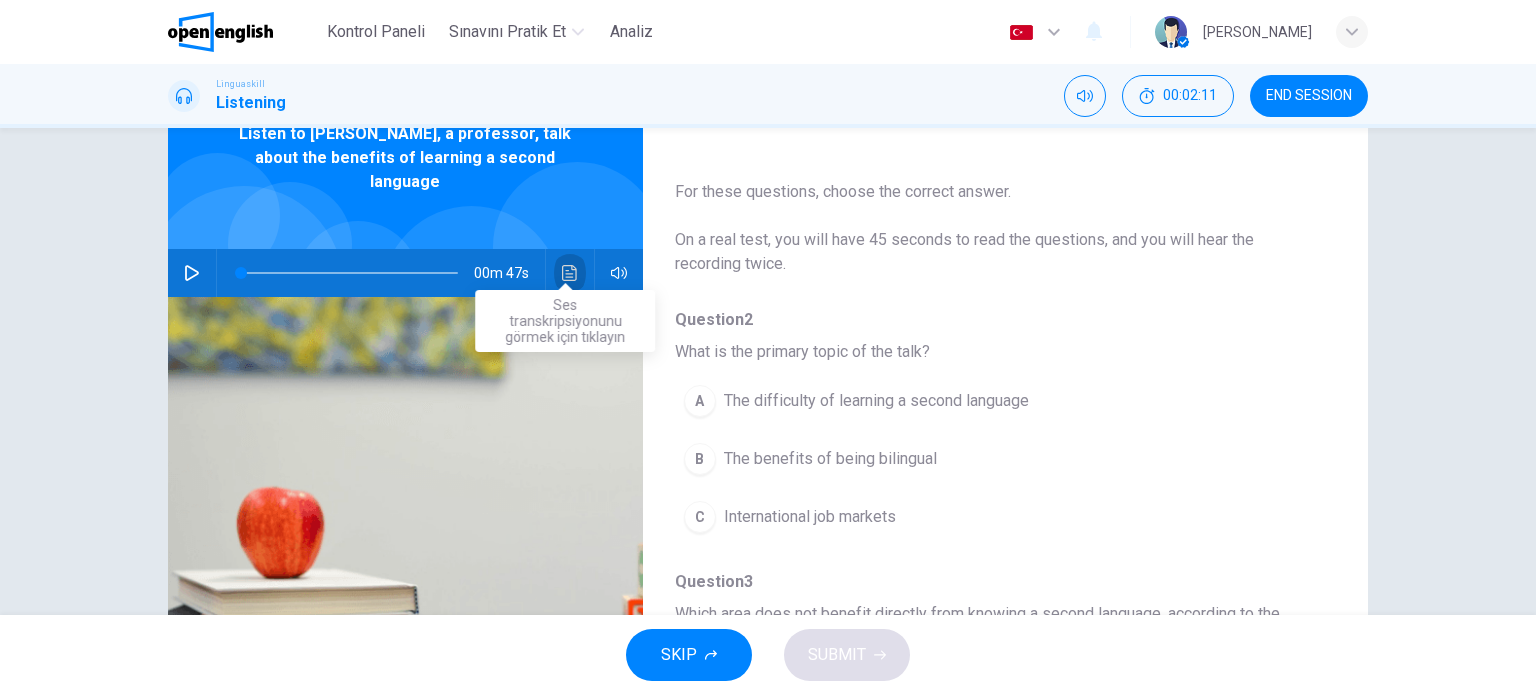 click at bounding box center [570, 273] 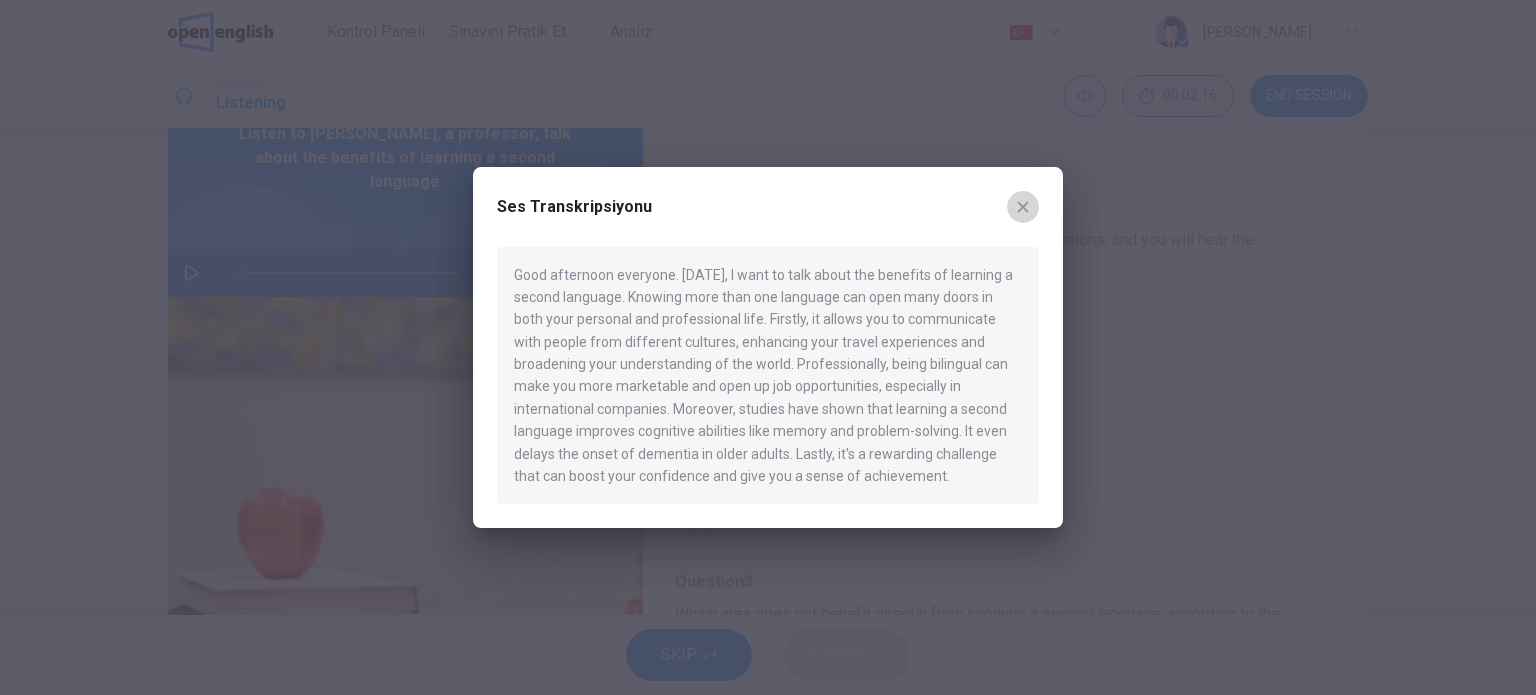 click 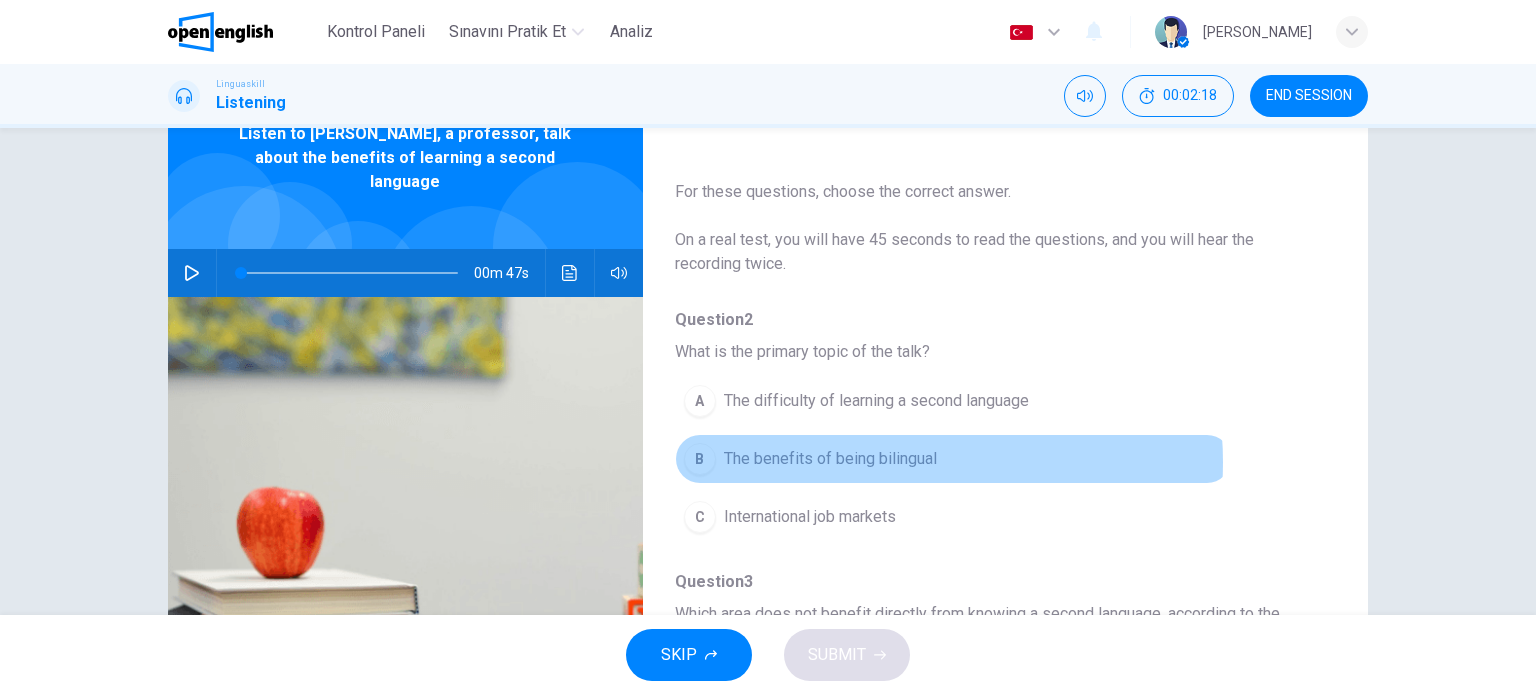 click on "The benefits of being bilingual" at bounding box center (830, 459) 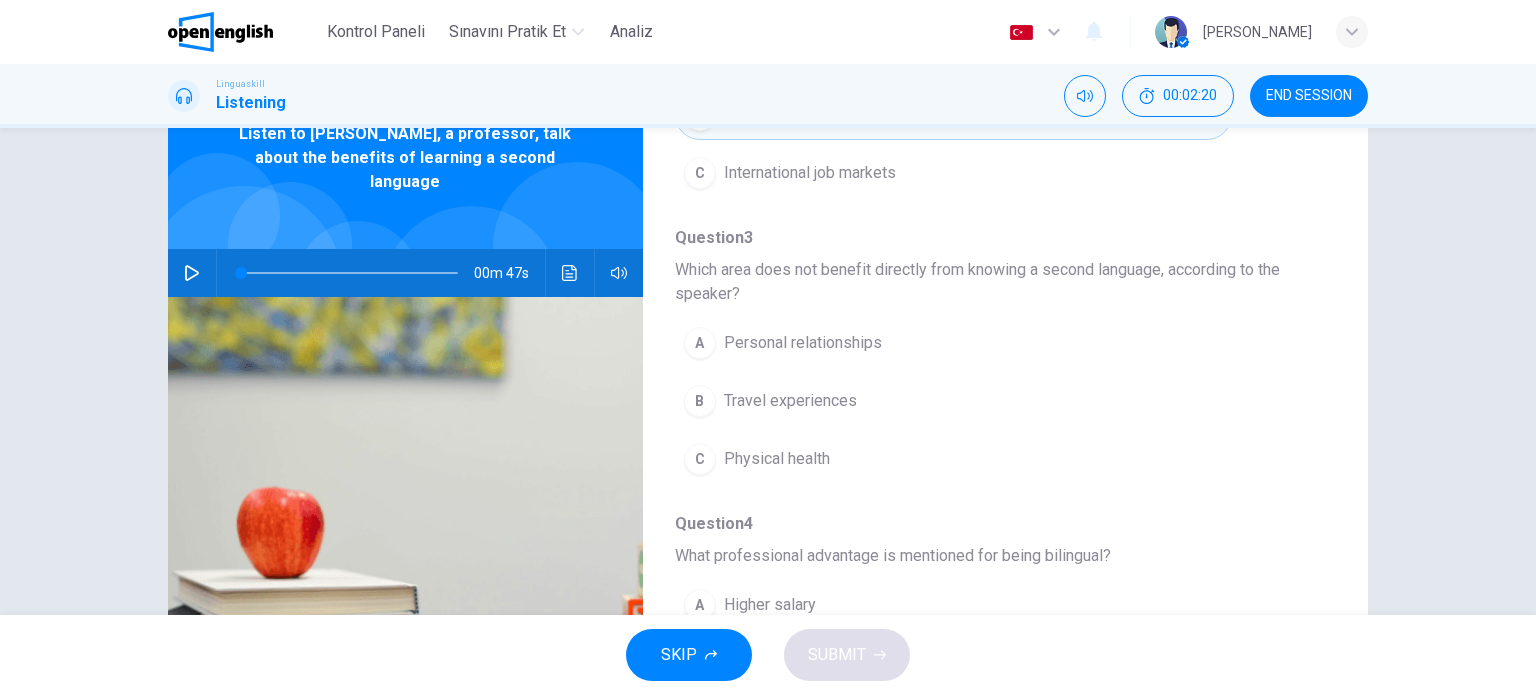 scroll, scrollTop: 400, scrollLeft: 0, axis: vertical 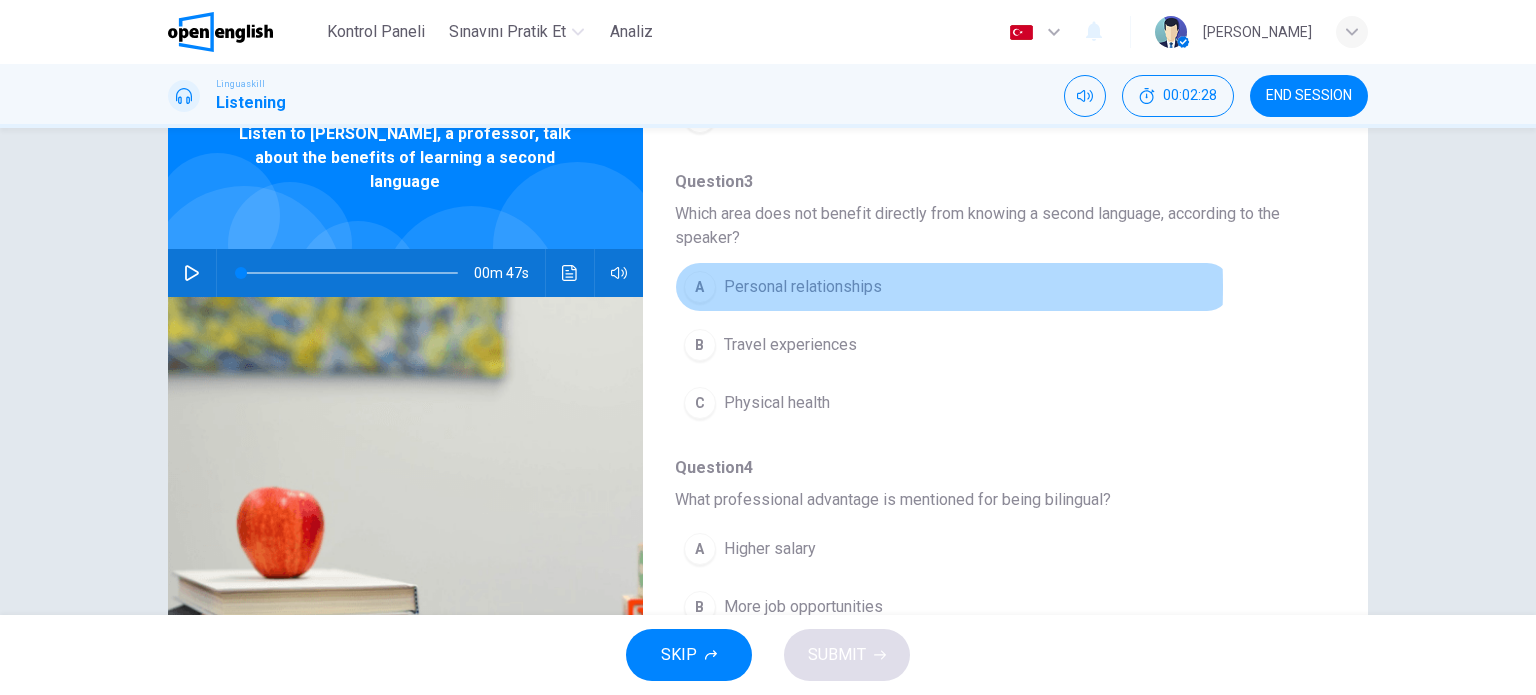 click on "A" at bounding box center (700, 287) 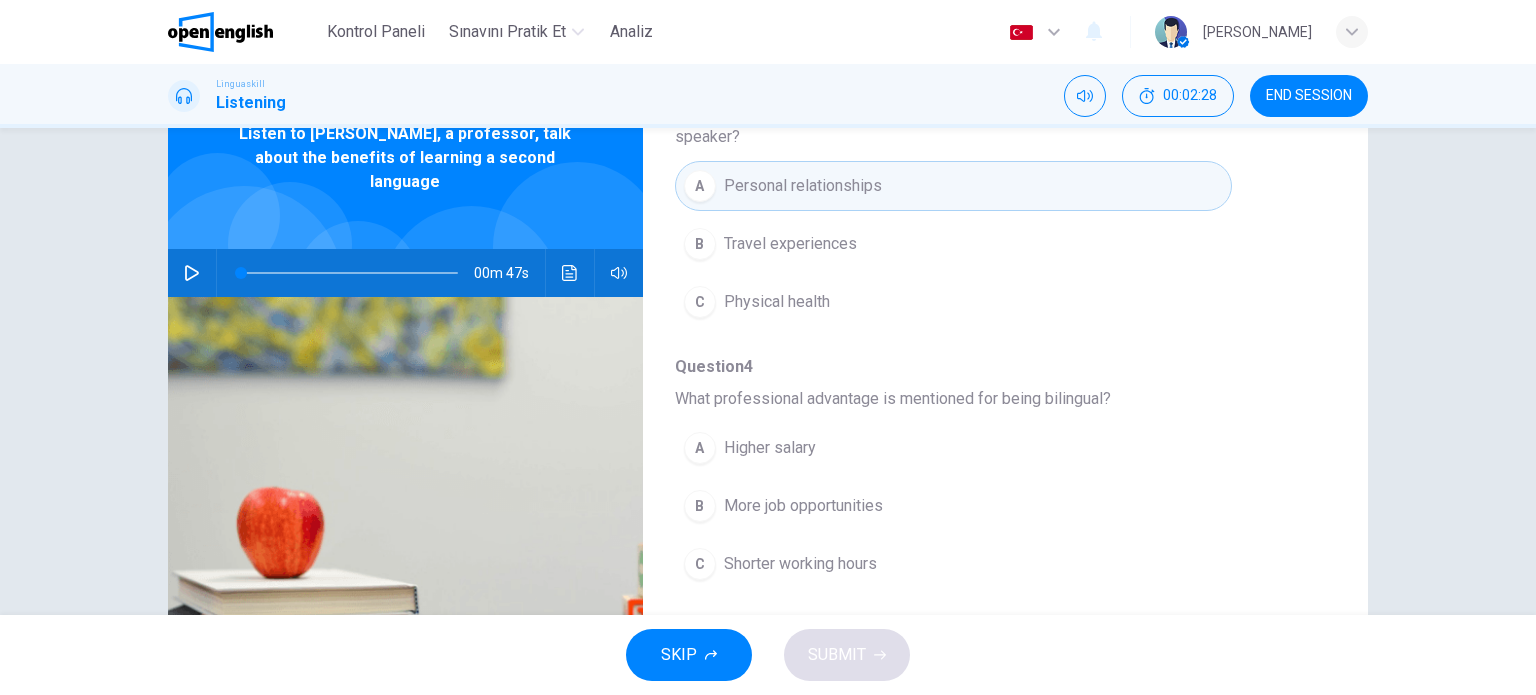 scroll, scrollTop: 600, scrollLeft: 0, axis: vertical 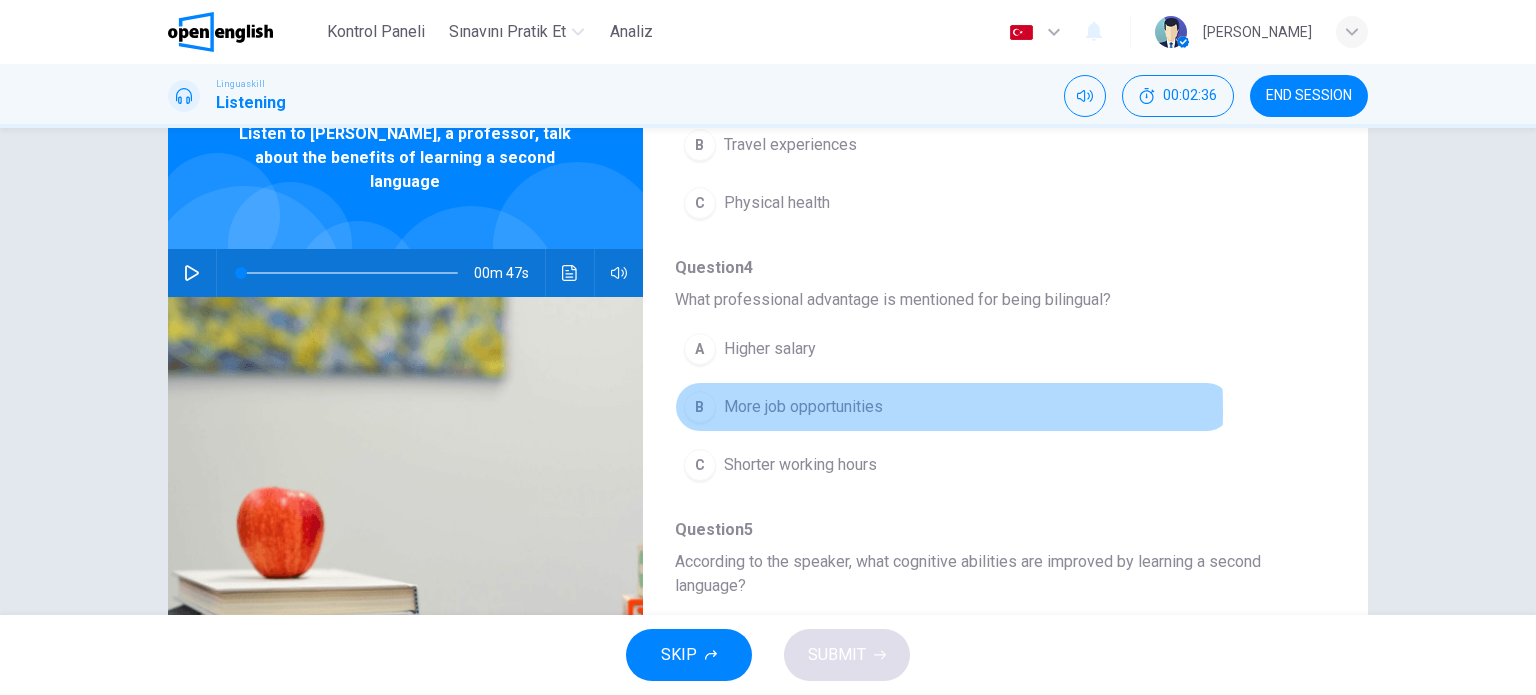 click on "B" at bounding box center (700, 407) 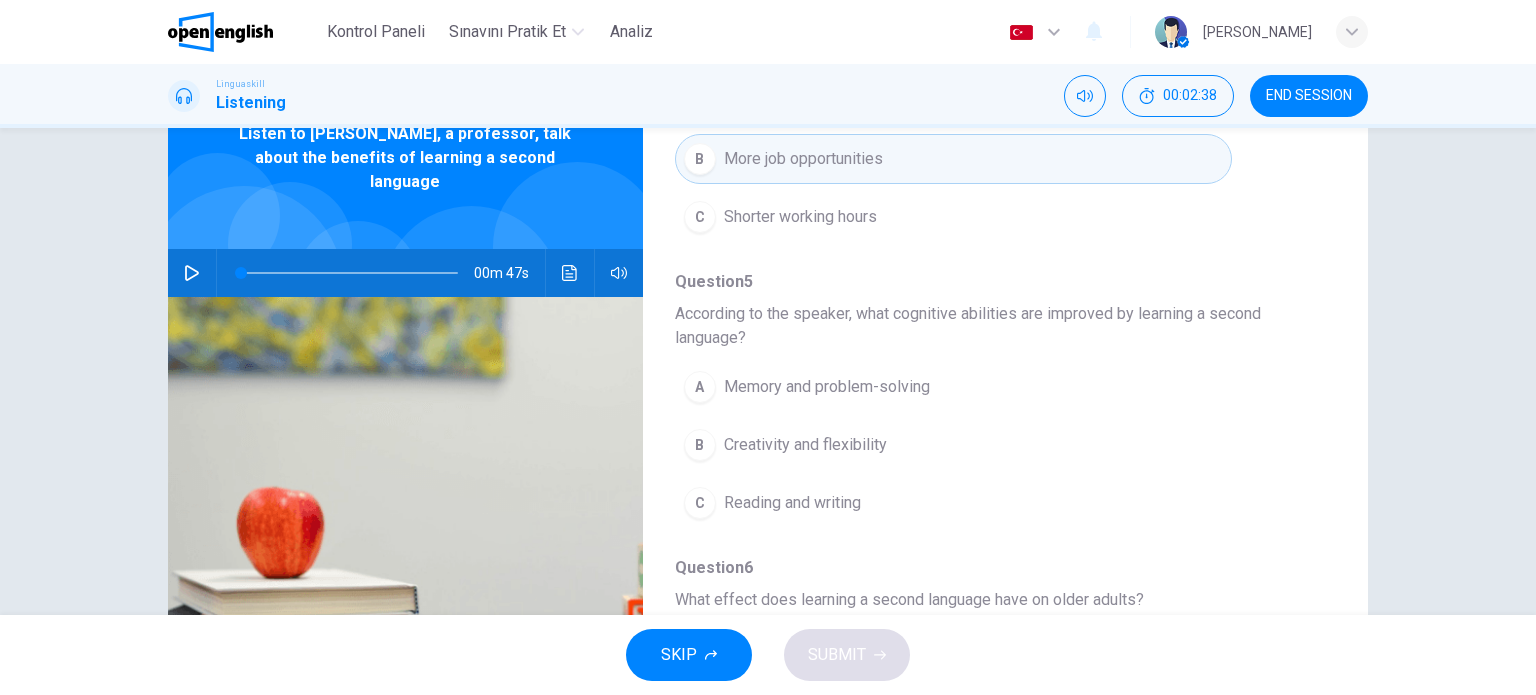scroll, scrollTop: 904, scrollLeft: 0, axis: vertical 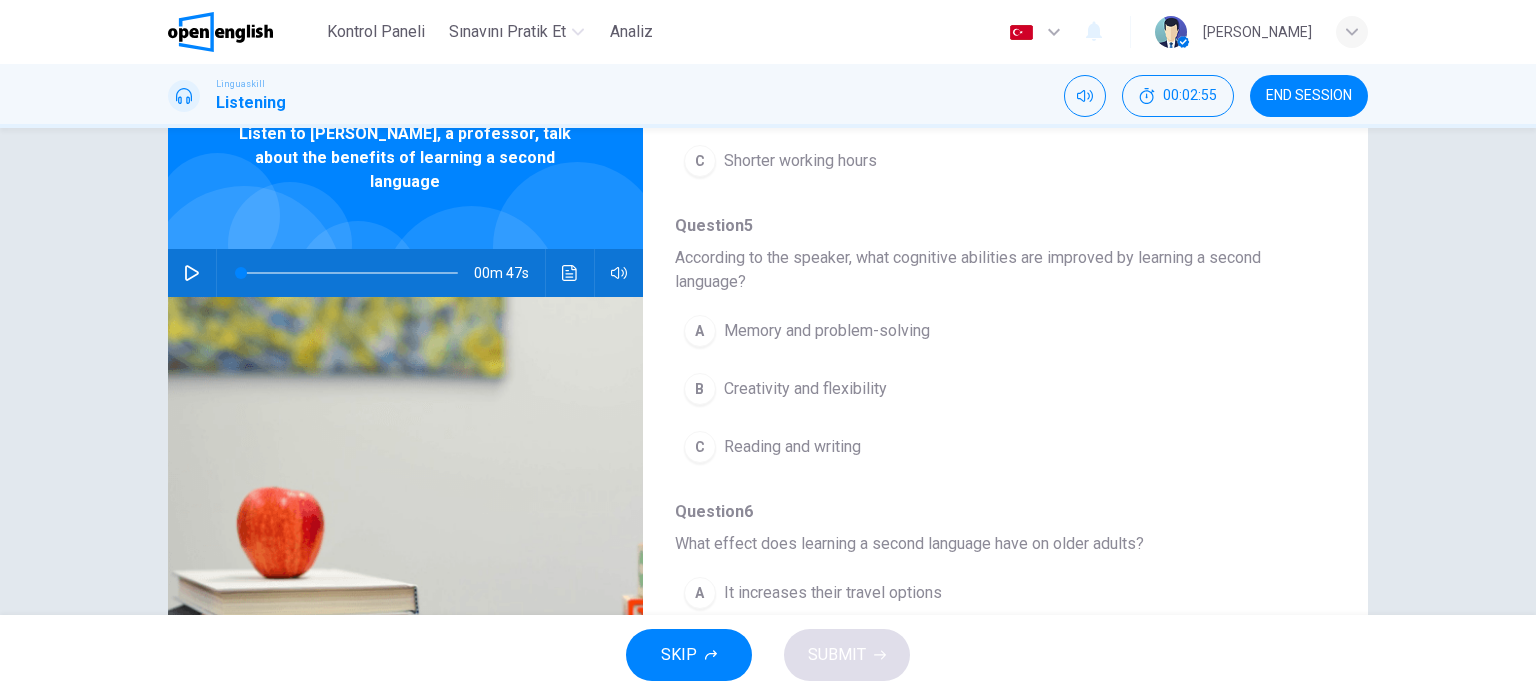 click on "B" at bounding box center (700, 389) 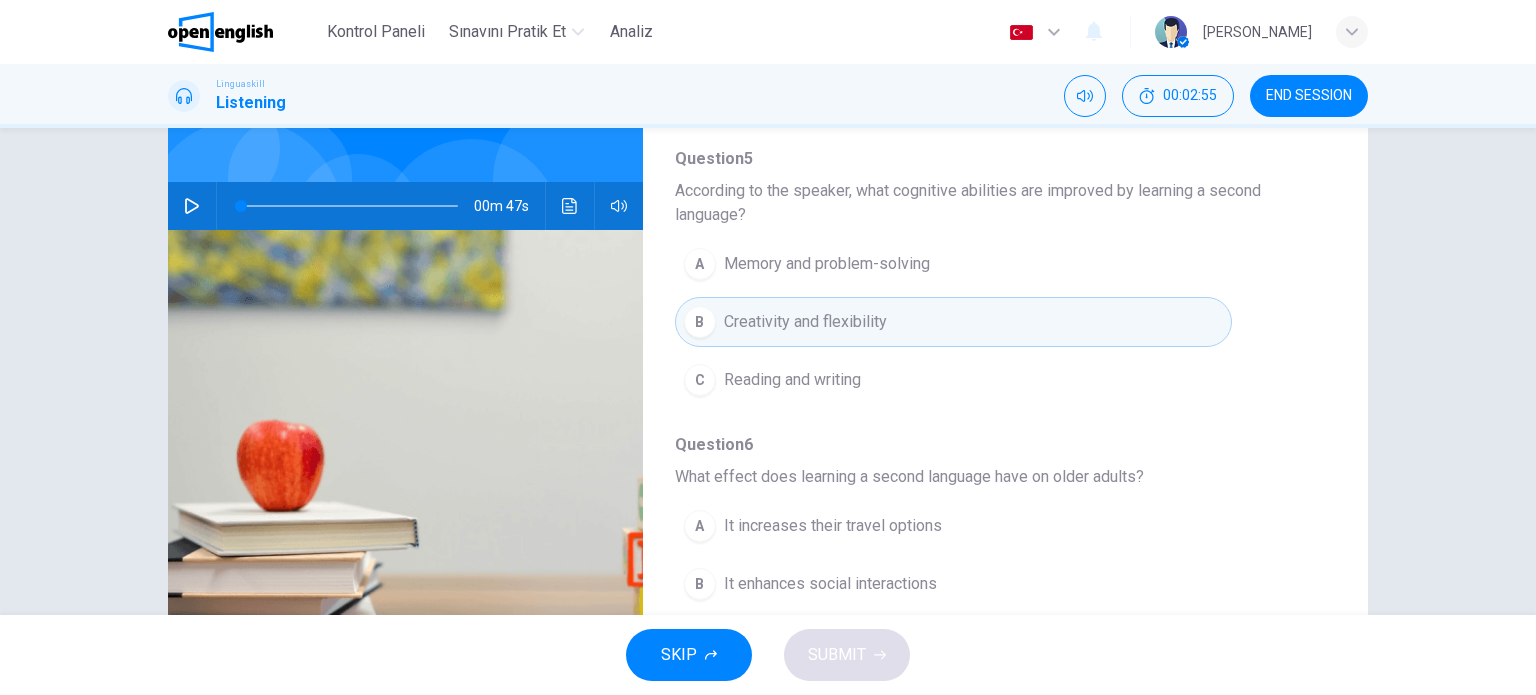 scroll, scrollTop: 288, scrollLeft: 0, axis: vertical 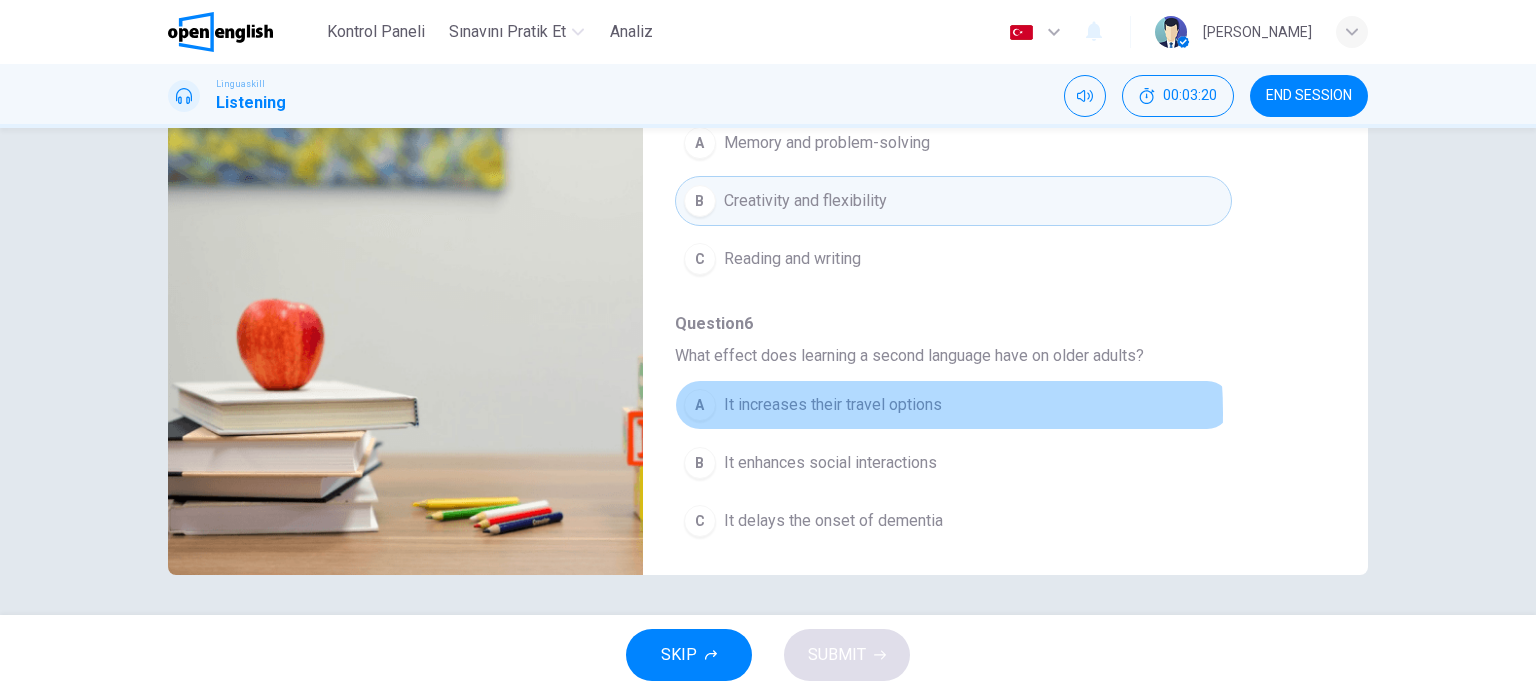 click on "It increases their travel options" at bounding box center (833, 405) 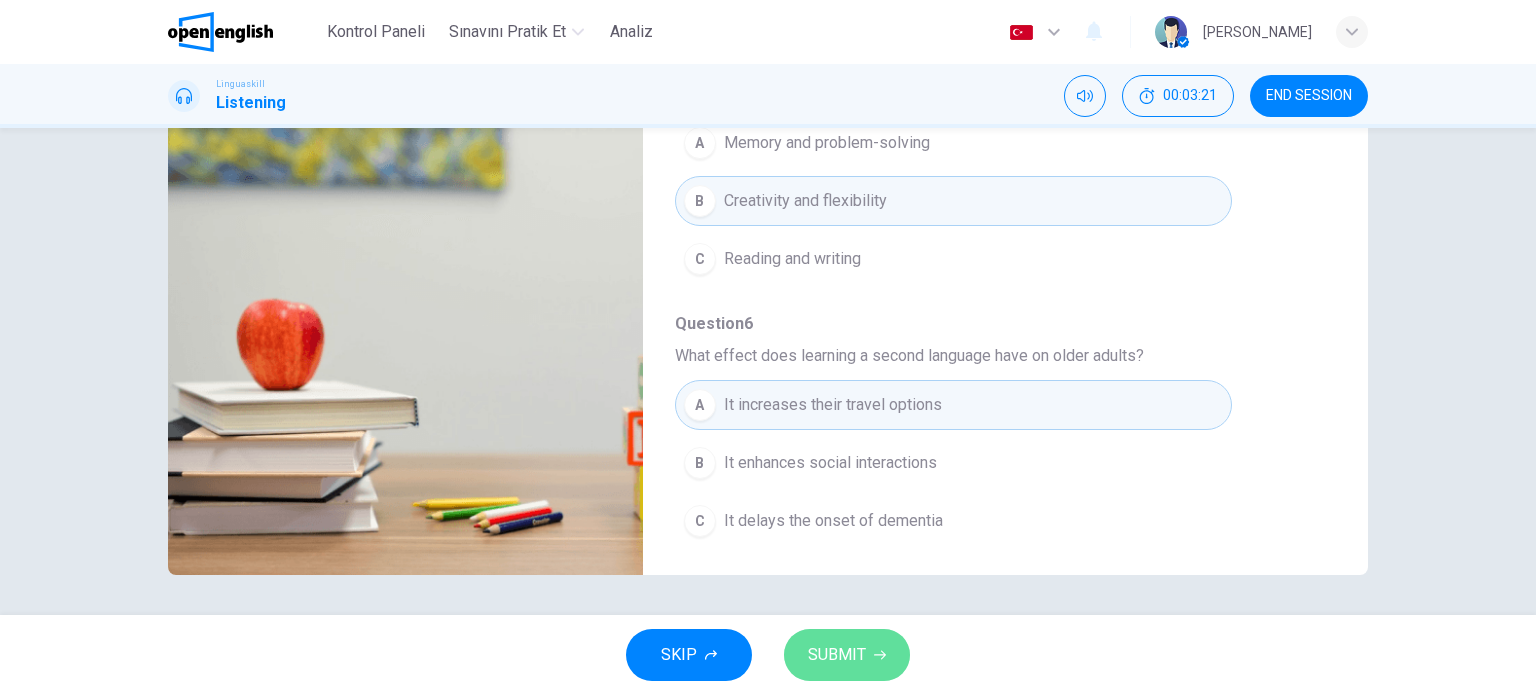 click on "SUBMIT" at bounding box center [837, 655] 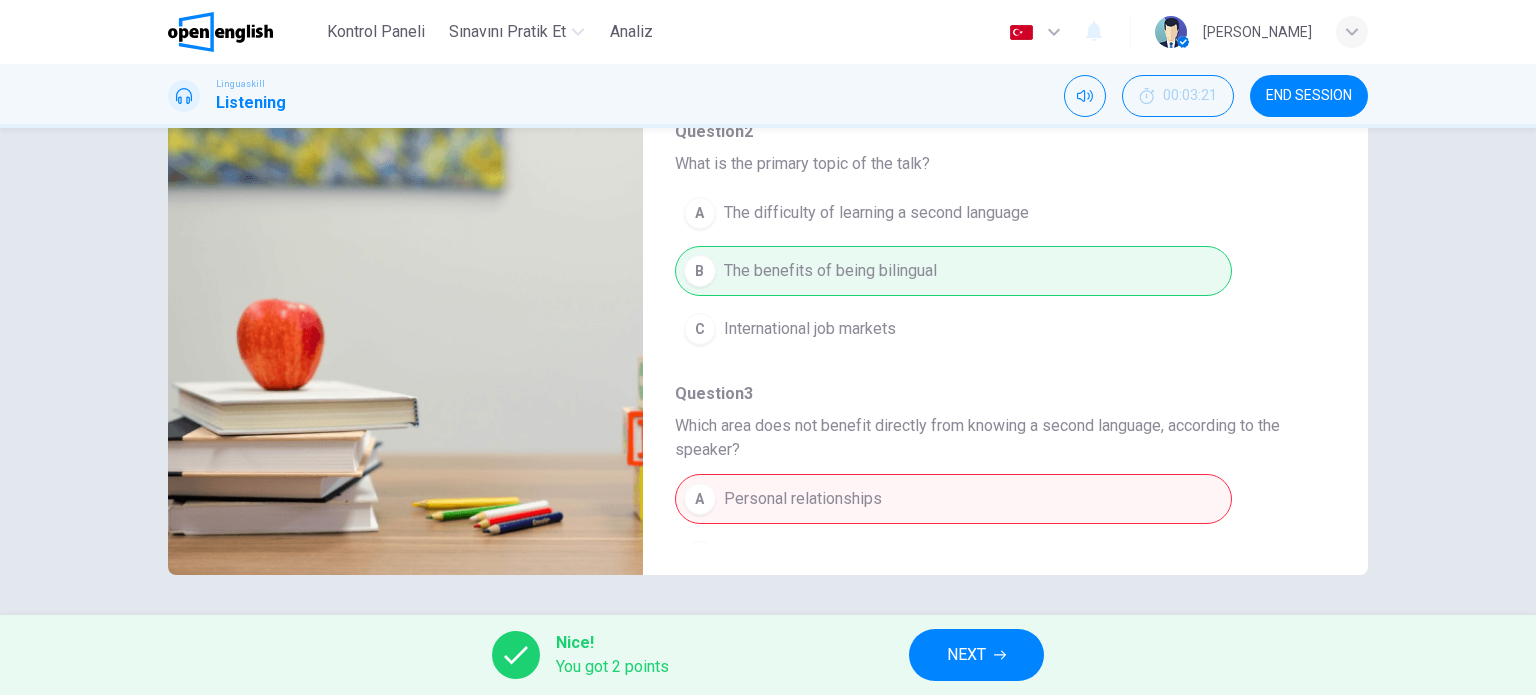 scroll, scrollTop: 0, scrollLeft: 0, axis: both 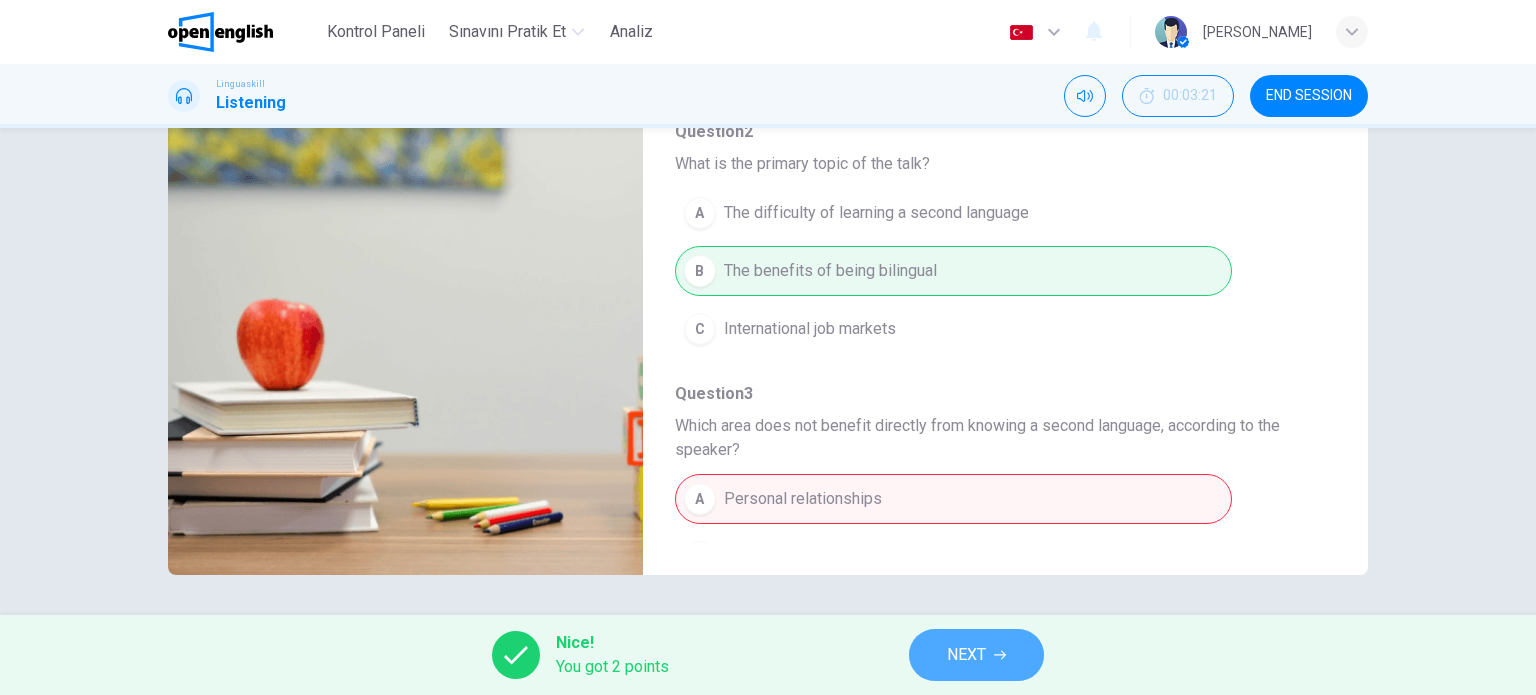 click on "NEXT" at bounding box center [966, 655] 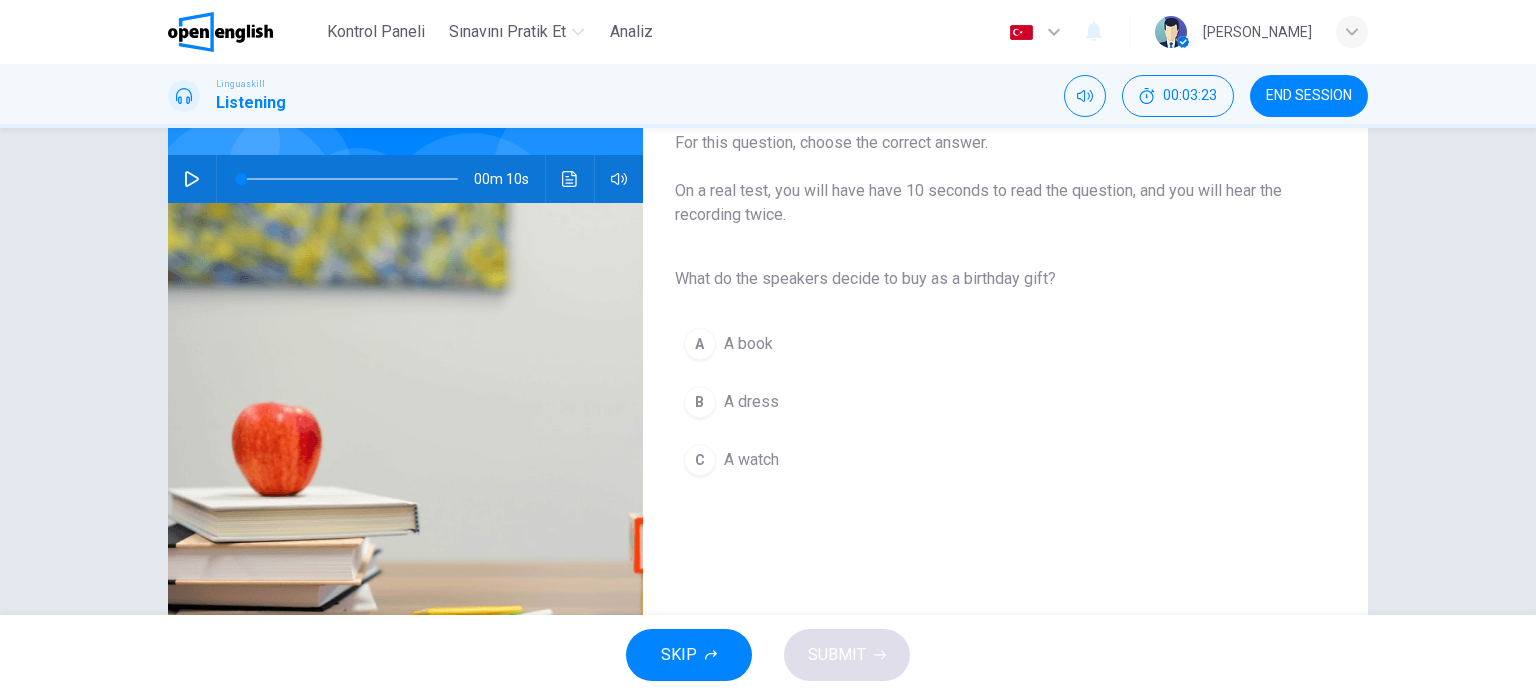 scroll, scrollTop: 200, scrollLeft: 0, axis: vertical 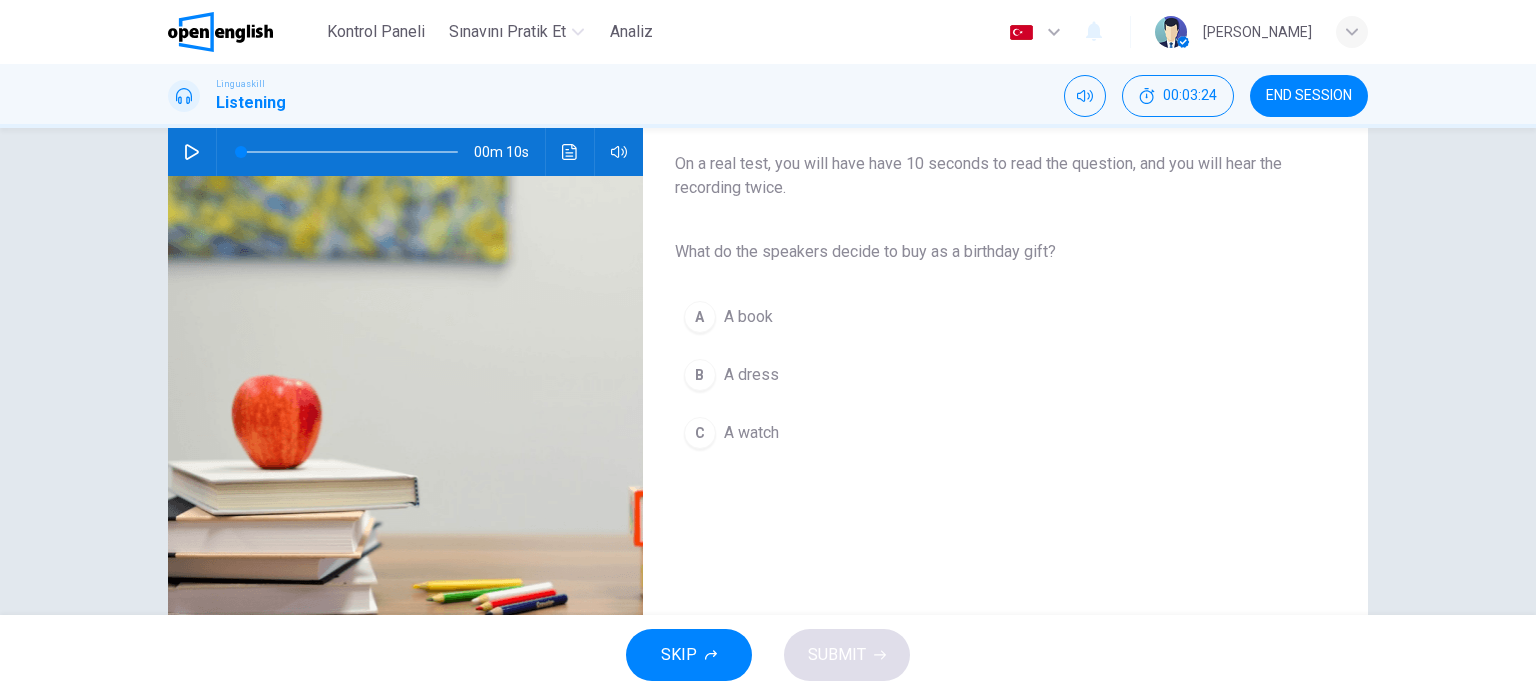 click at bounding box center (192, 152) 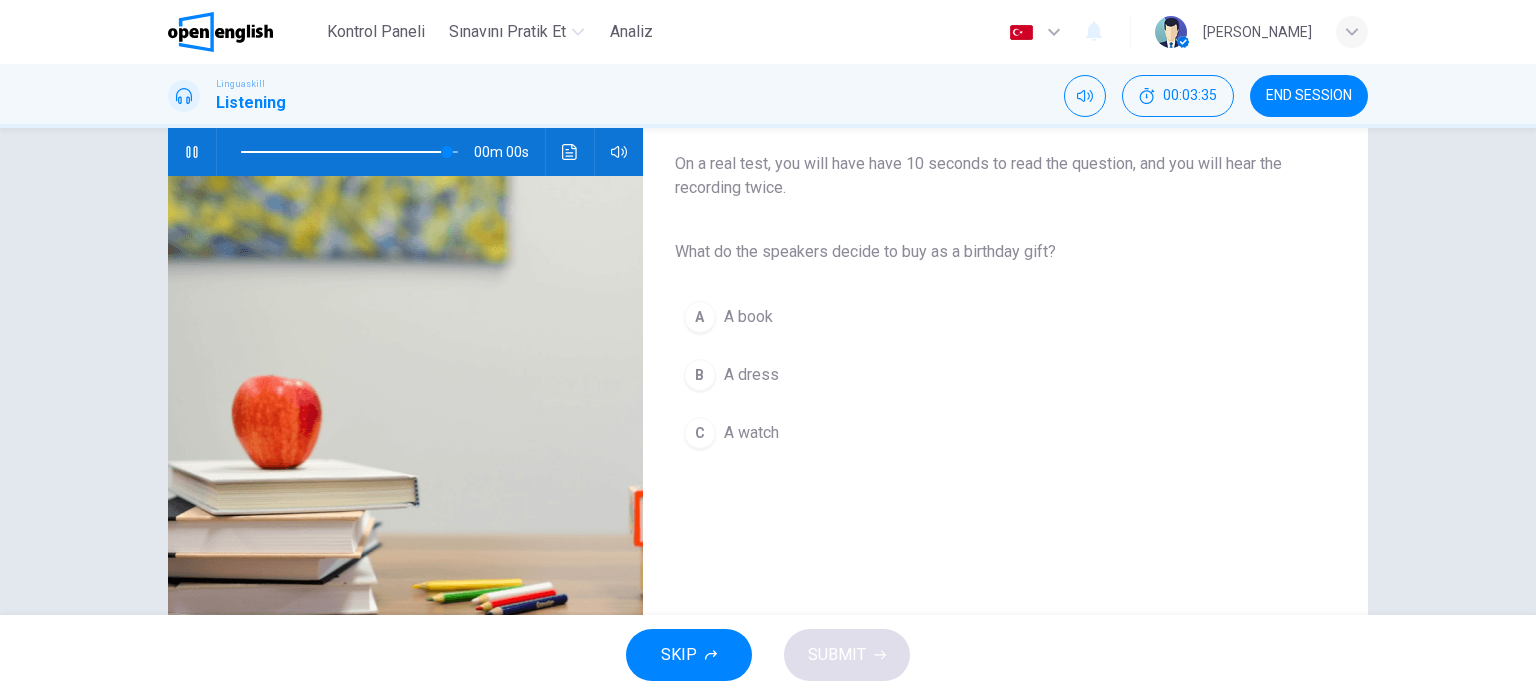 type on "*" 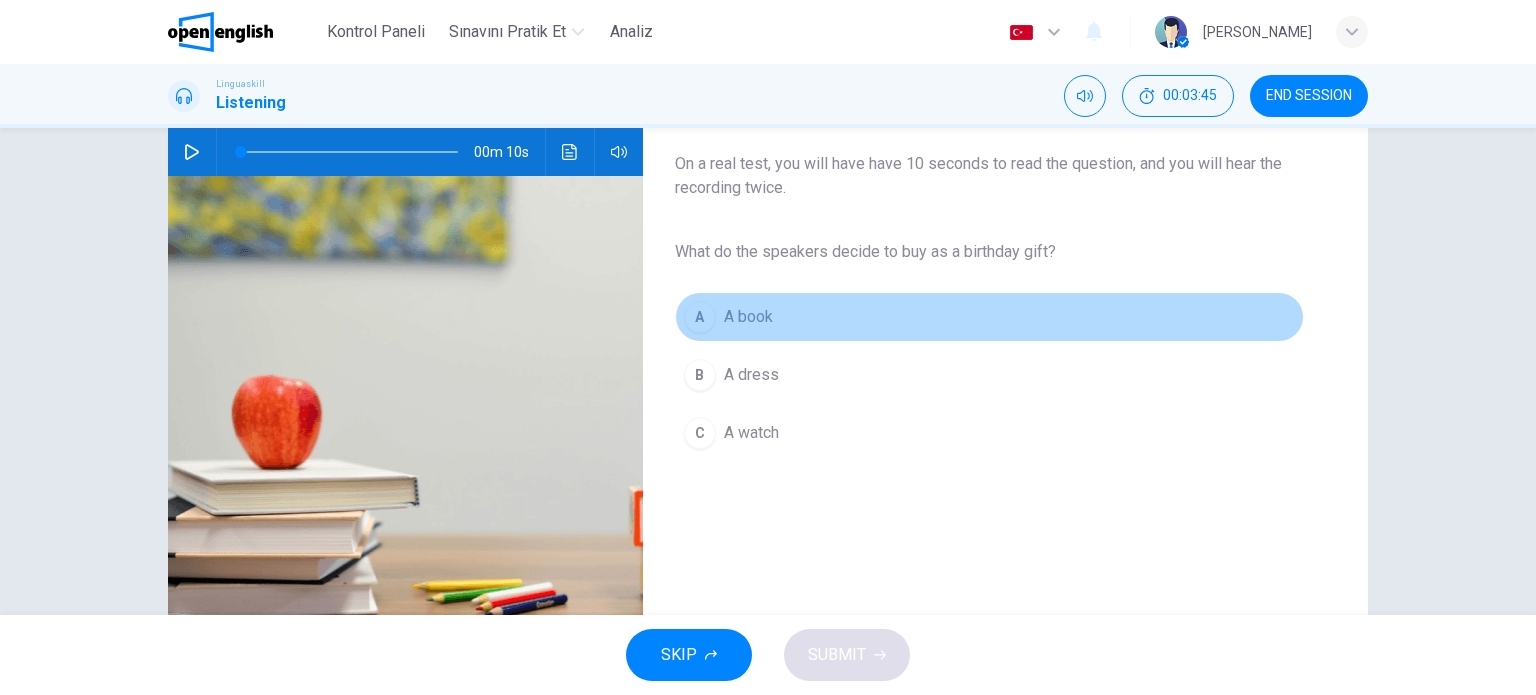 click on "A" at bounding box center (700, 317) 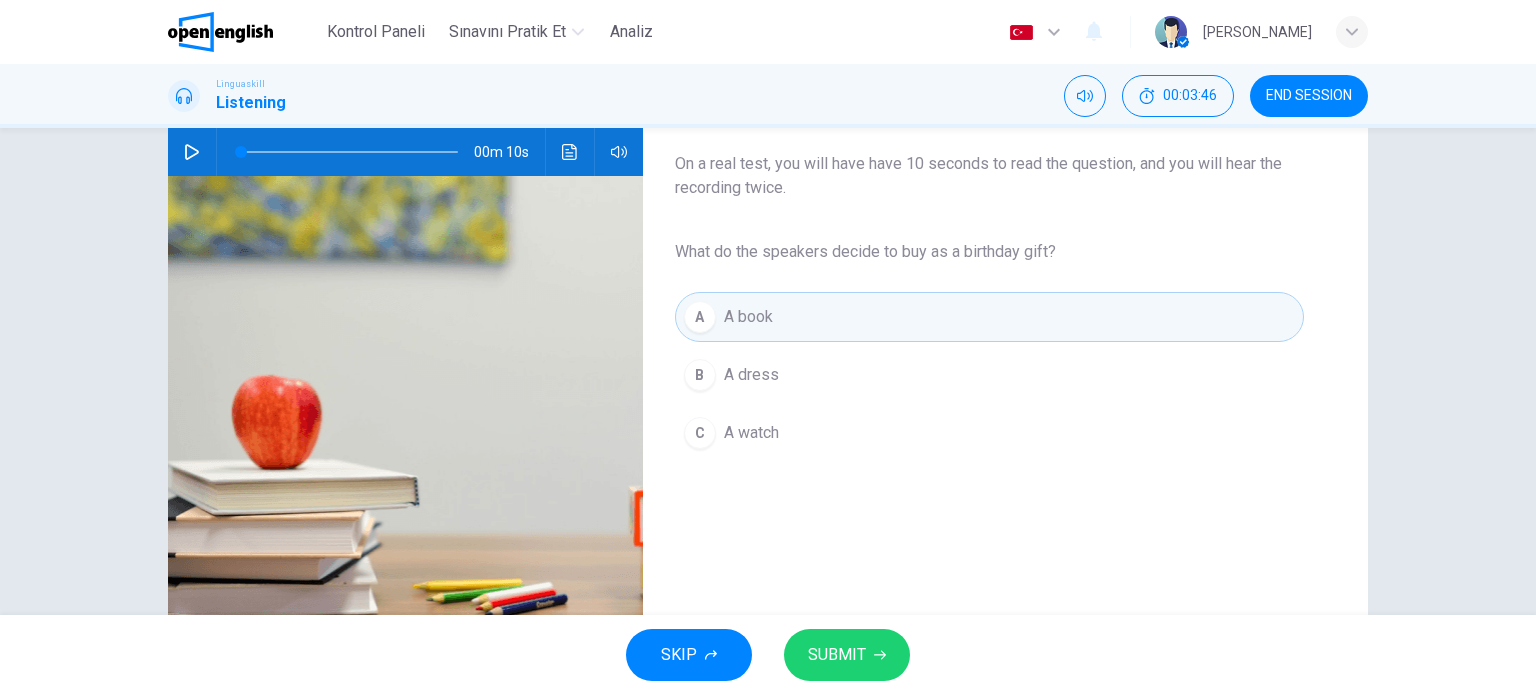 click on "SUBMIT" at bounding box center [837, 655] 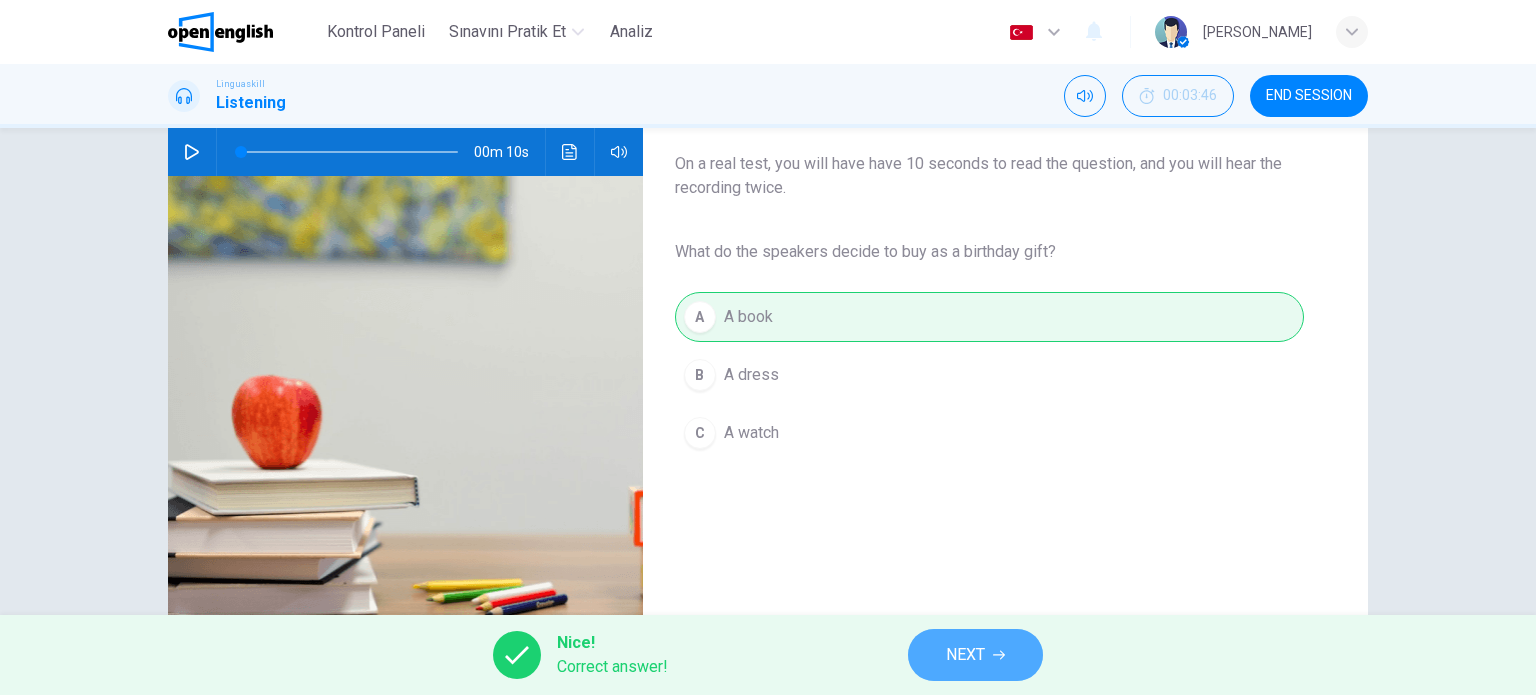 click 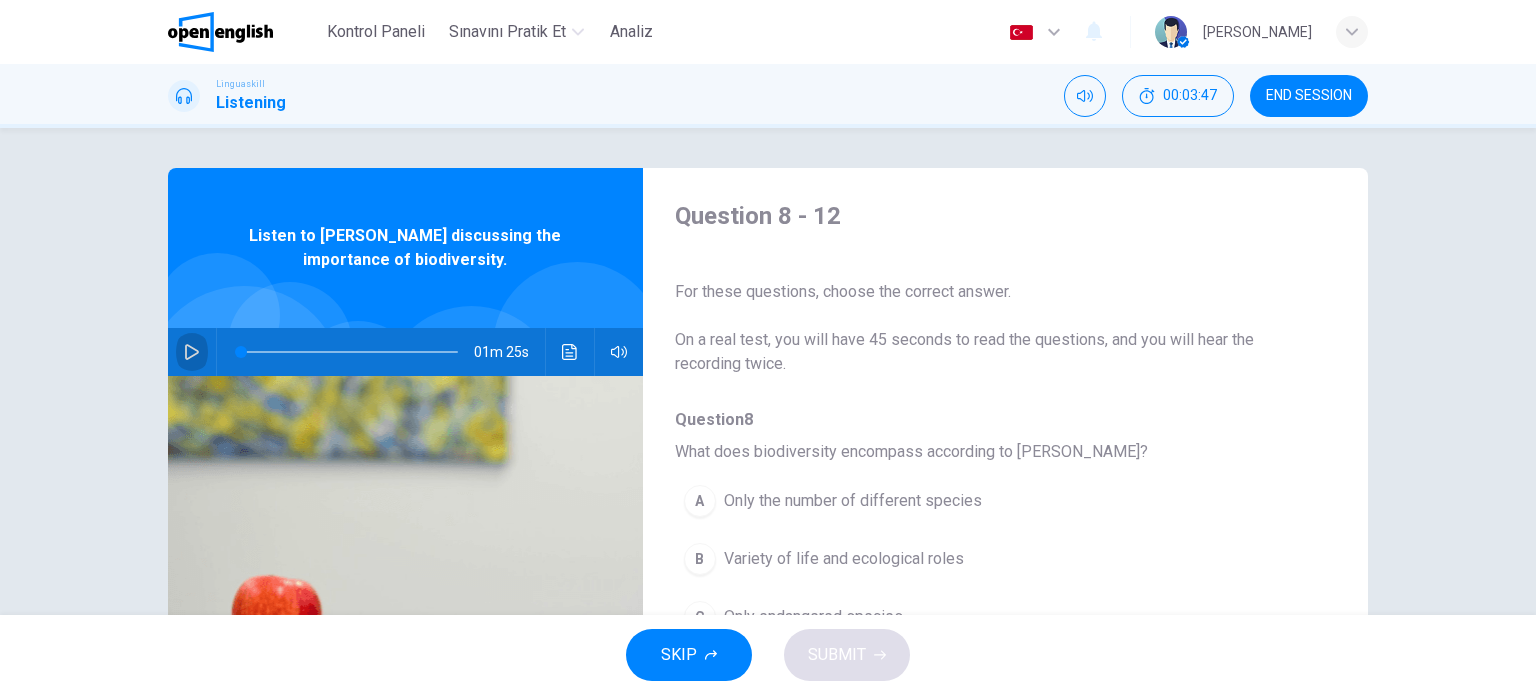 click at bounding box center [192, 352] 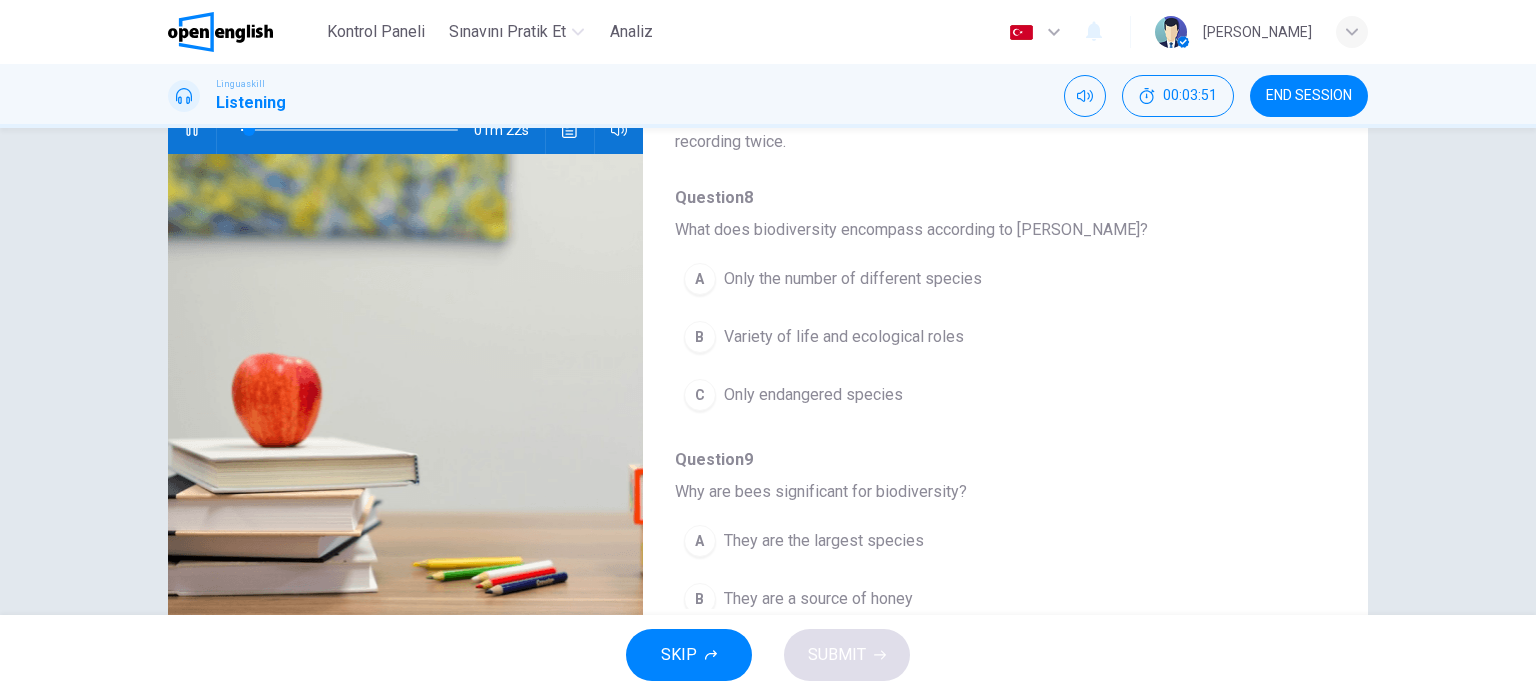 scroll, scrollTop: 188, scrollLeft: 0, axis: vertical 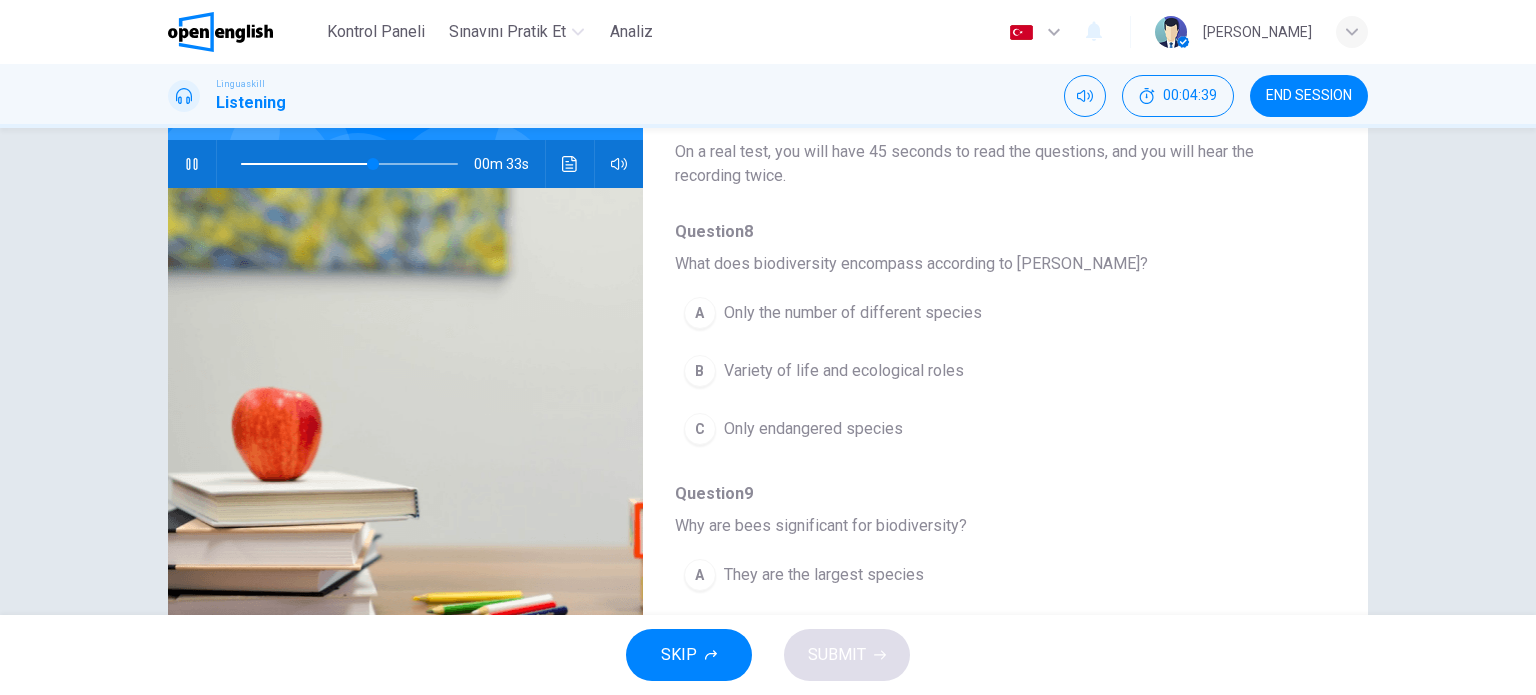 click 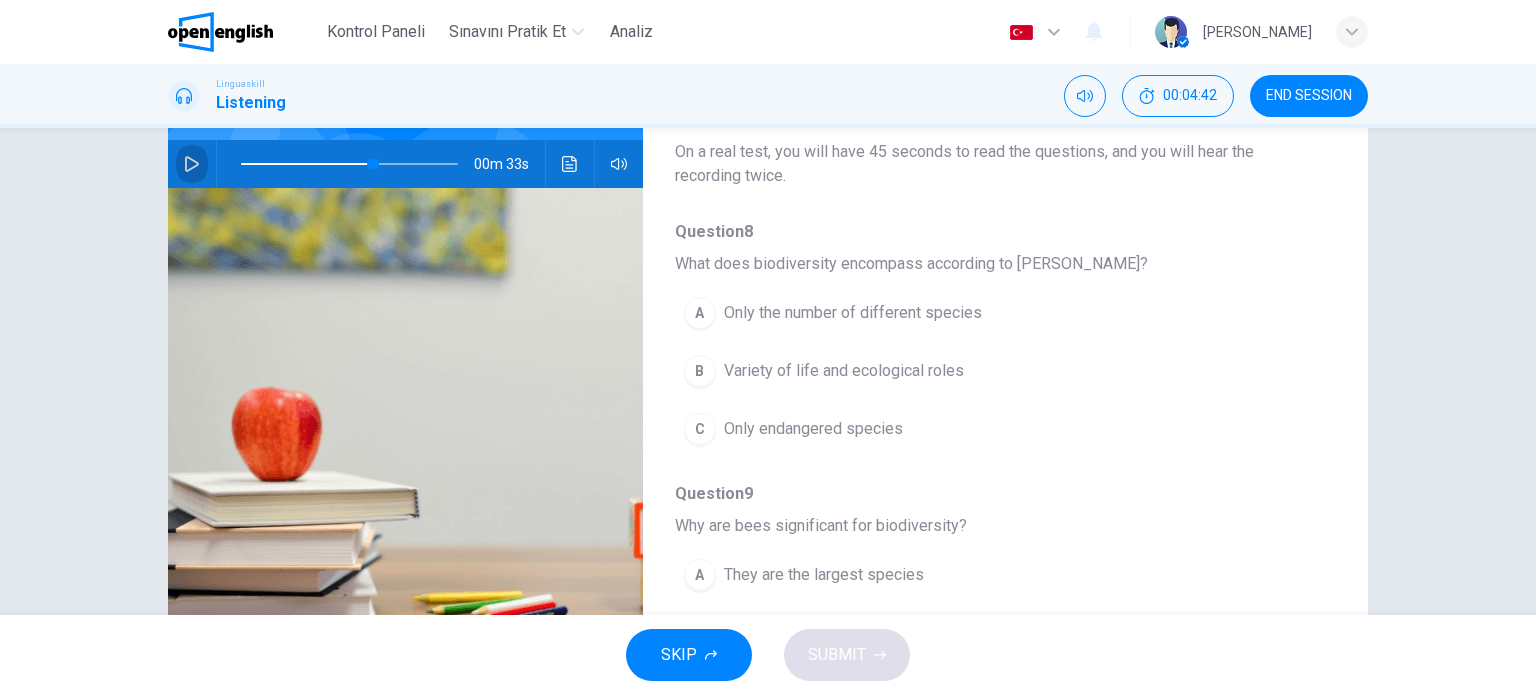 click at bounding box center (192, 164) 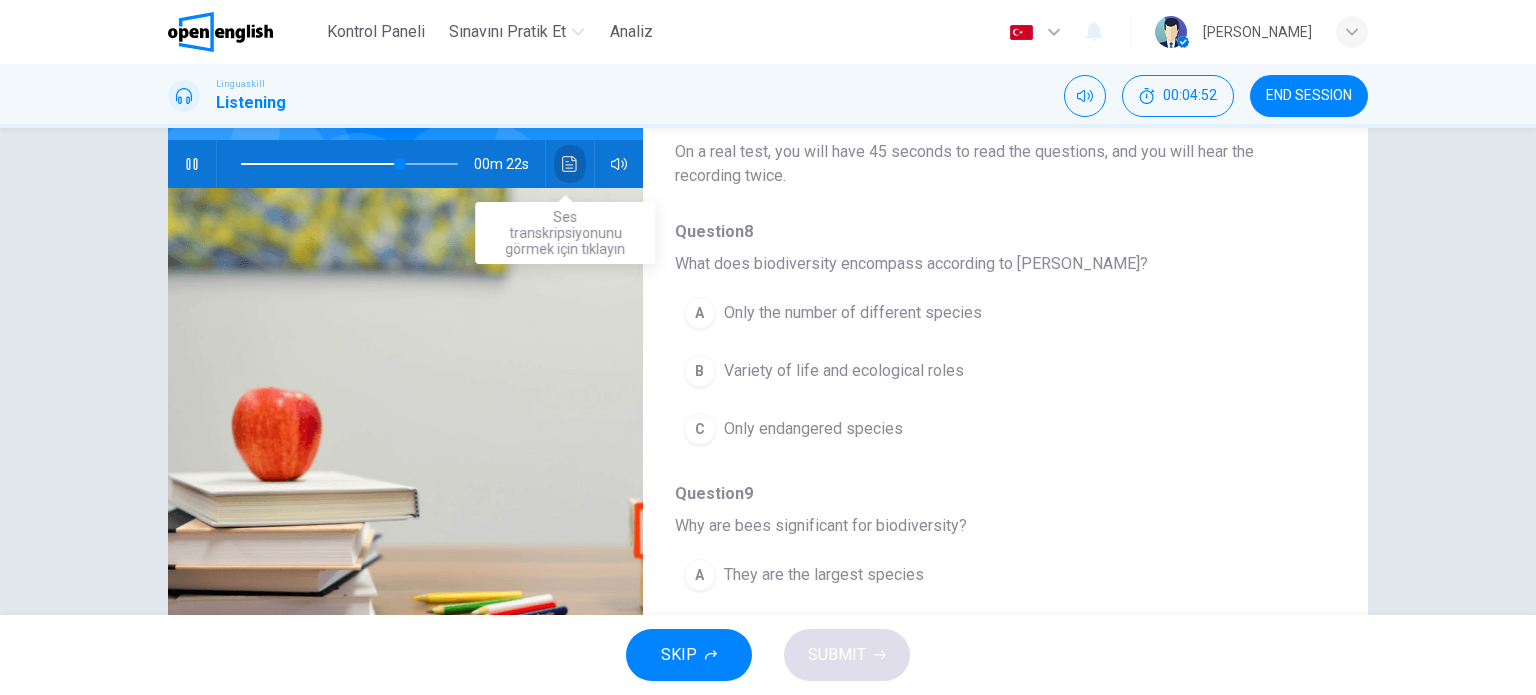 click 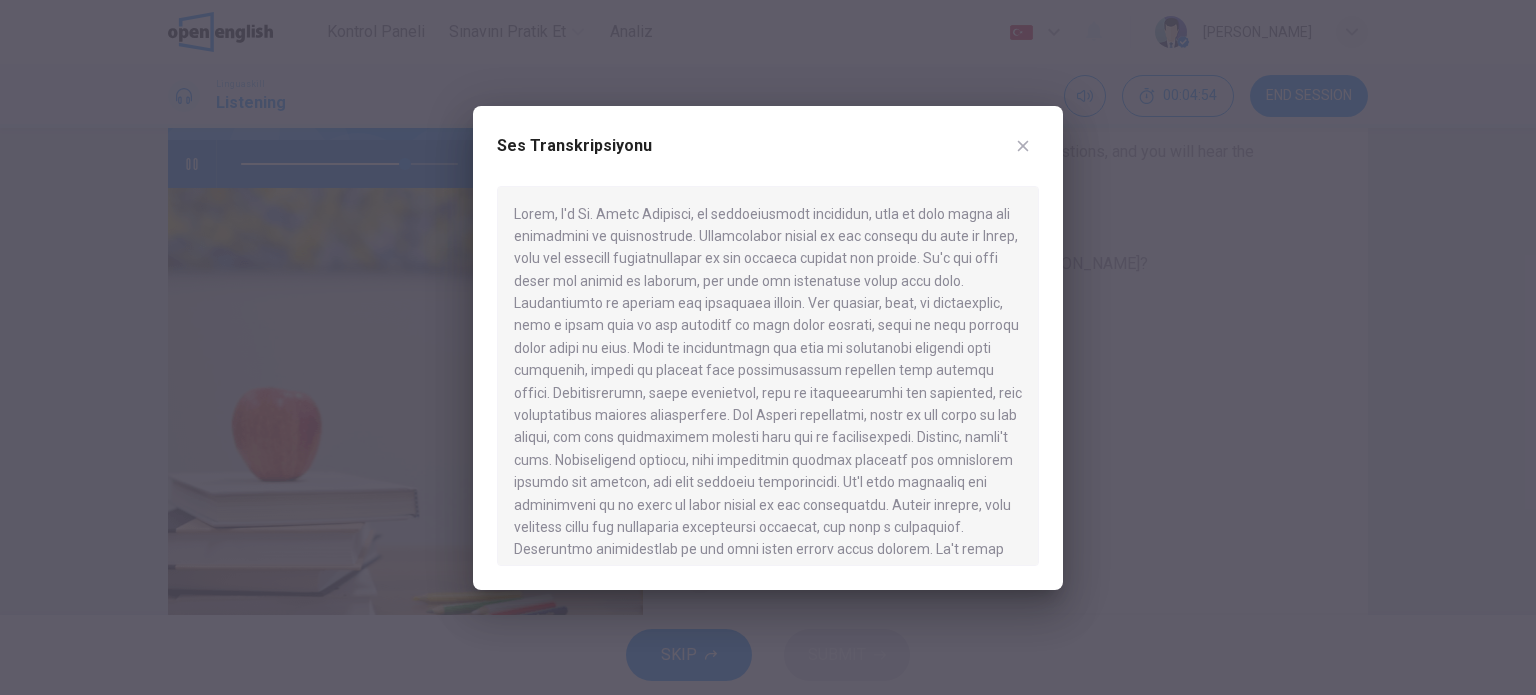 scroll, scrollTop: 34, scrollLeft: 0, axis: vertical 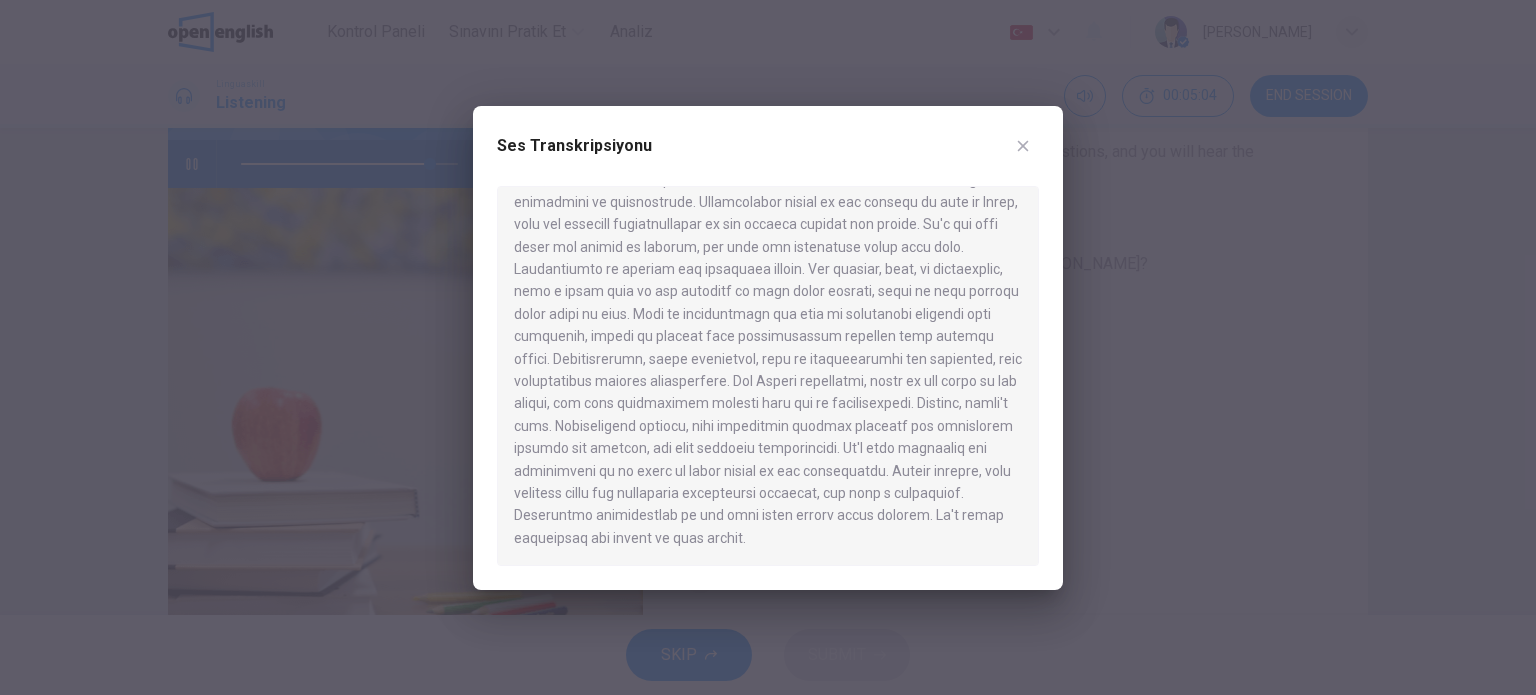 click 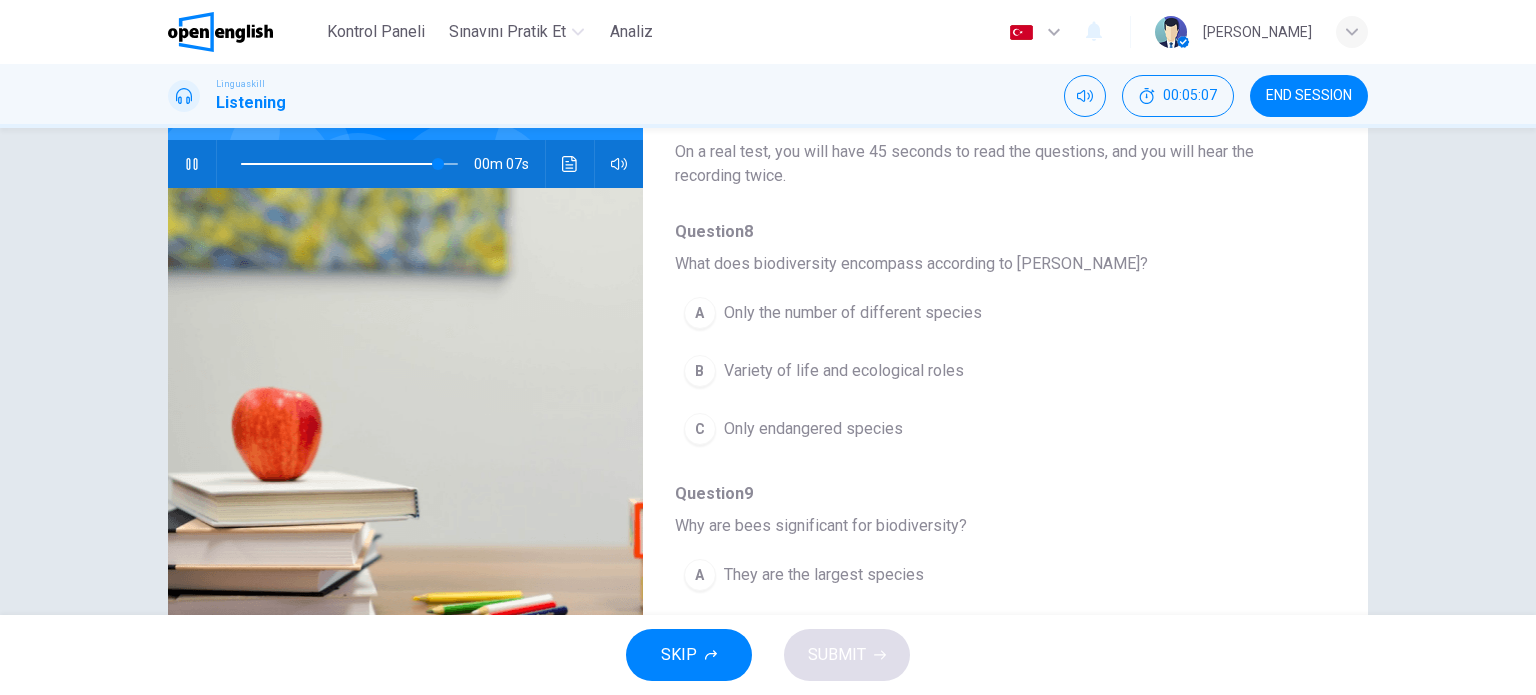 click on "00m 07s" at bounding box center [405, 164] 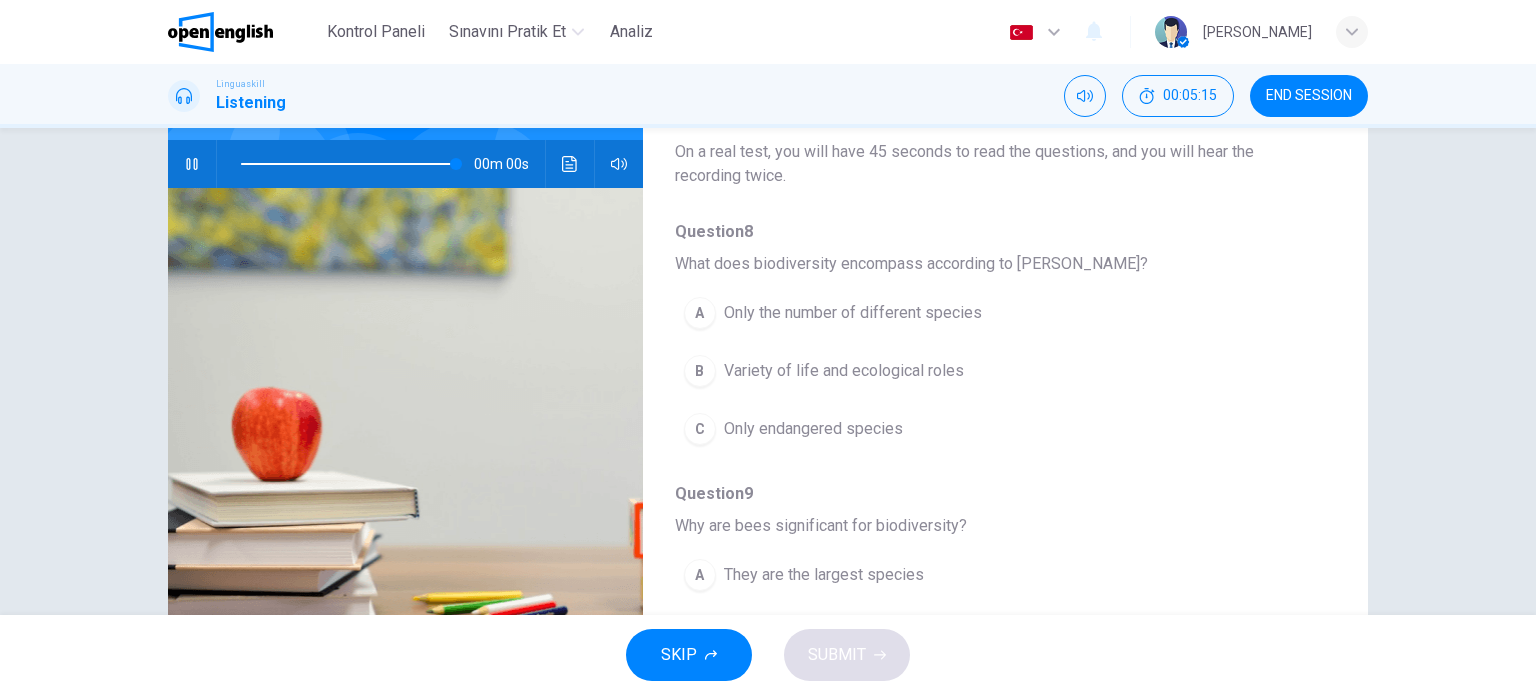 type on "*" 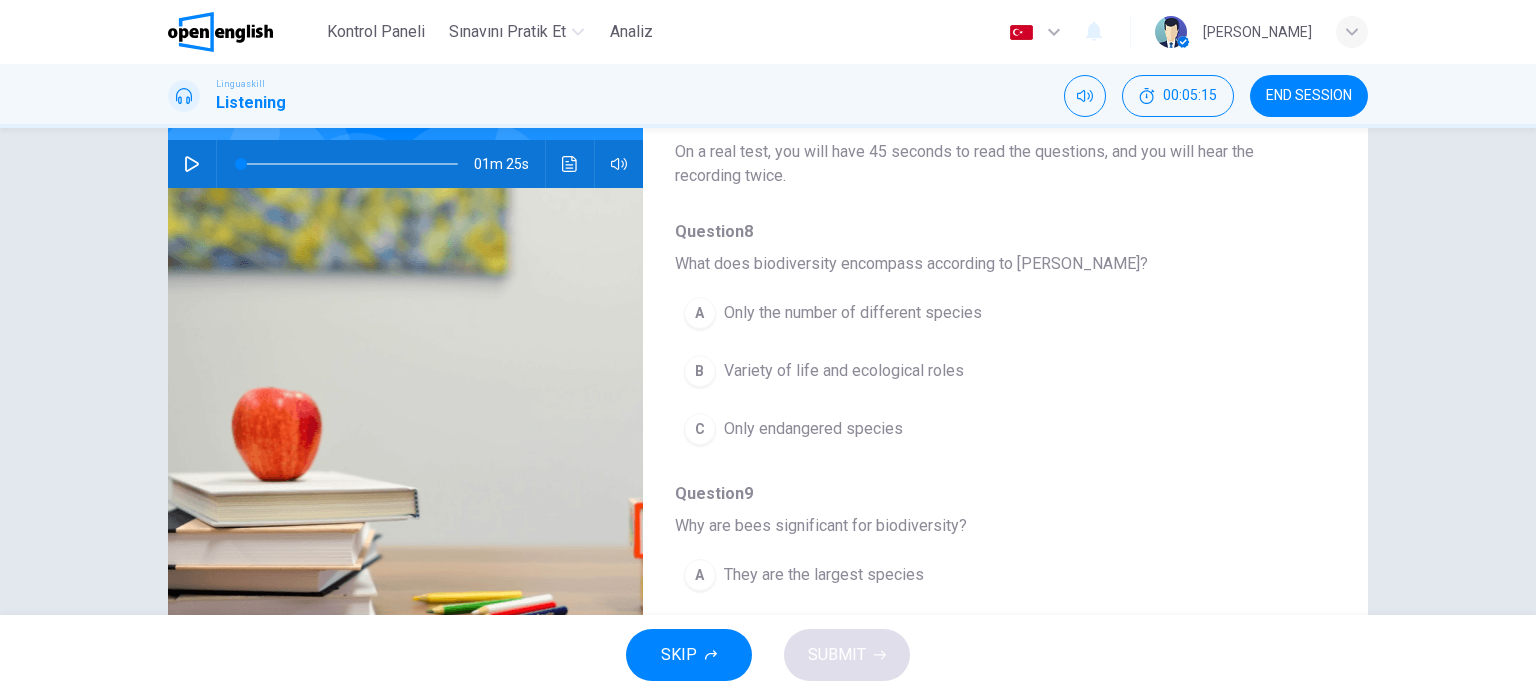click on "B" at bounding box center [700, 371] 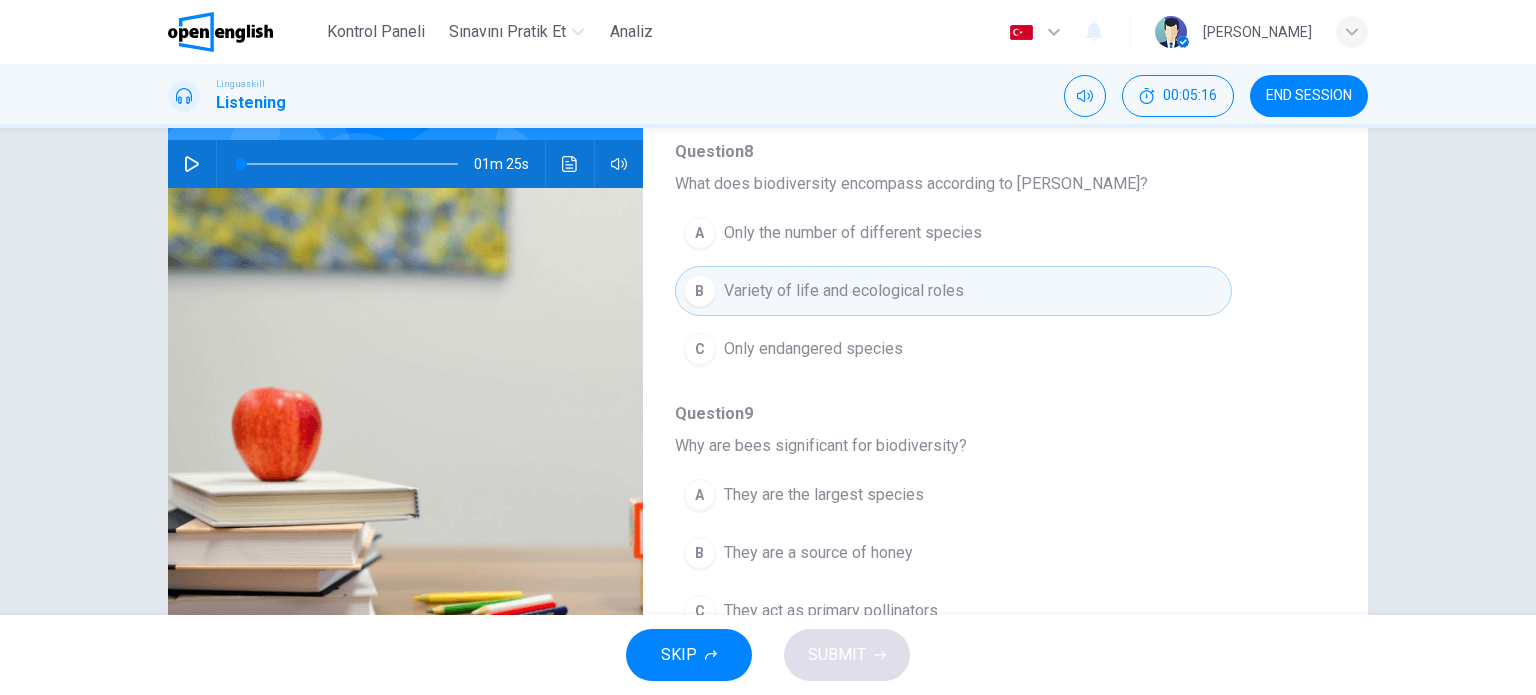 scroll, scrollTop: 200, scrollLeft: 0, axis: vertical 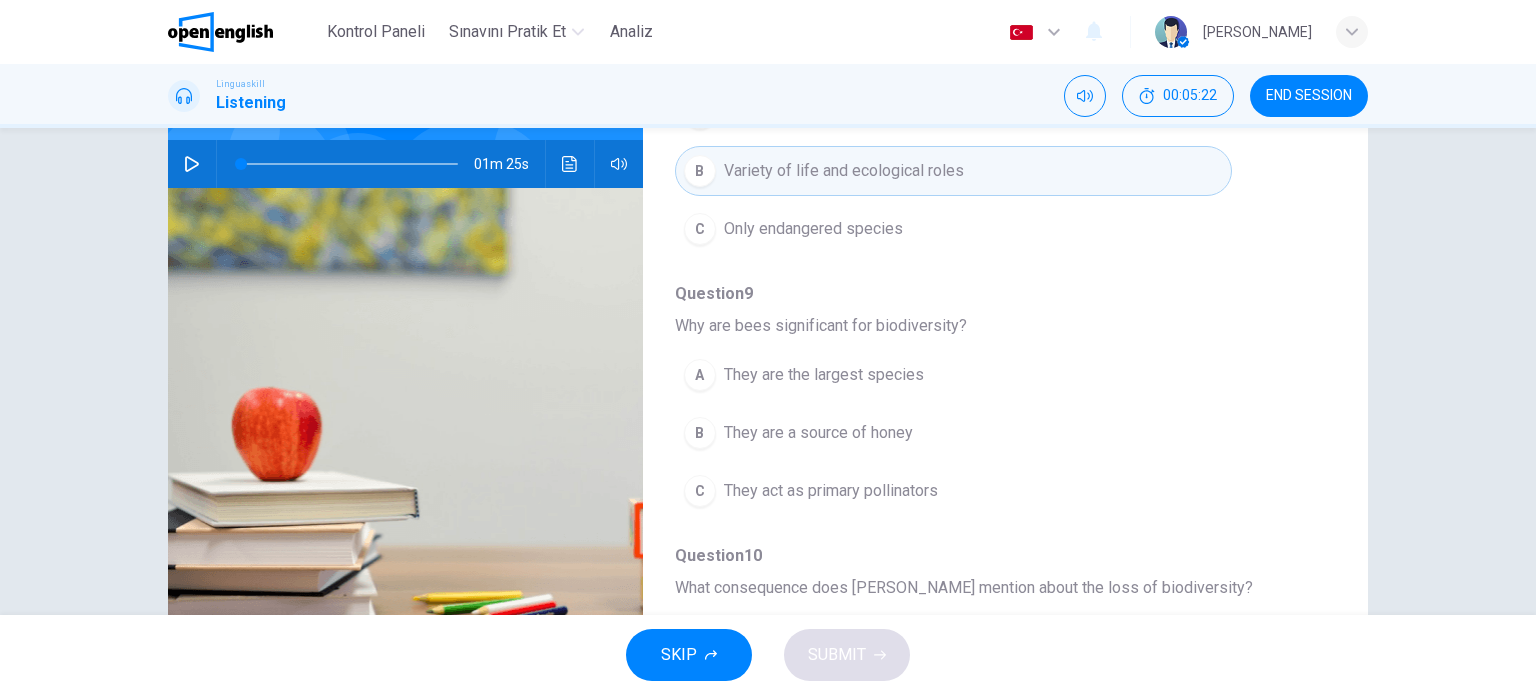 click on "C" at bounding box center (700, 491) 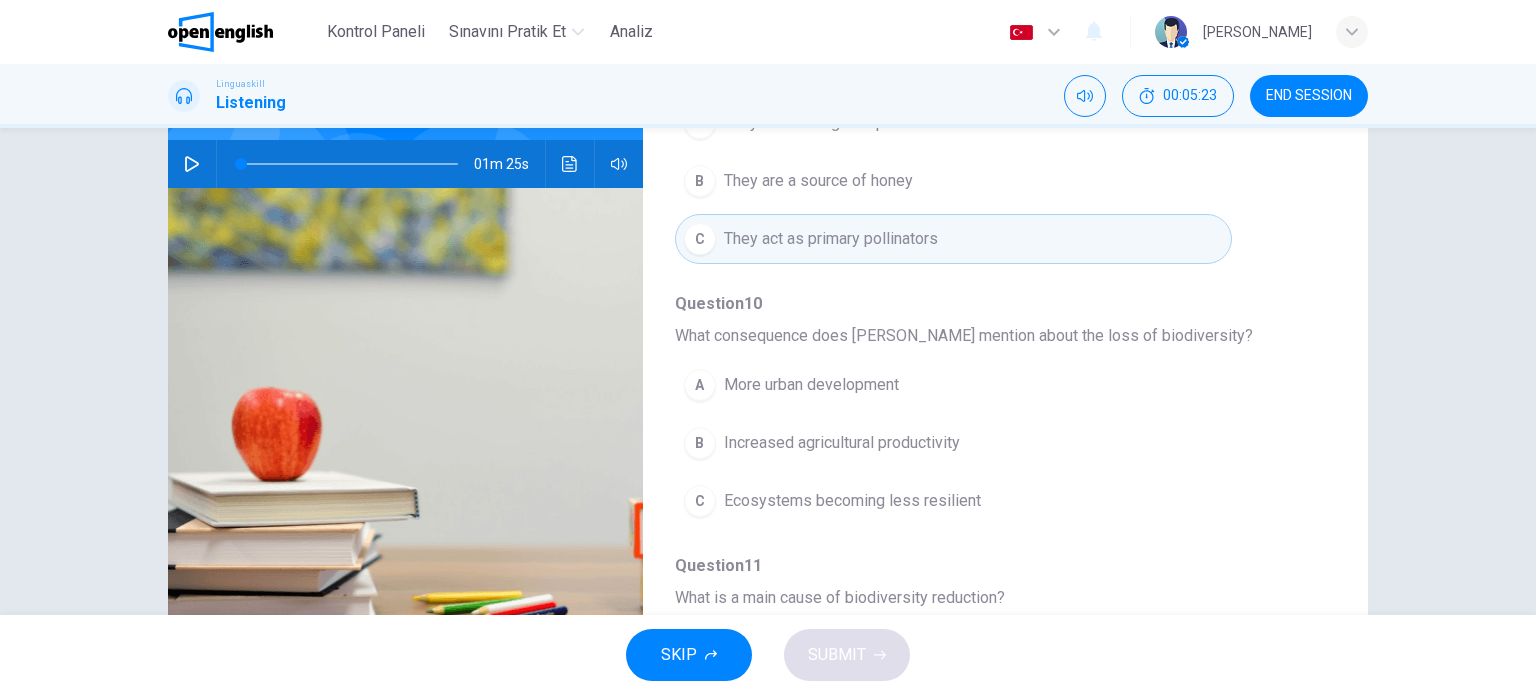 scroll, scrollTop: 600, scrollLeft: 0, axis: vertical 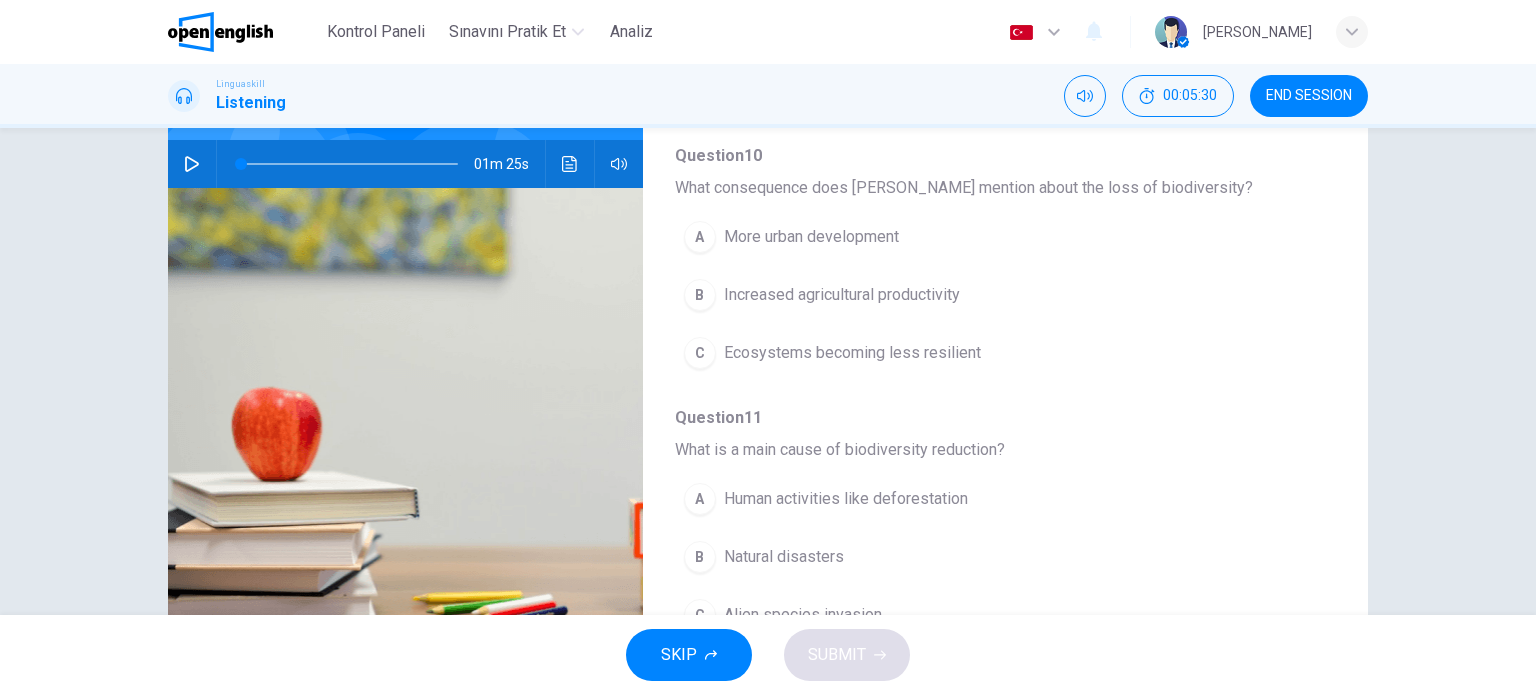 click on "C" at bounding box center (700, 353) 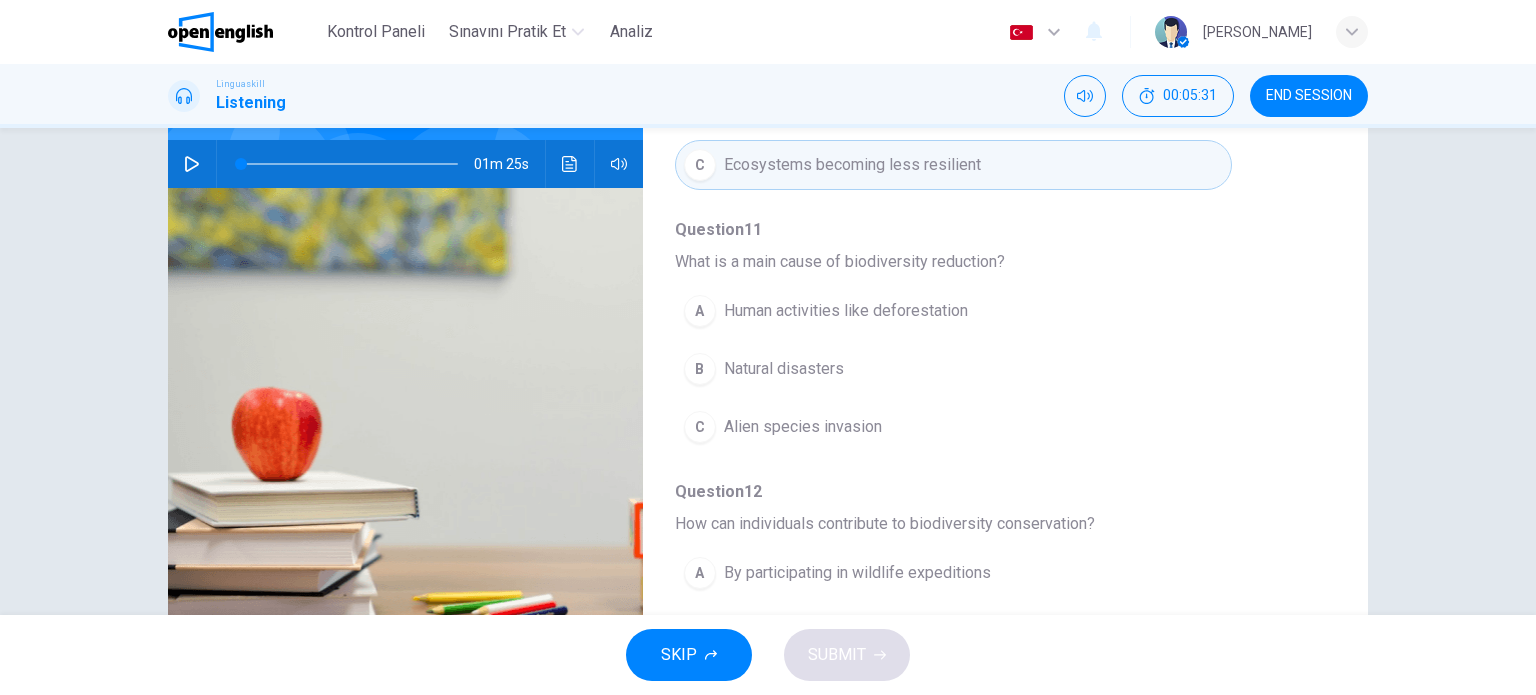 scroll, scrollTop: 800, scrollLeft: 0, axis: vertical 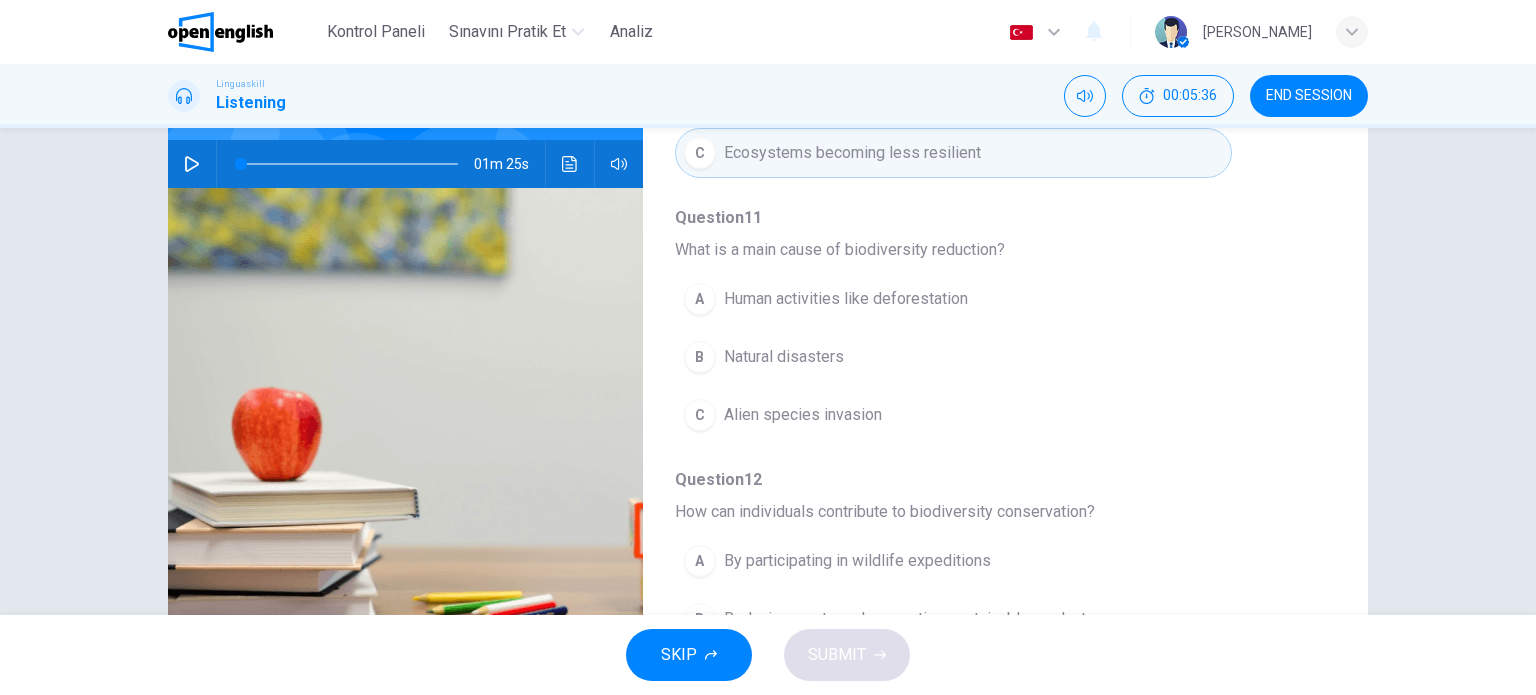 click on "A" at bounding box center [700, 299] 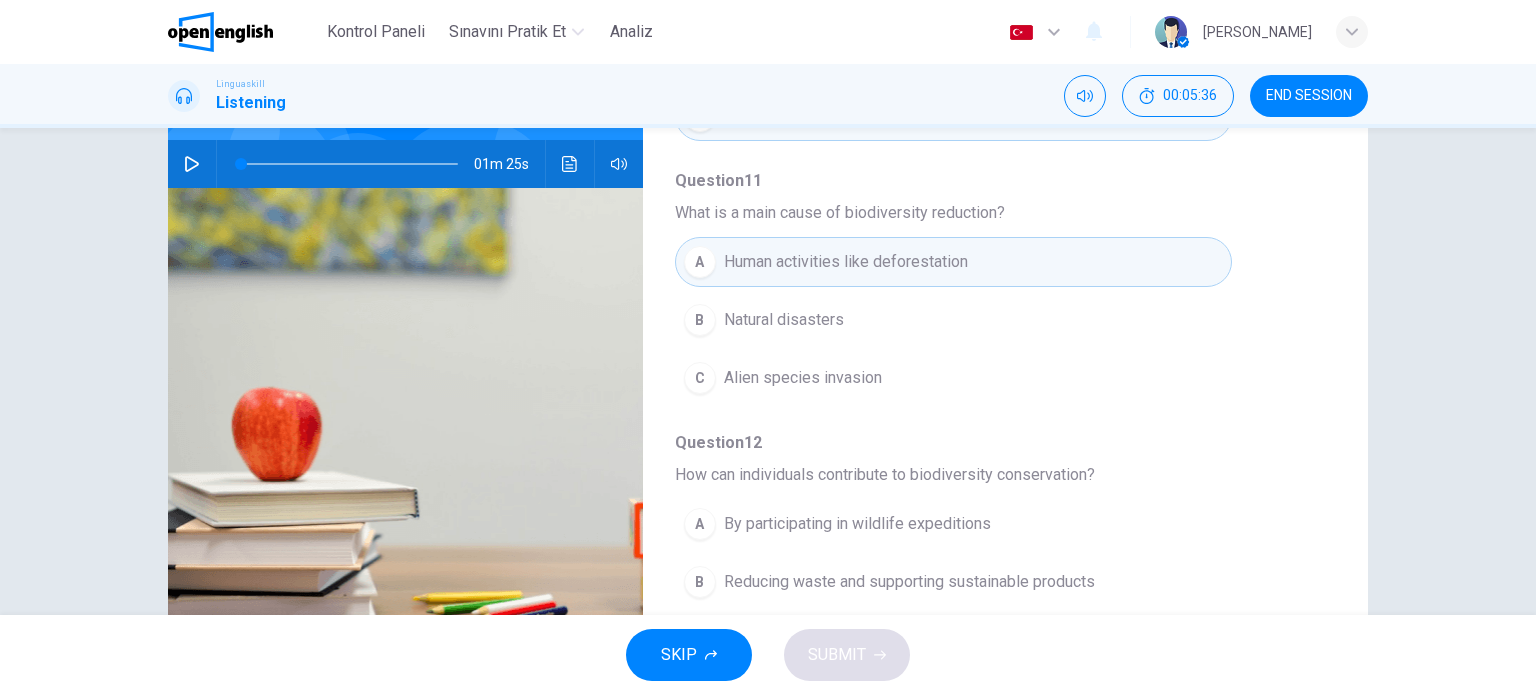 scroll, scrollTop: 856, scrollLeft: 0, axis: vertical 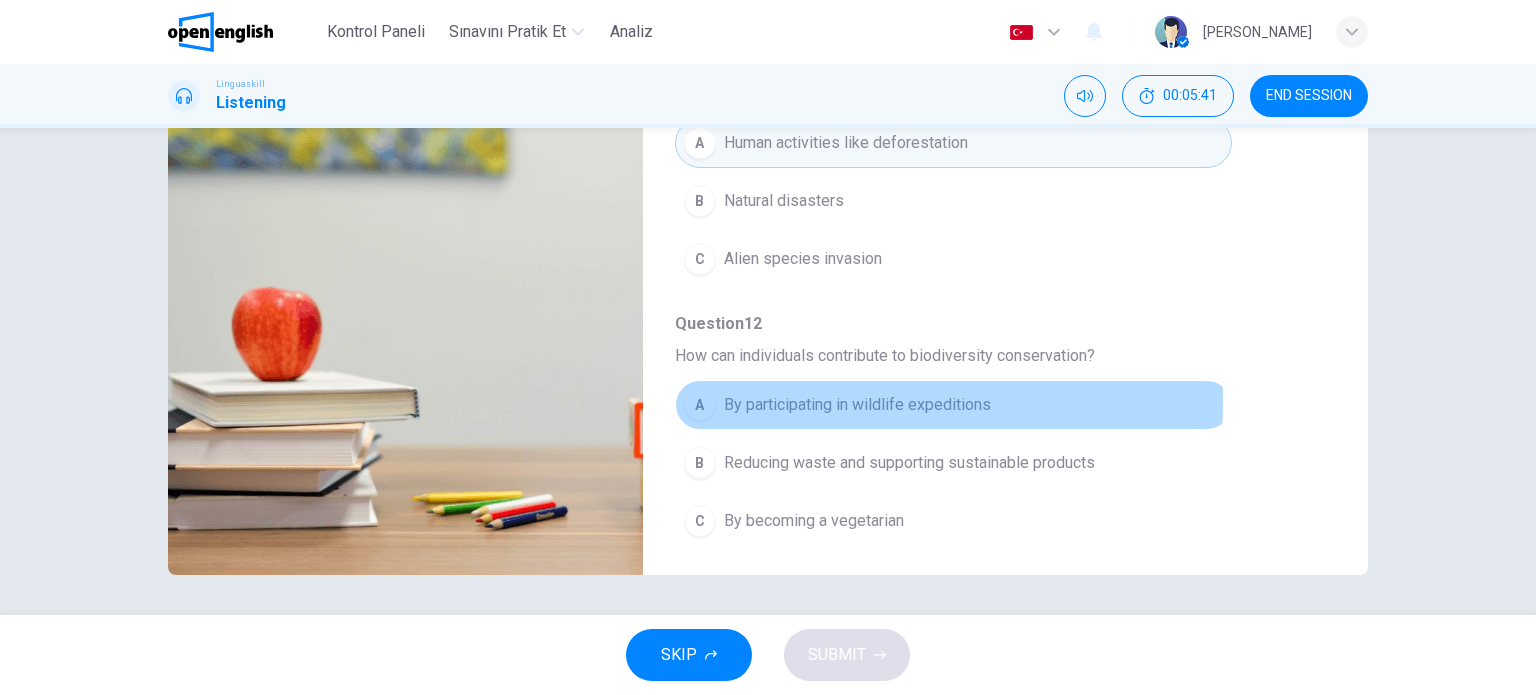 click on "A" at bounding box center [700, 405] 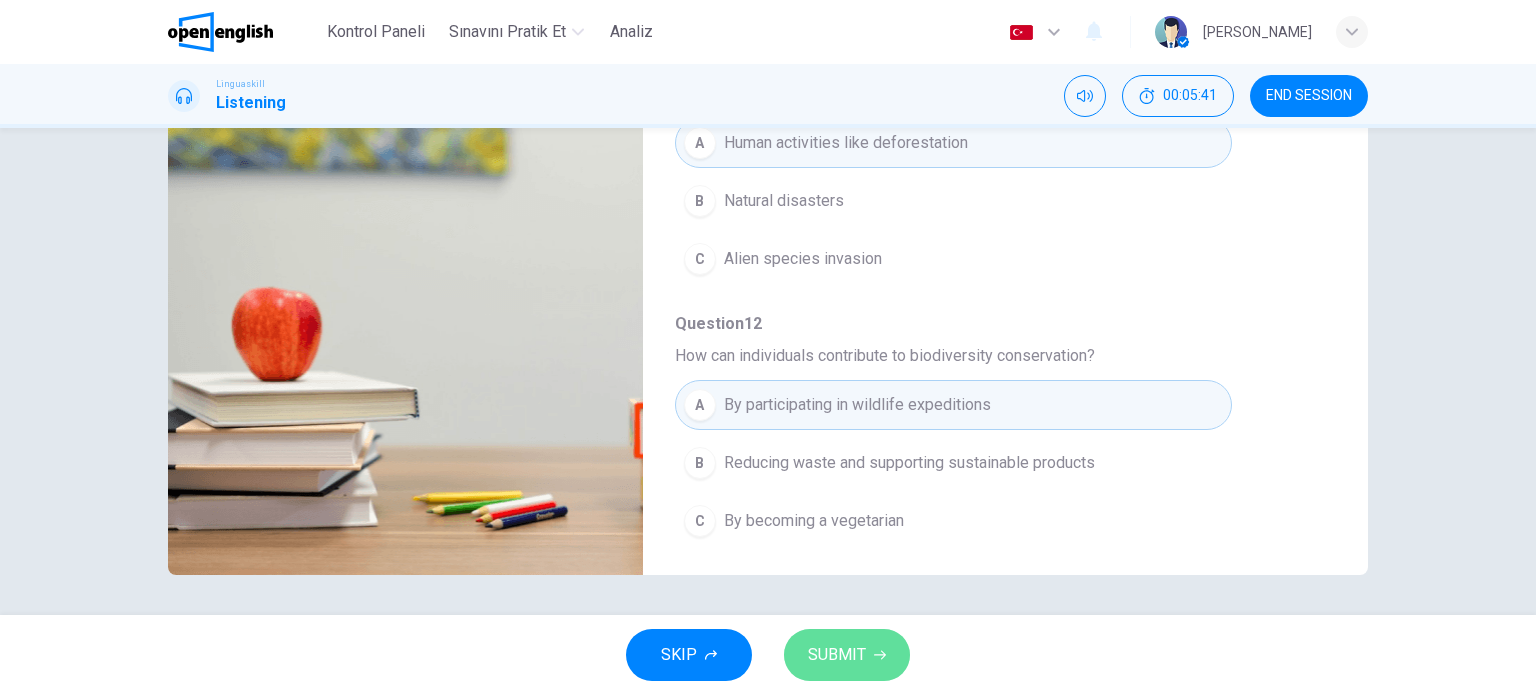 click on "SUBMIT" at bounding box center [837, 655] 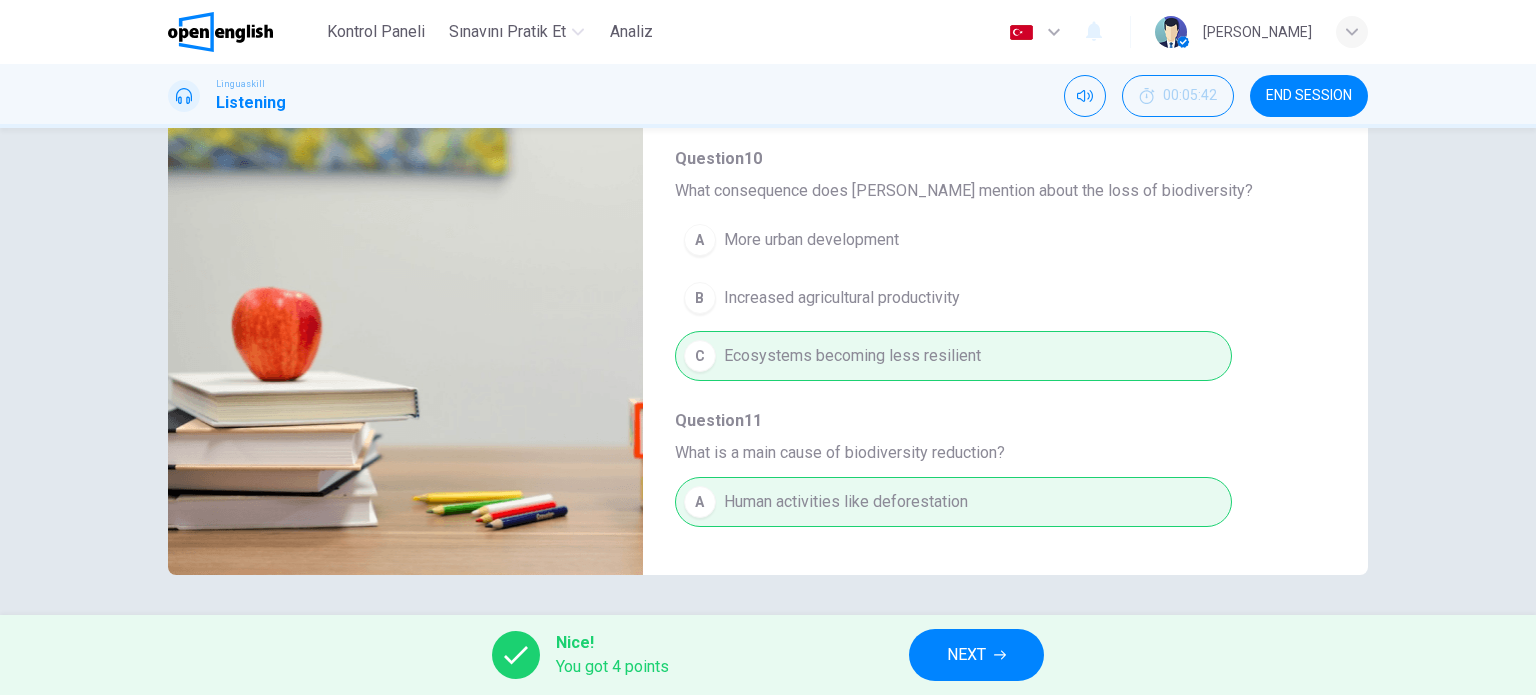 scroll, scrollTop: 856, scrollLeft: 0, axis: vertical 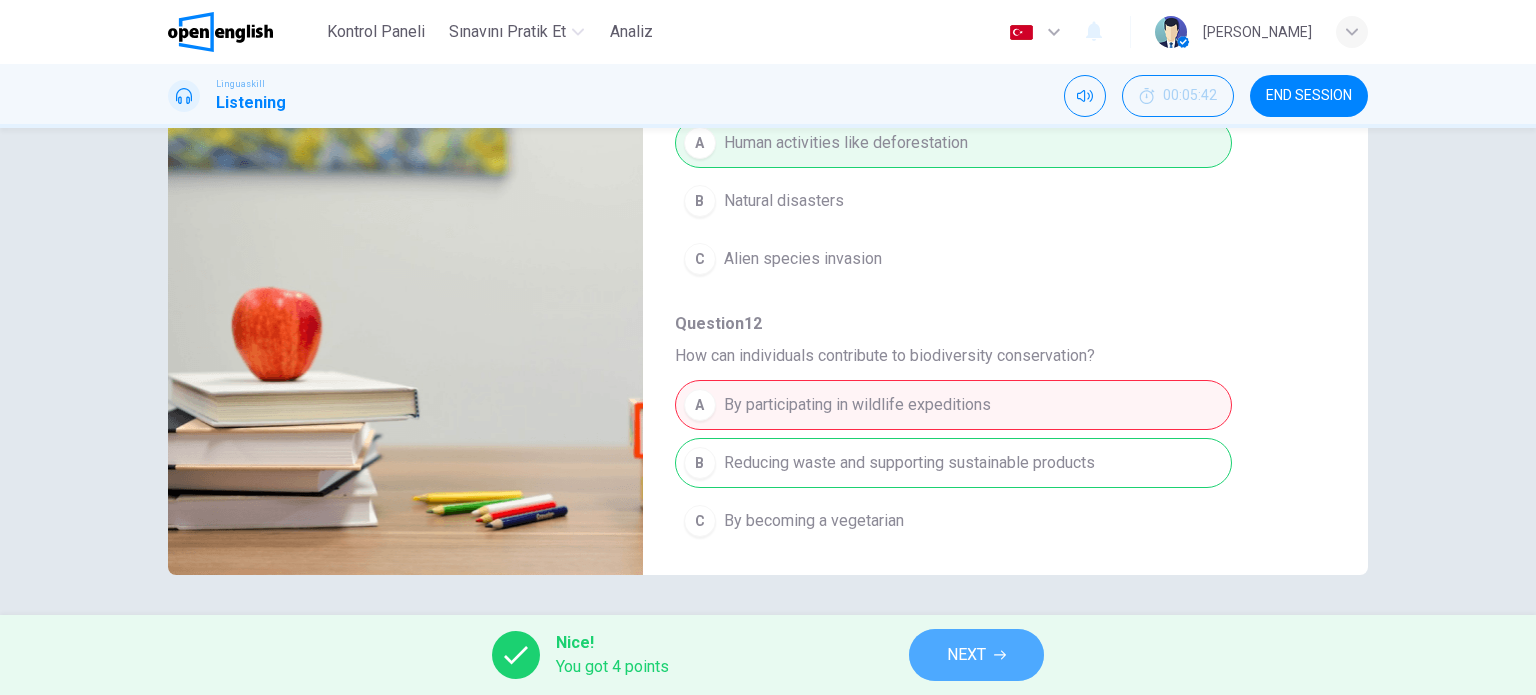 click on "NEXT" at bounding box center [976, 655] 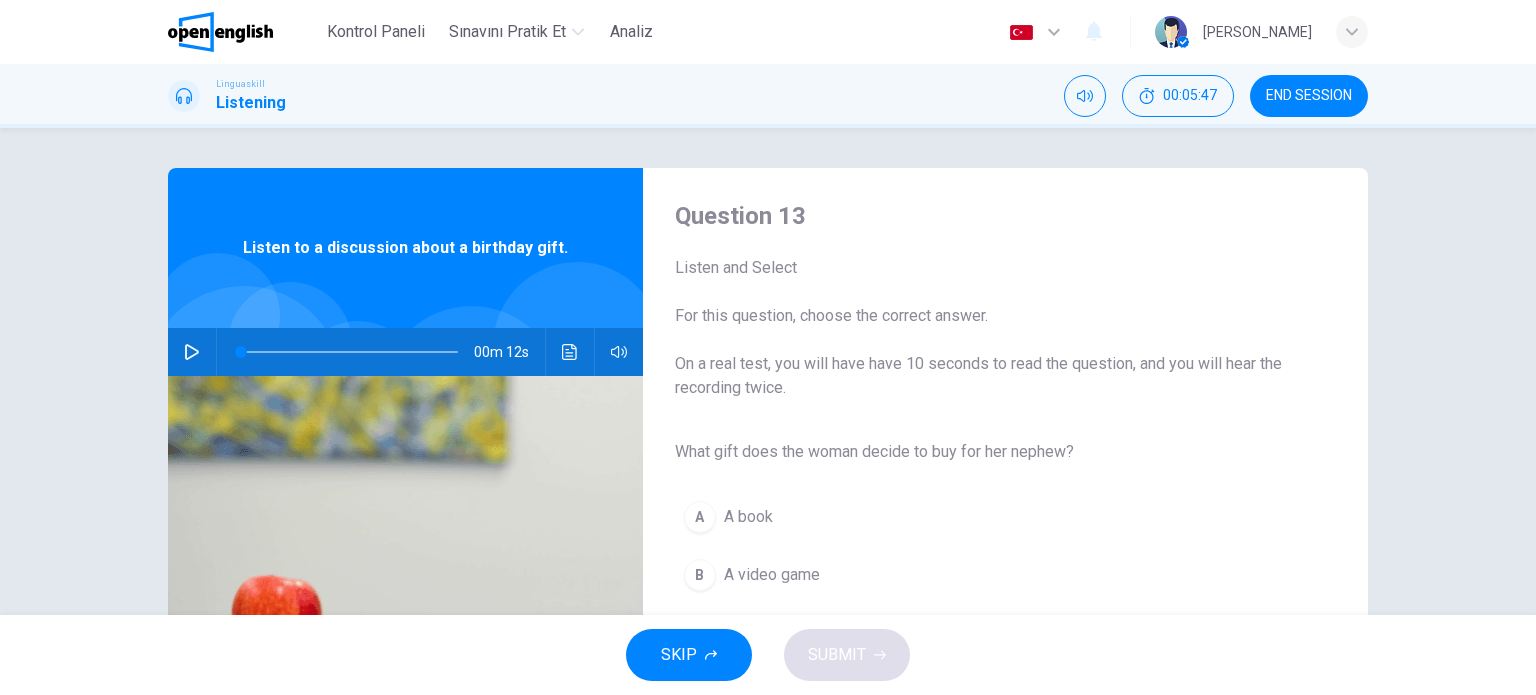 scroll, scrollTop: 100, scrollLeft: 0, axis: vertical 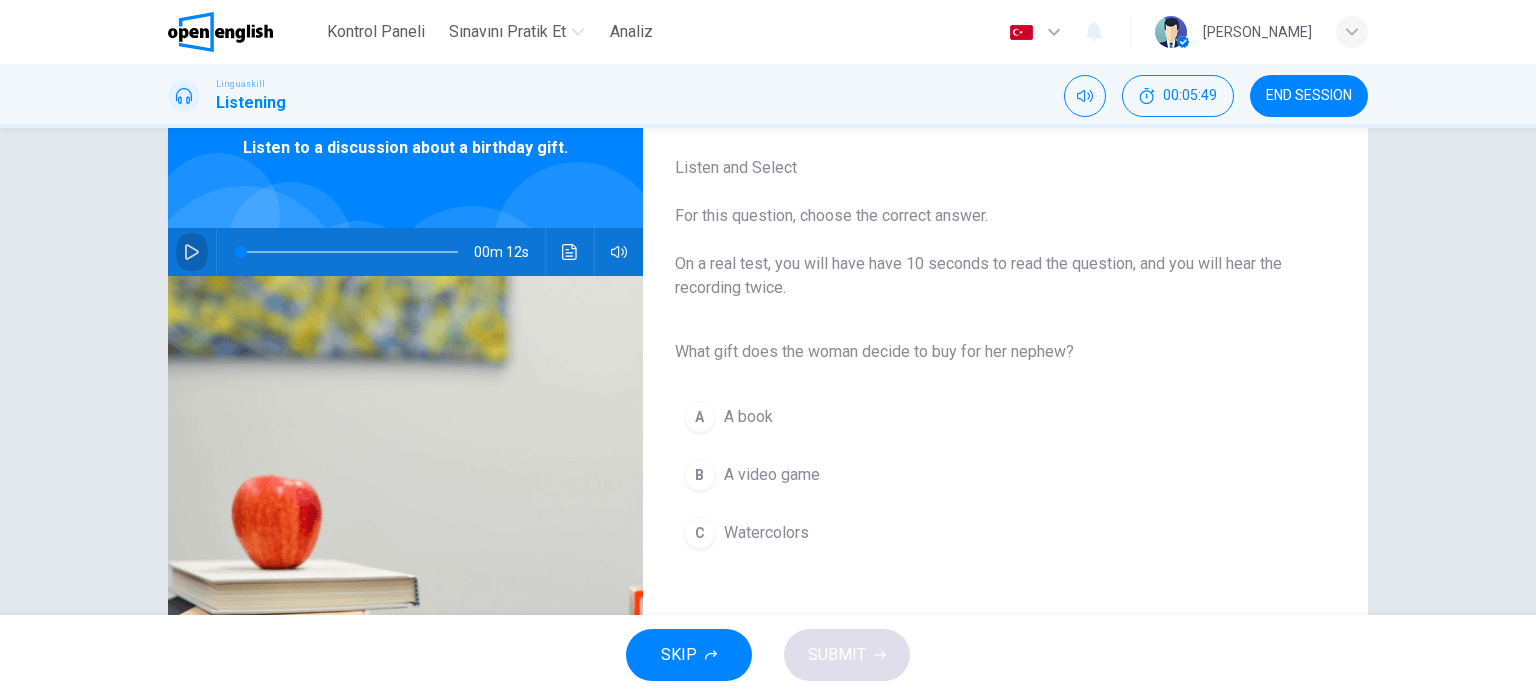 click 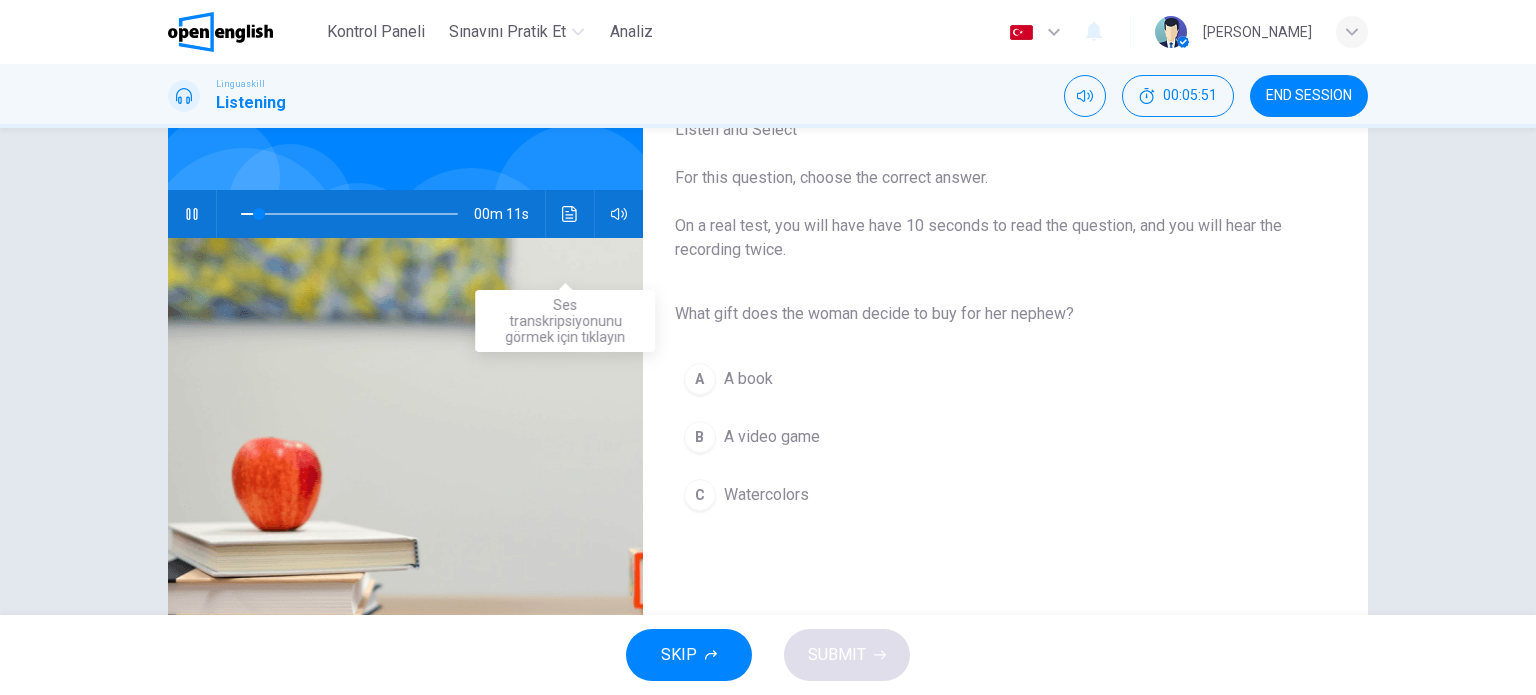 scroll, scrollTop: 200, scrollLeft: 0, axis: vertical 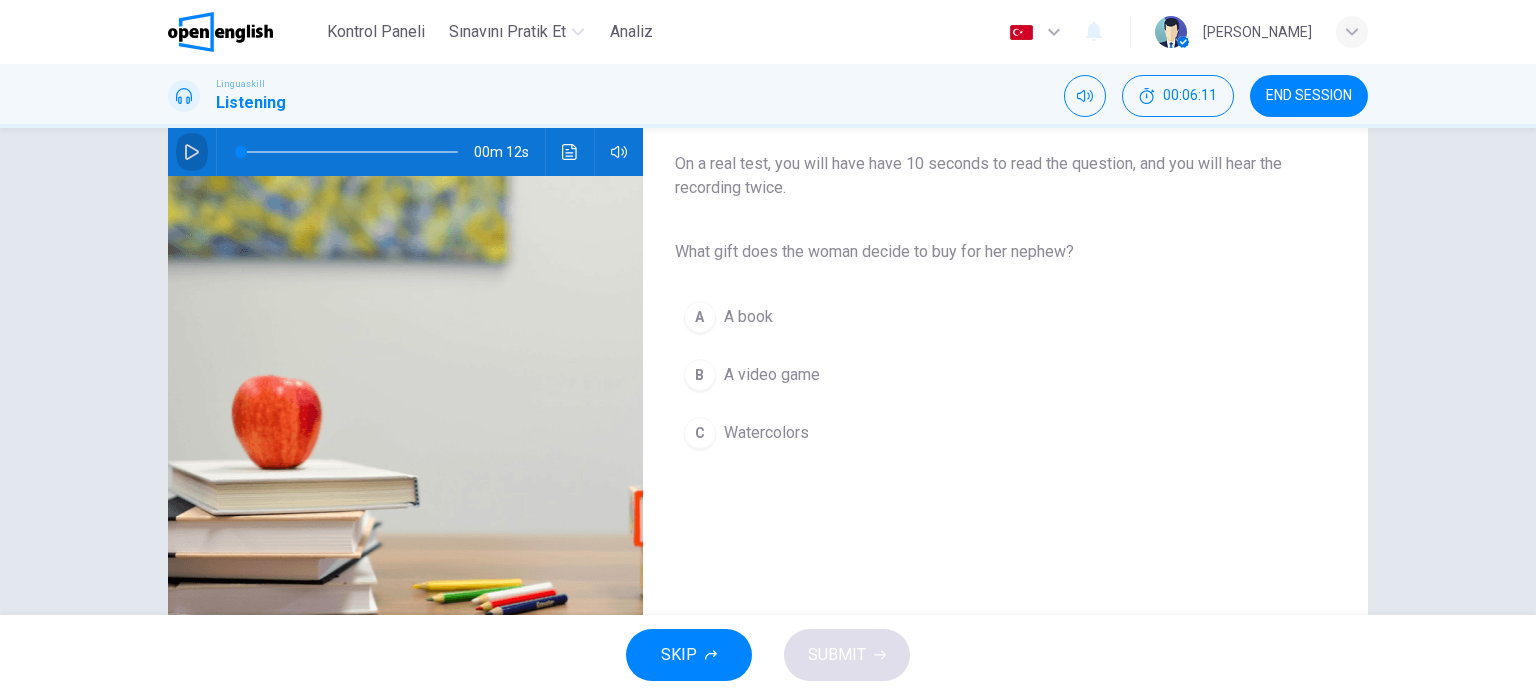 click 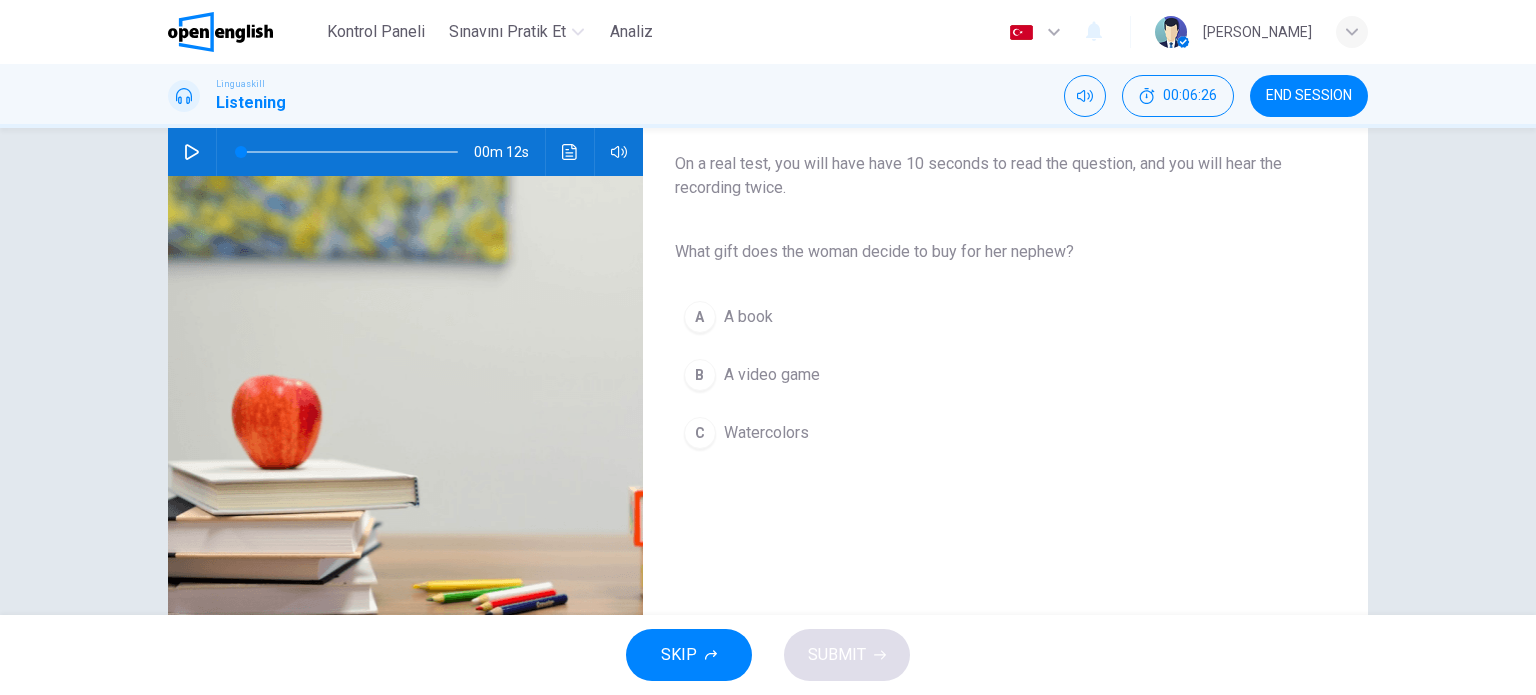 click 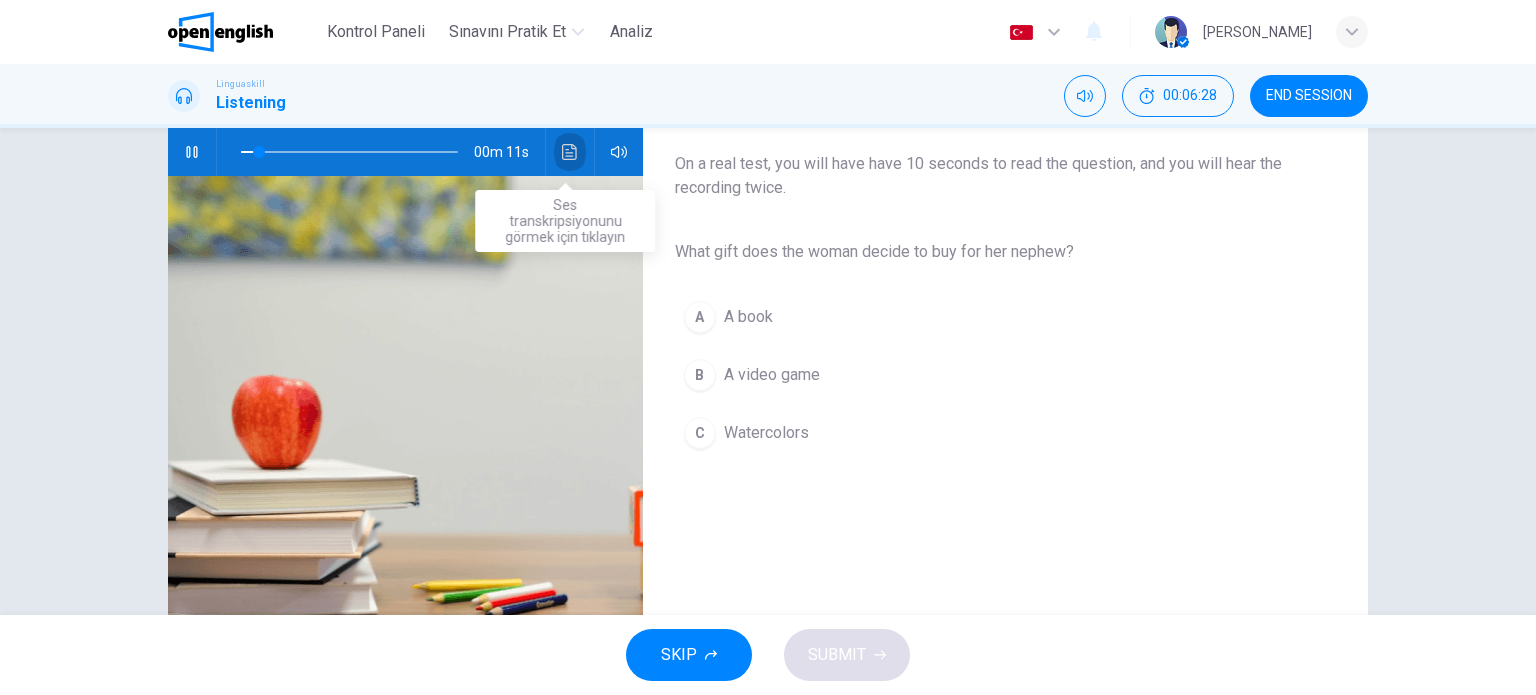 click 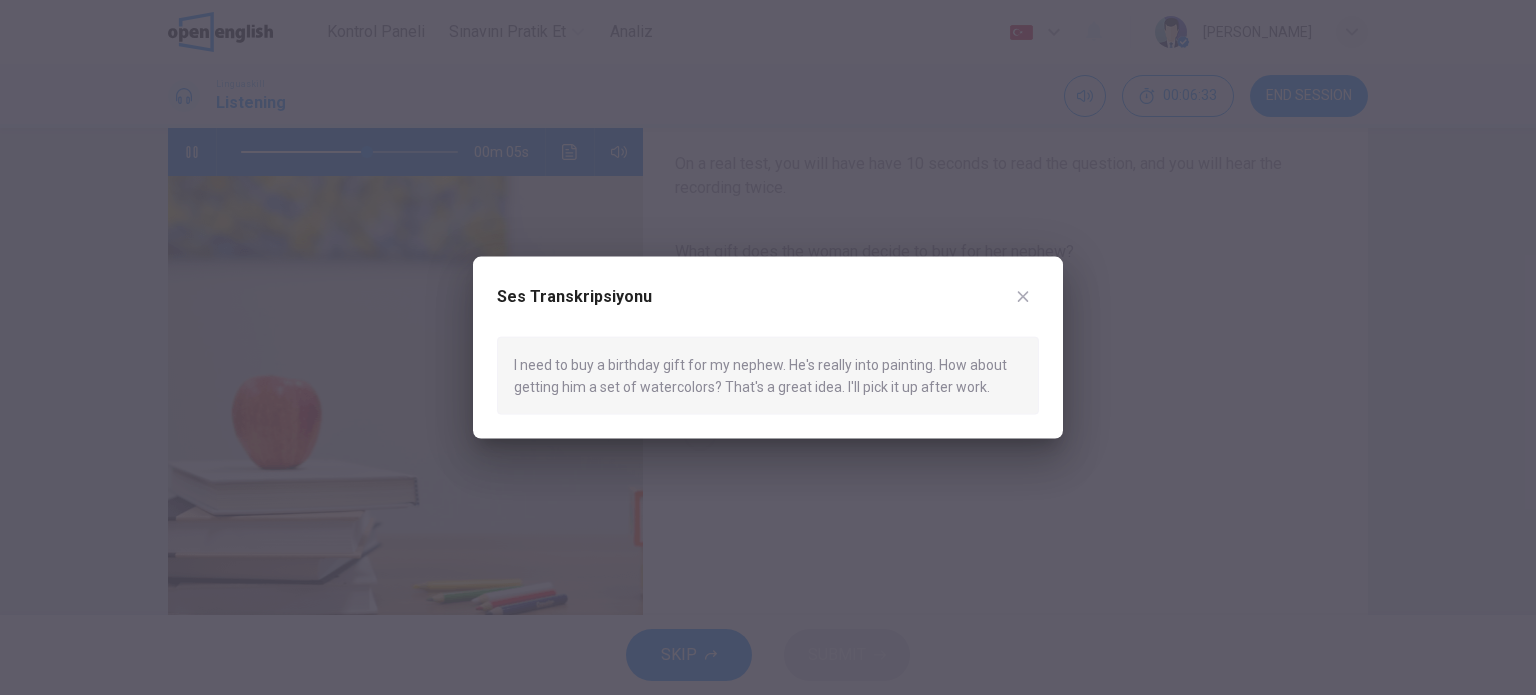 click 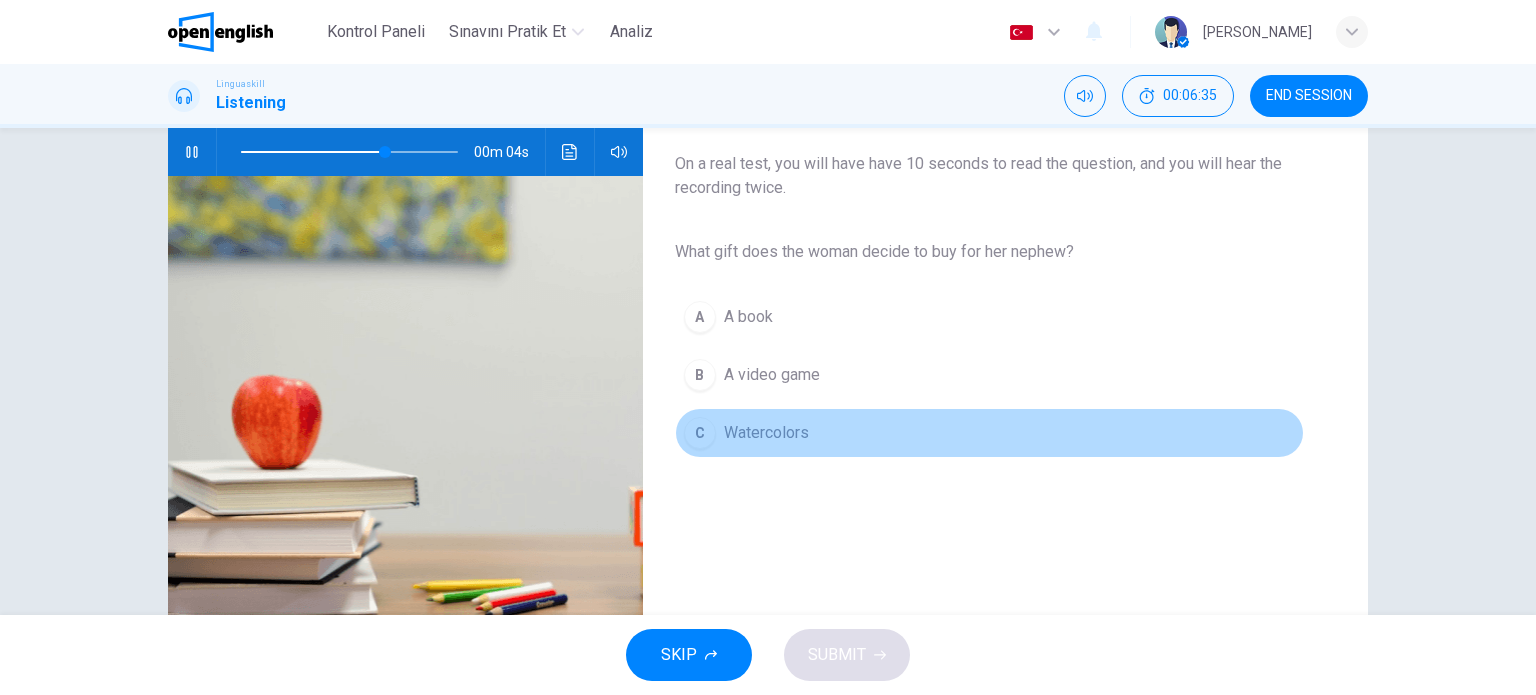 click on "C" at bounding box center (700, 433) 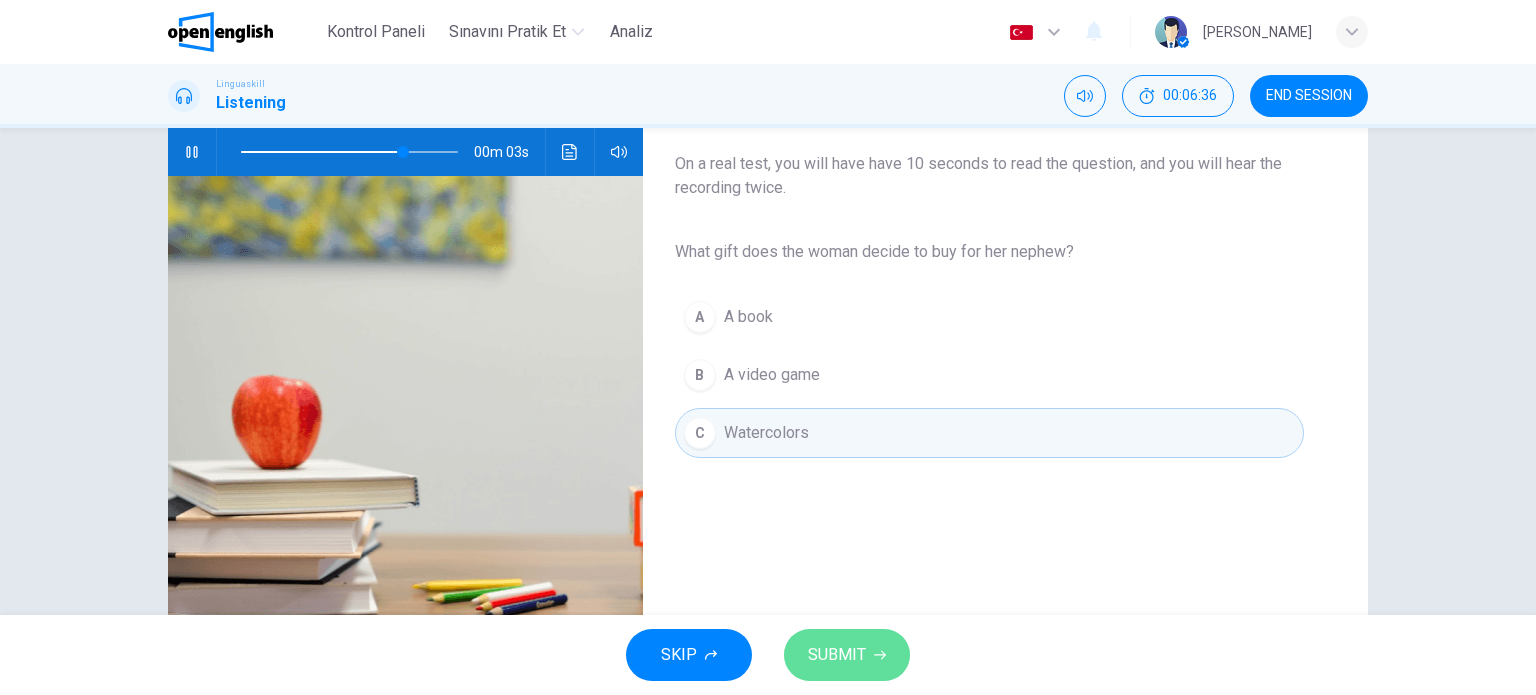 click on "SUBMIT" at bounding box center (847, 655) 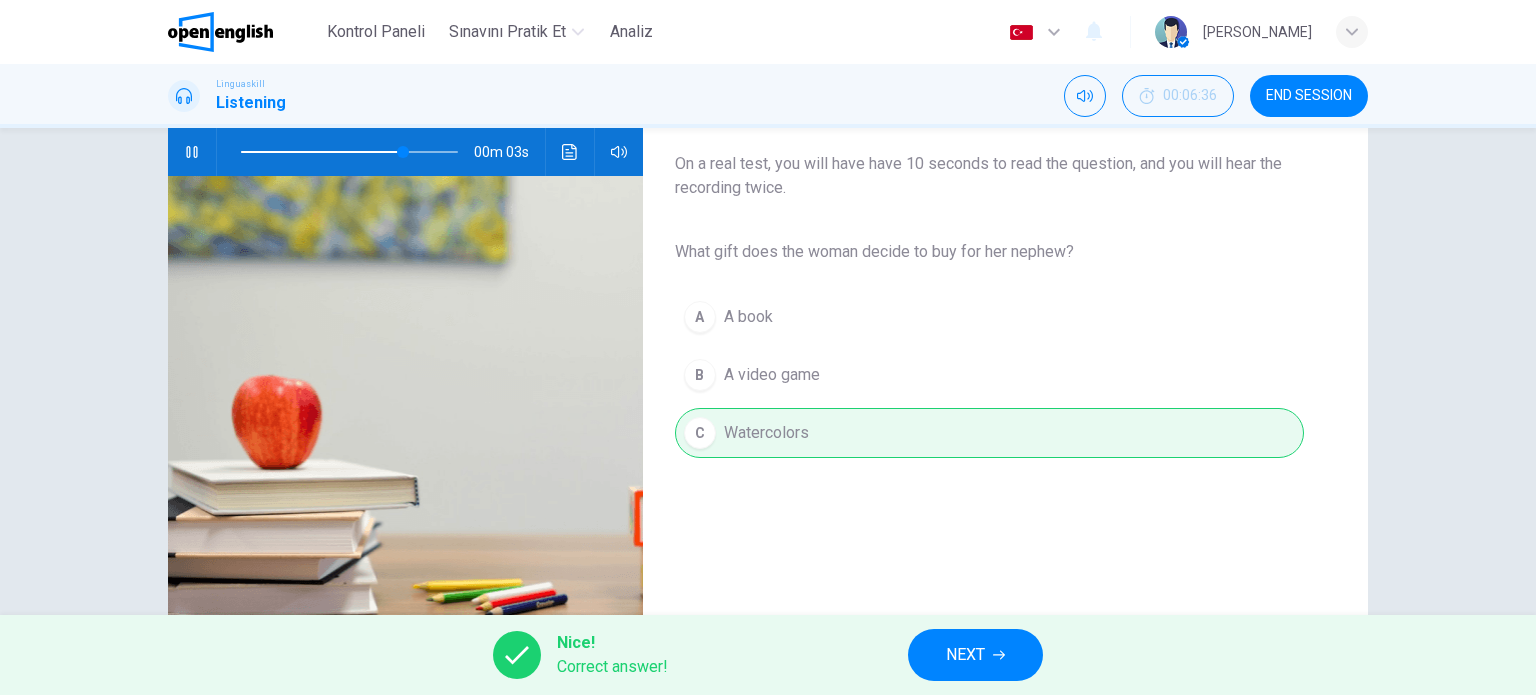 type on "**" 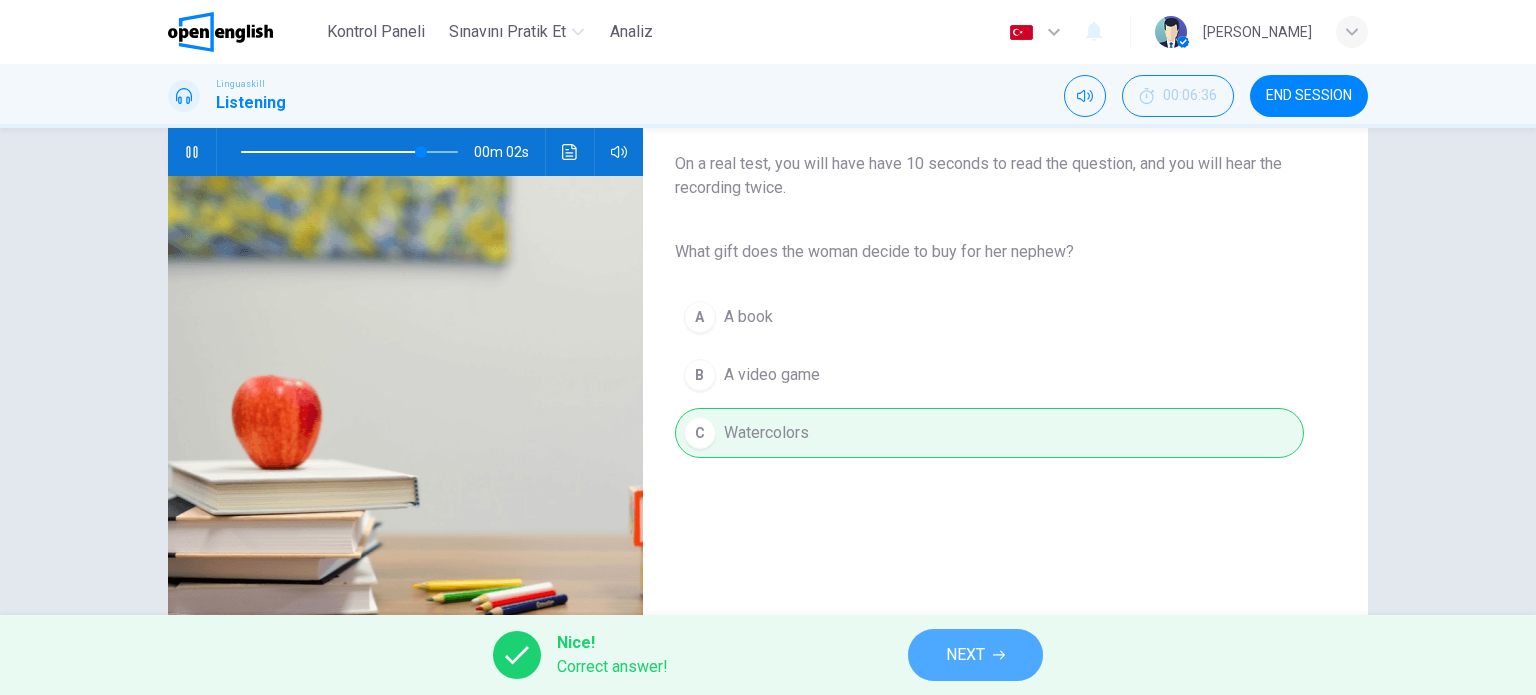 click on "NEXT" at bounding box center (975, 655) 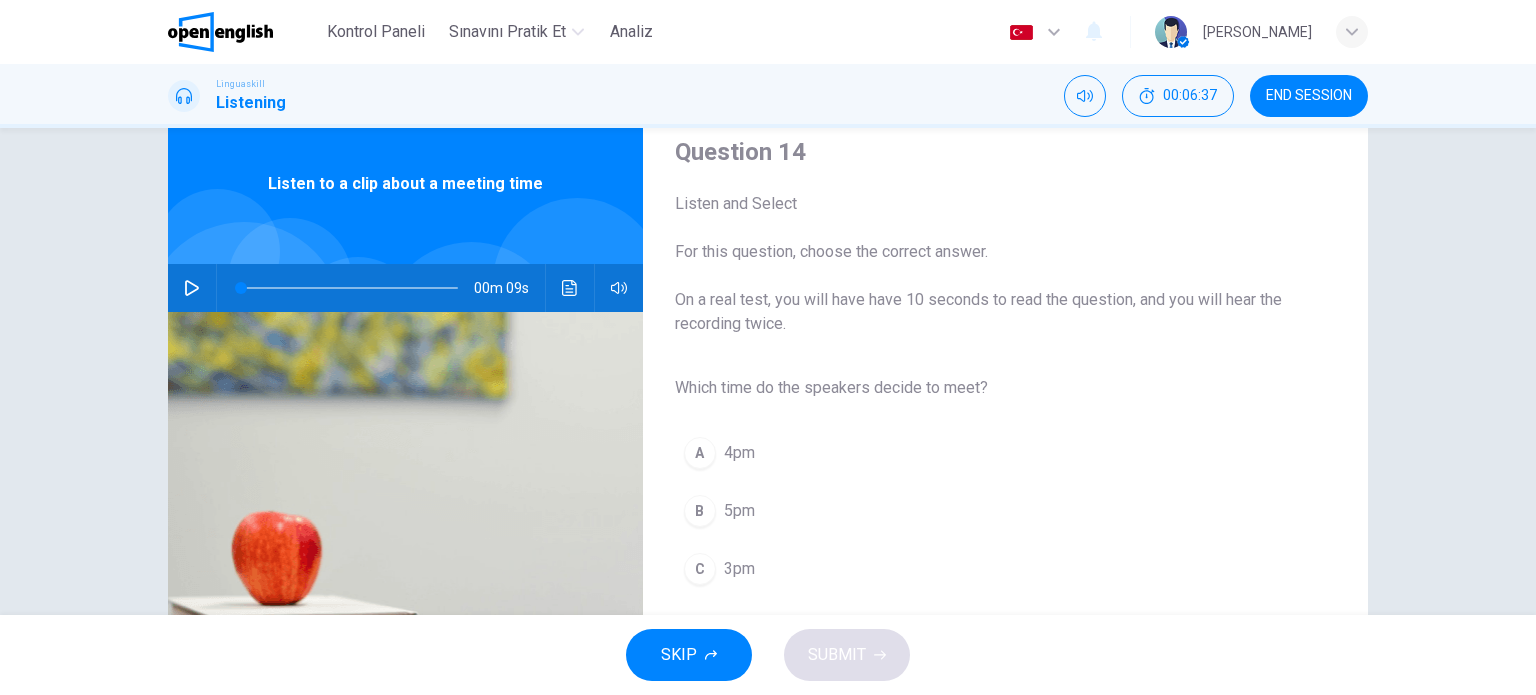 scroll, scrollTop: 100, scrollLeft: 0, axis: vertical 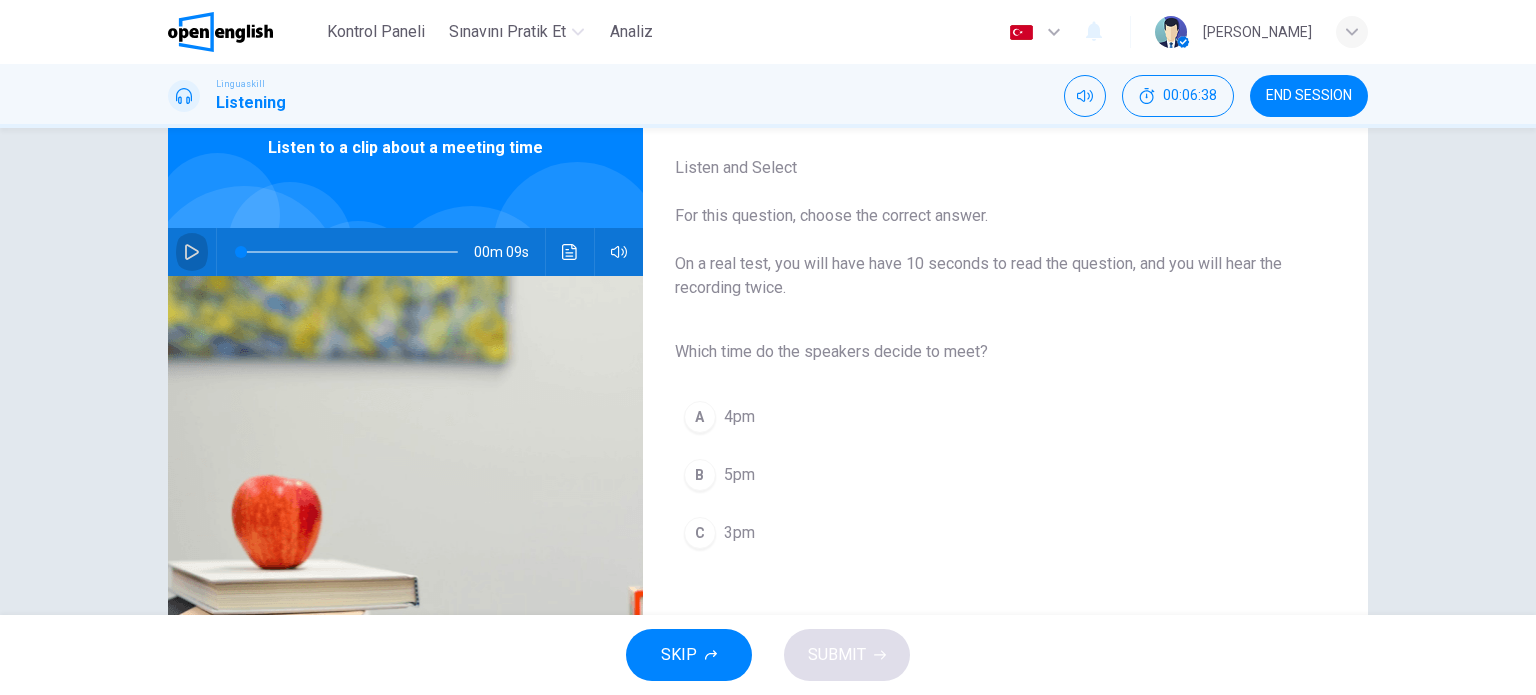 click at bounding box center (192, 252) 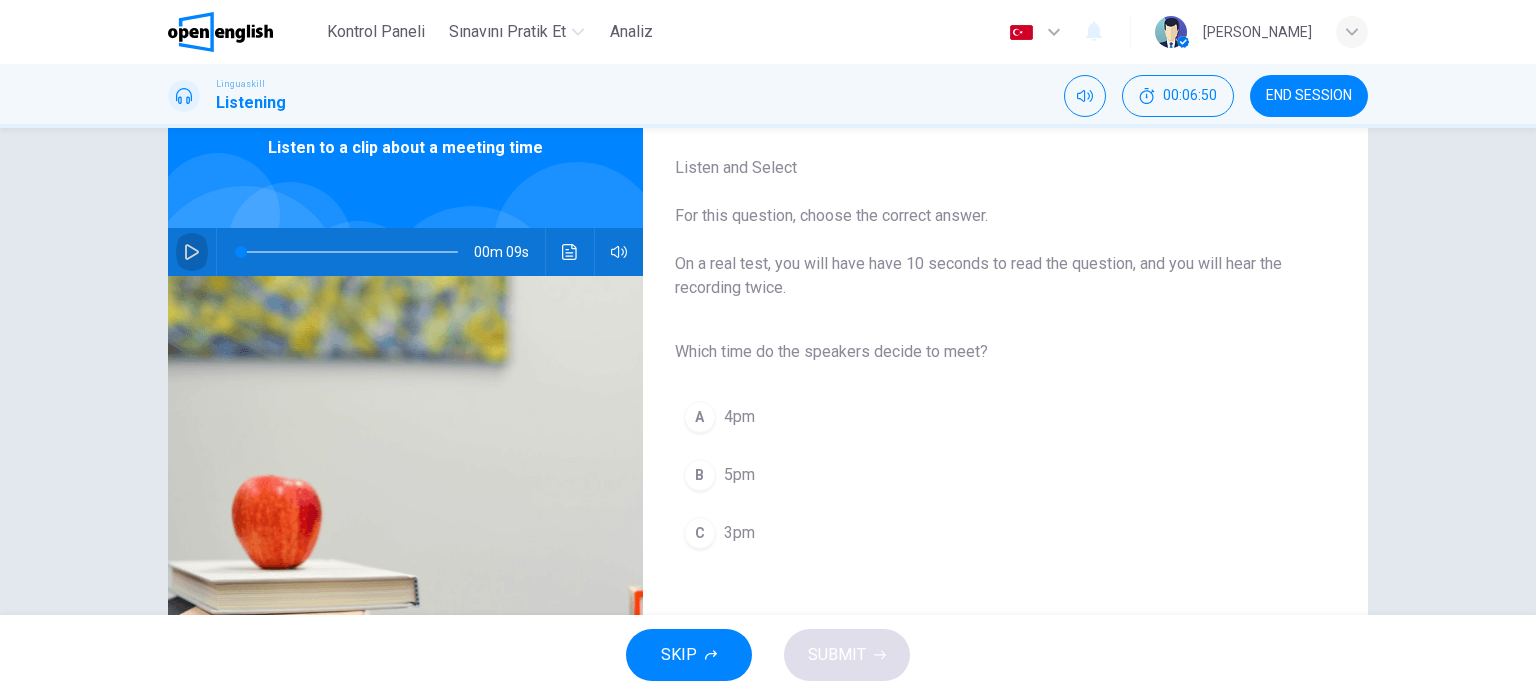 click 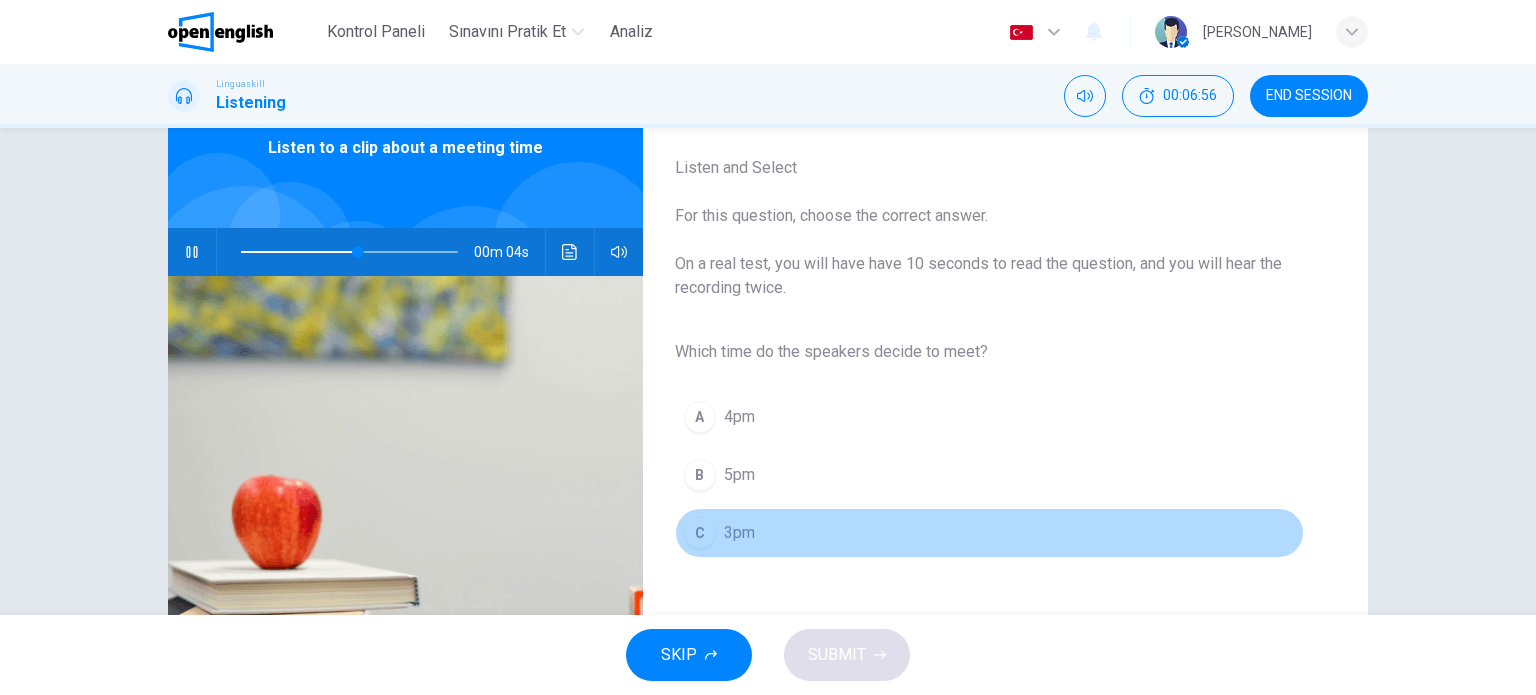 click on "C" at bounding box center (700, 533) 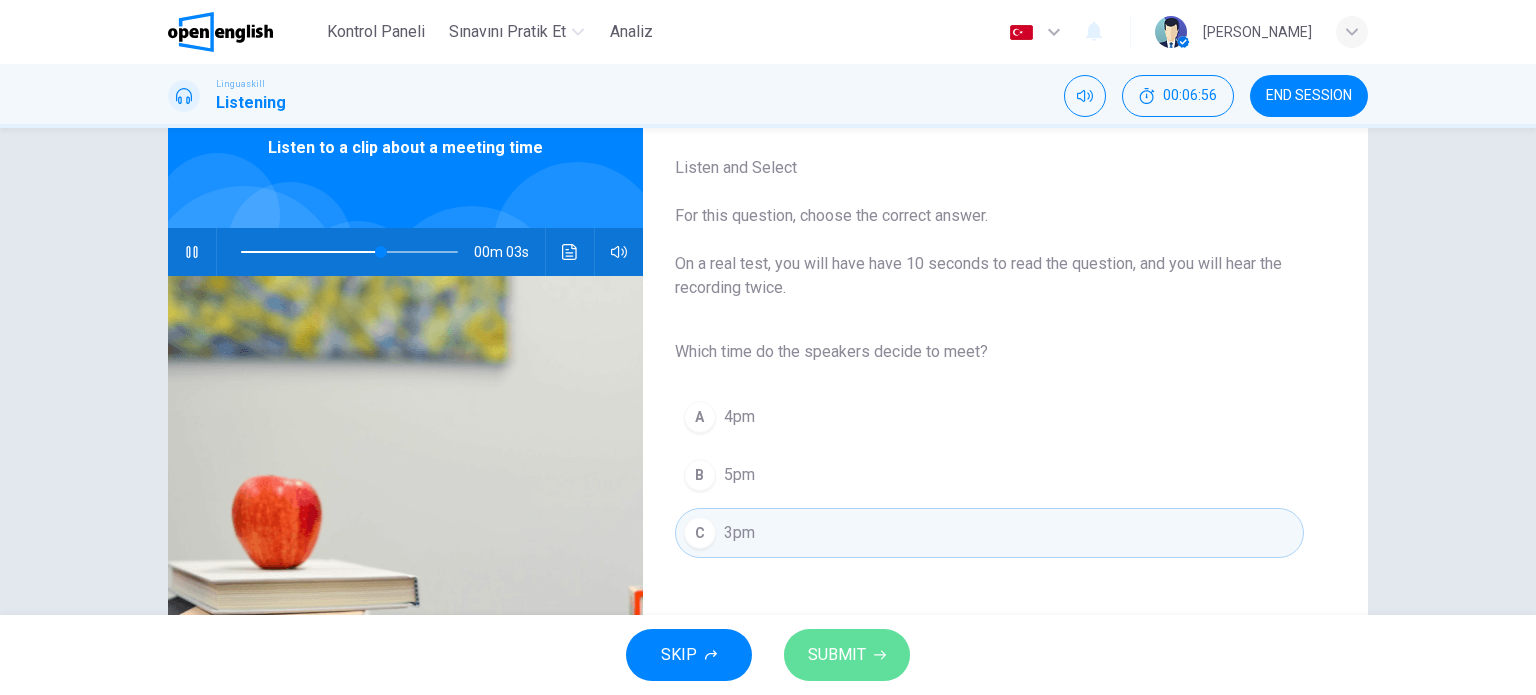click 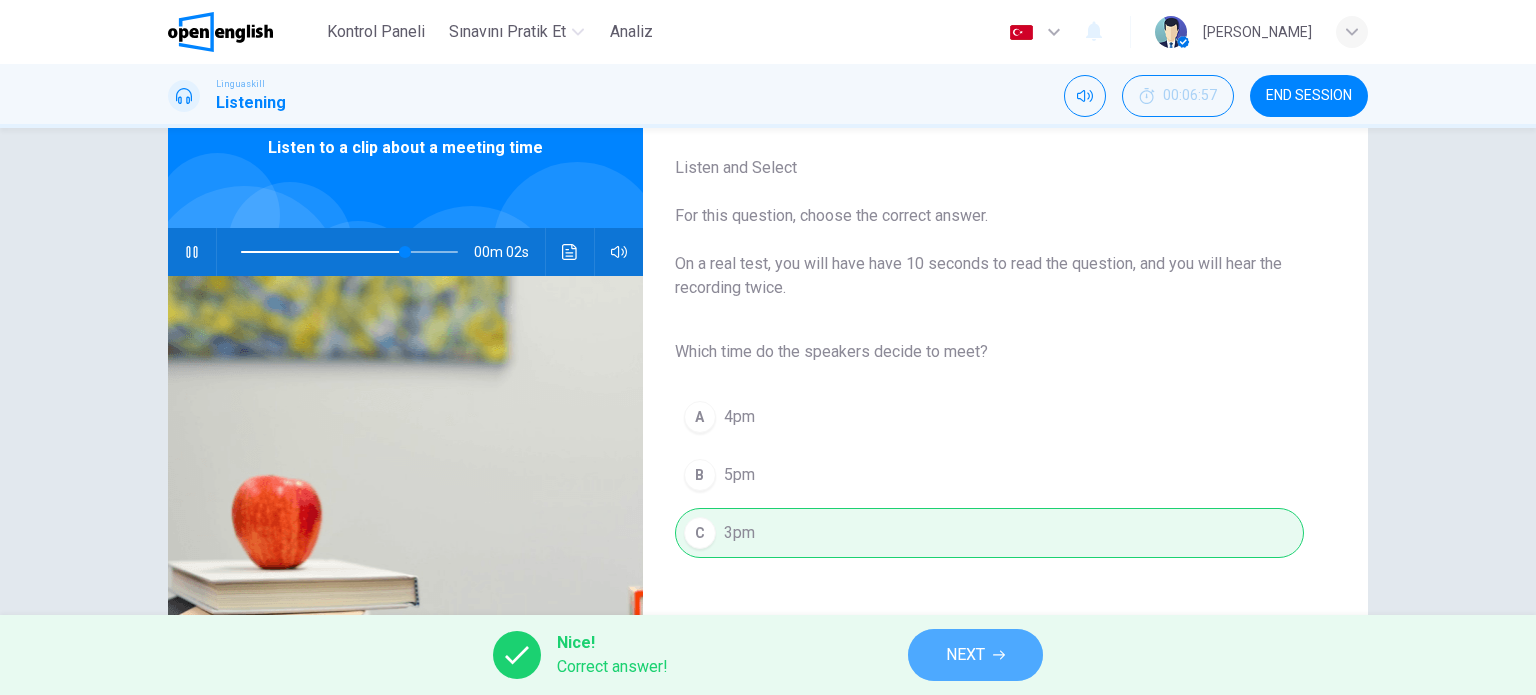 click on "NEXT" at bounding box center (975, 655) 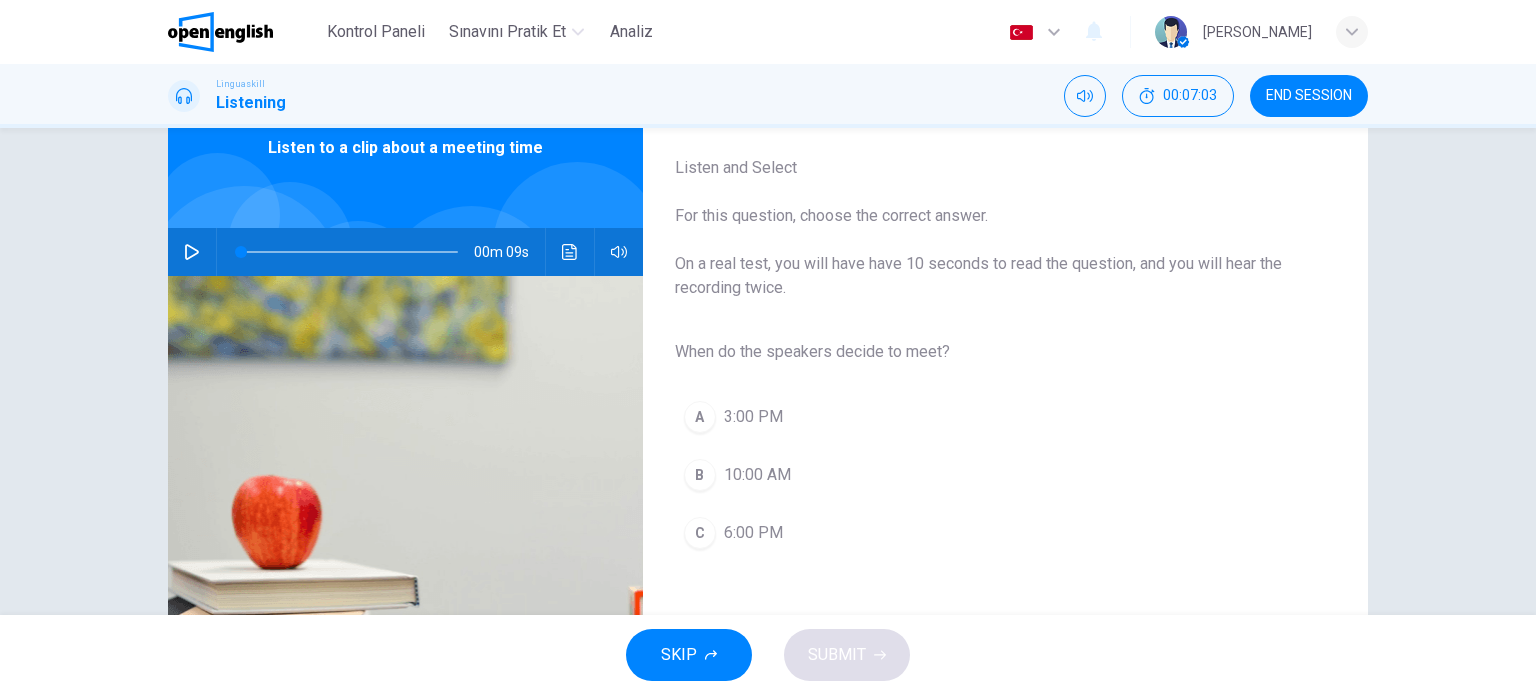 click at bounding box center [192, 252] 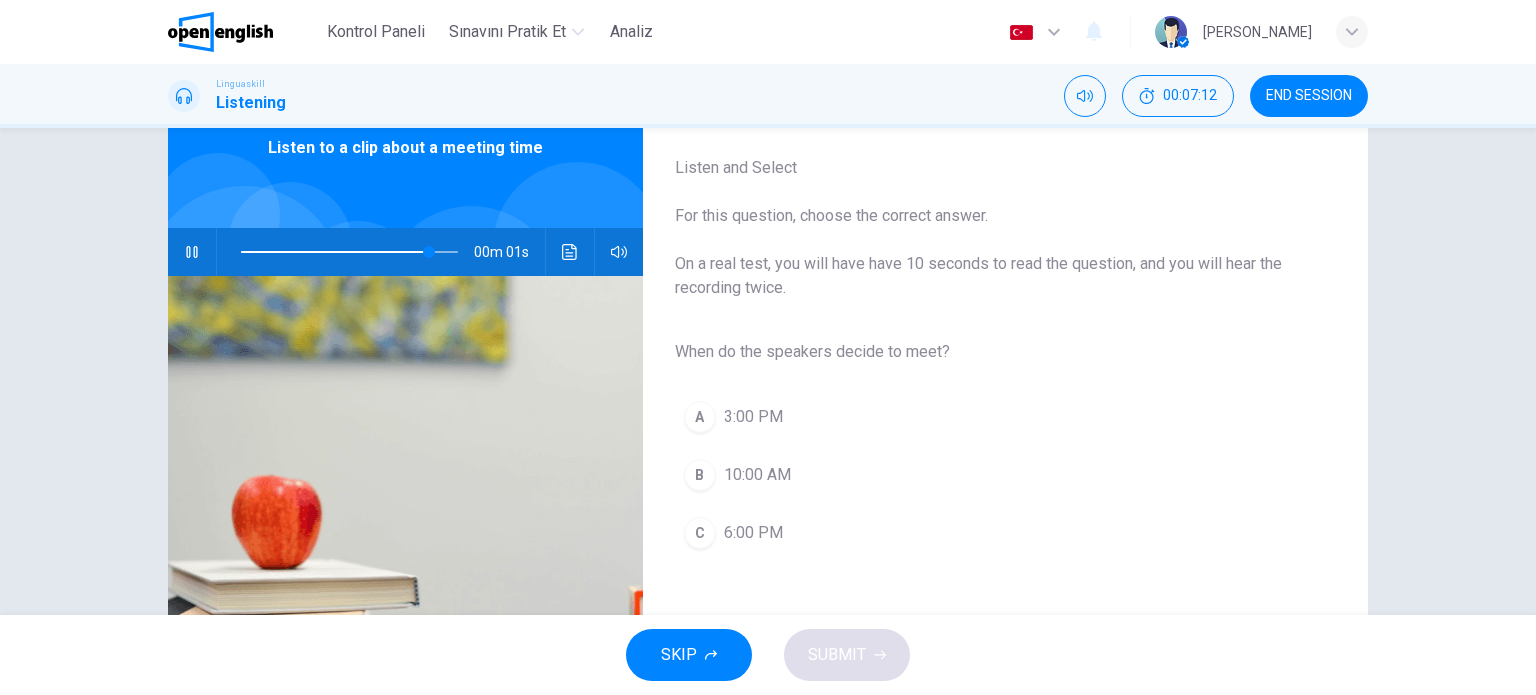 click on "A" at bounding box center [700, 417] 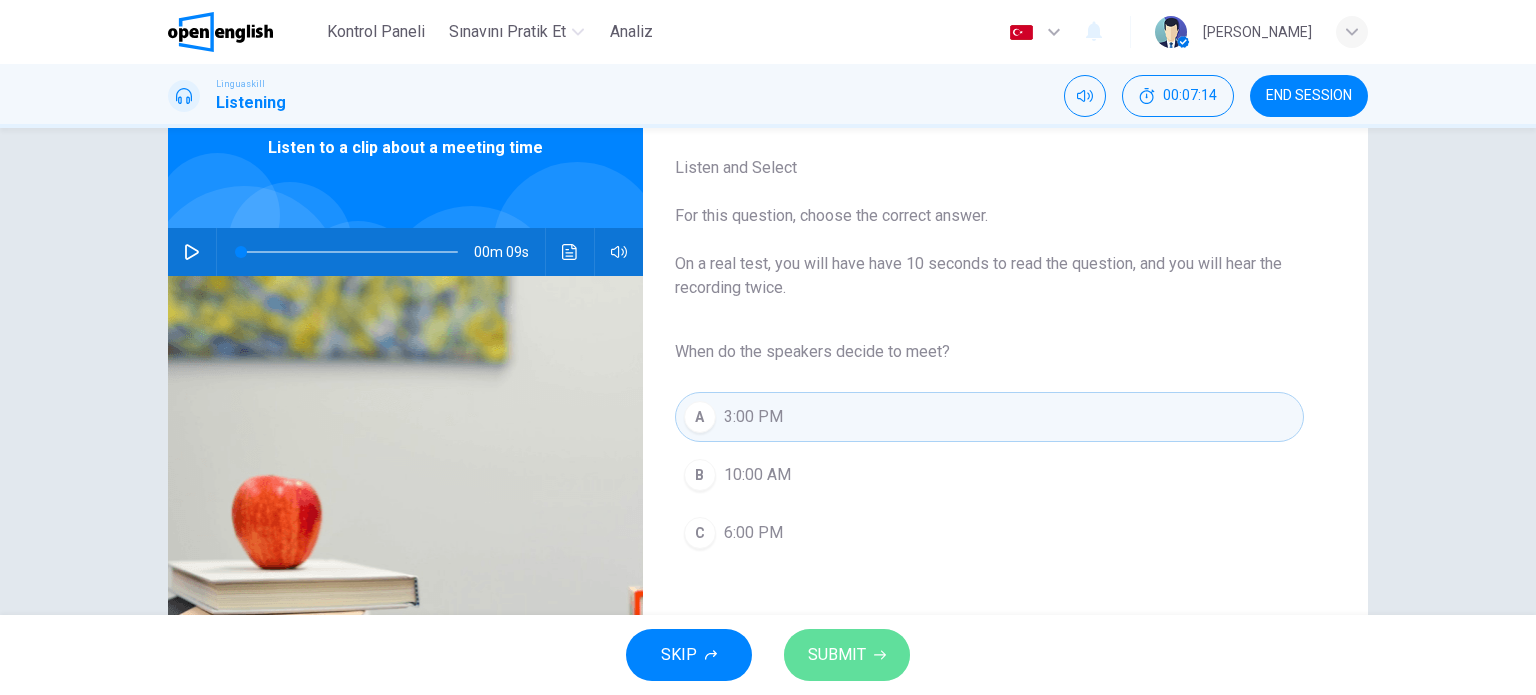click on "SUBMIT" at bounding box center (837, 655) 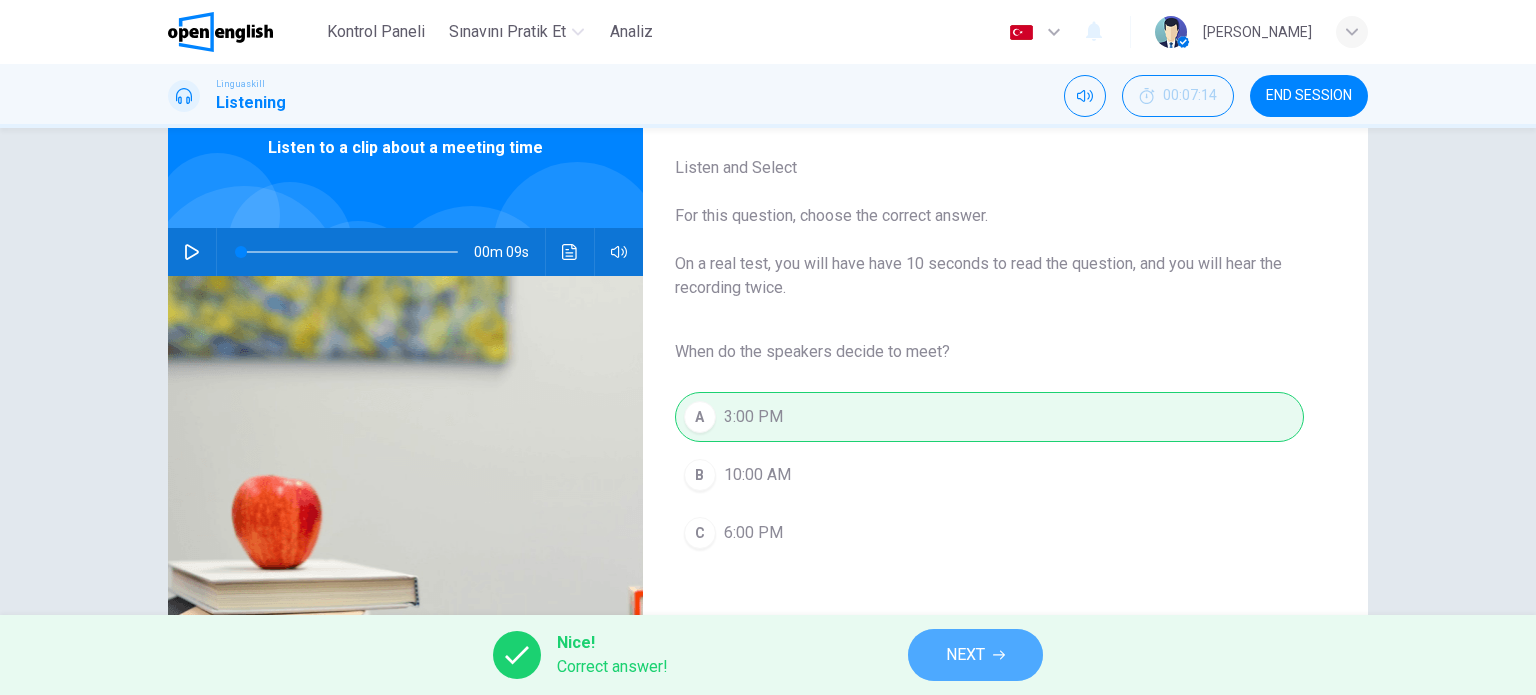 click on "NEXT" at bounding box center [975, 655] 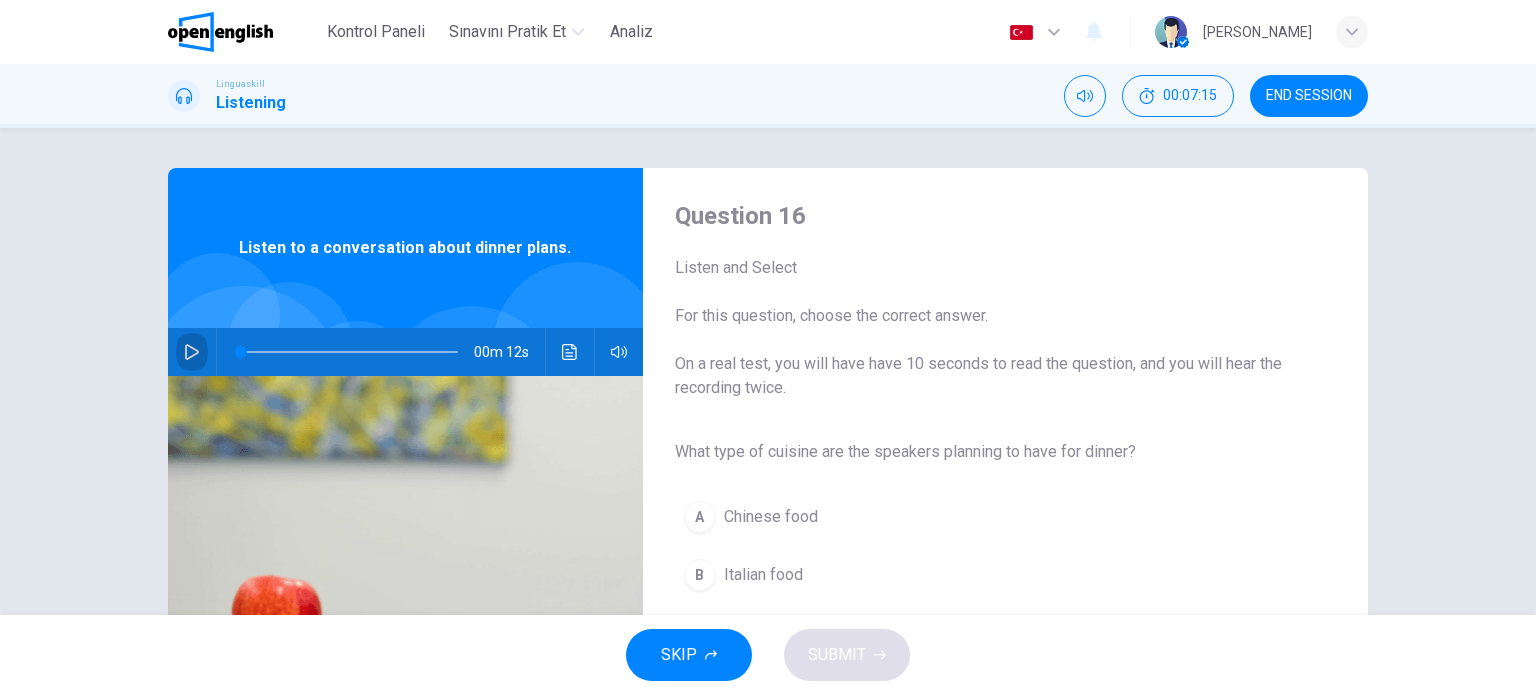 click 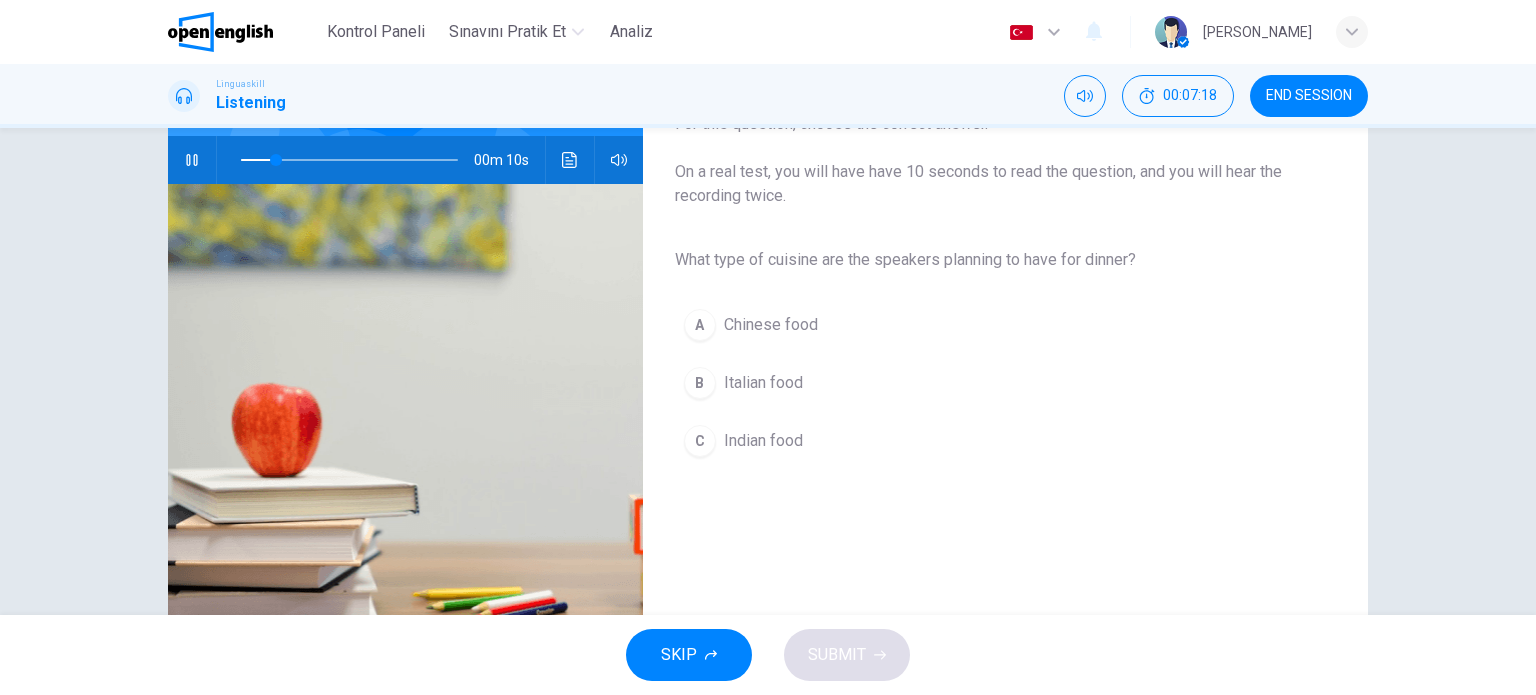 scroll, scrollTop: 200, scrollLeft: 0, axis: vertical 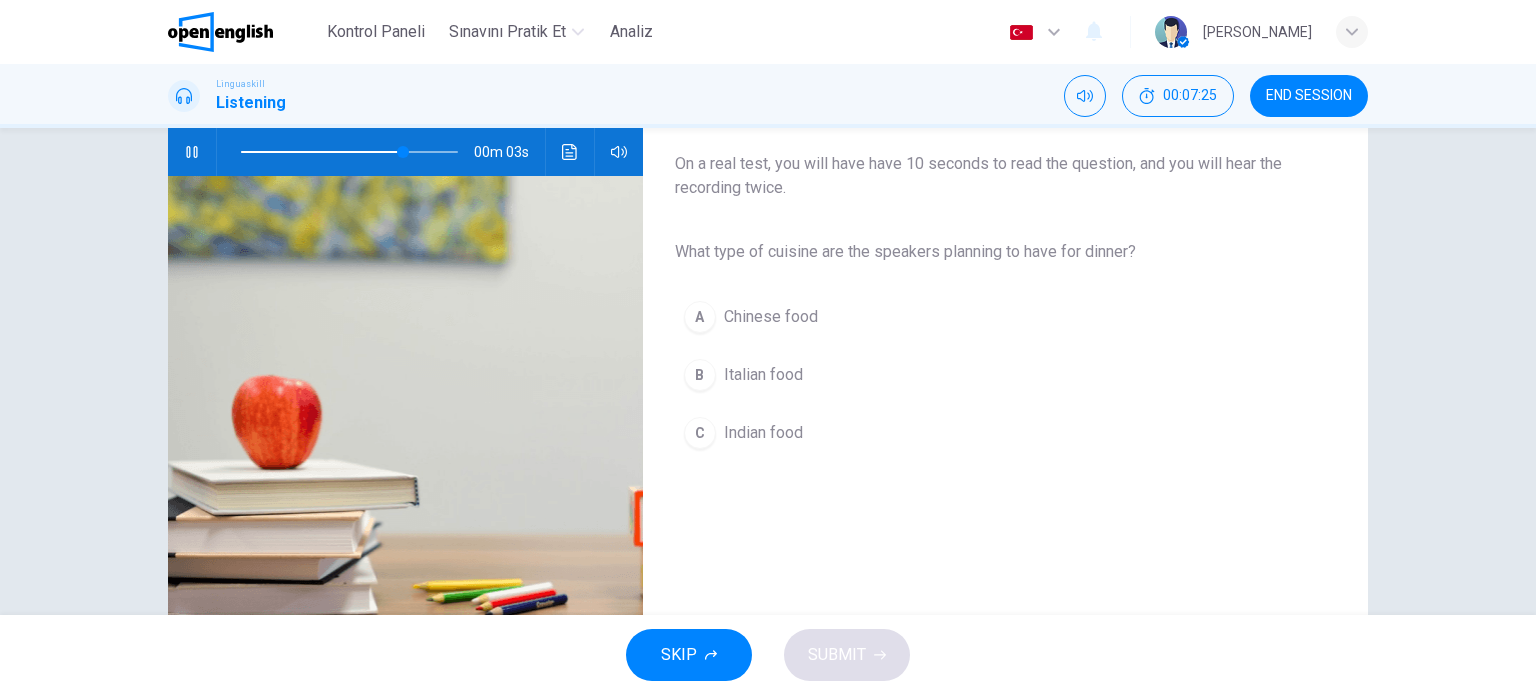 click on "B" at bounding box center (700, 375) 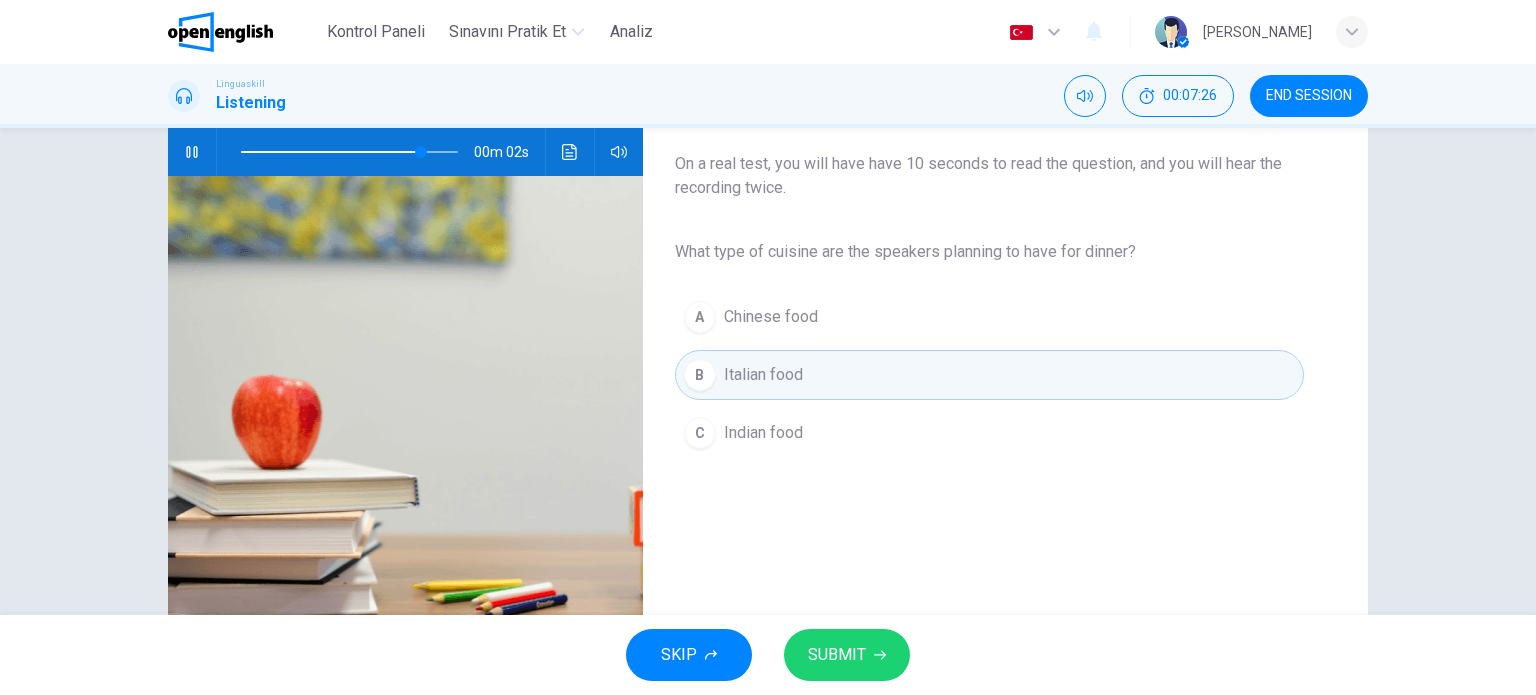 click on "SUBMIT" at bounding box center [837, 655] 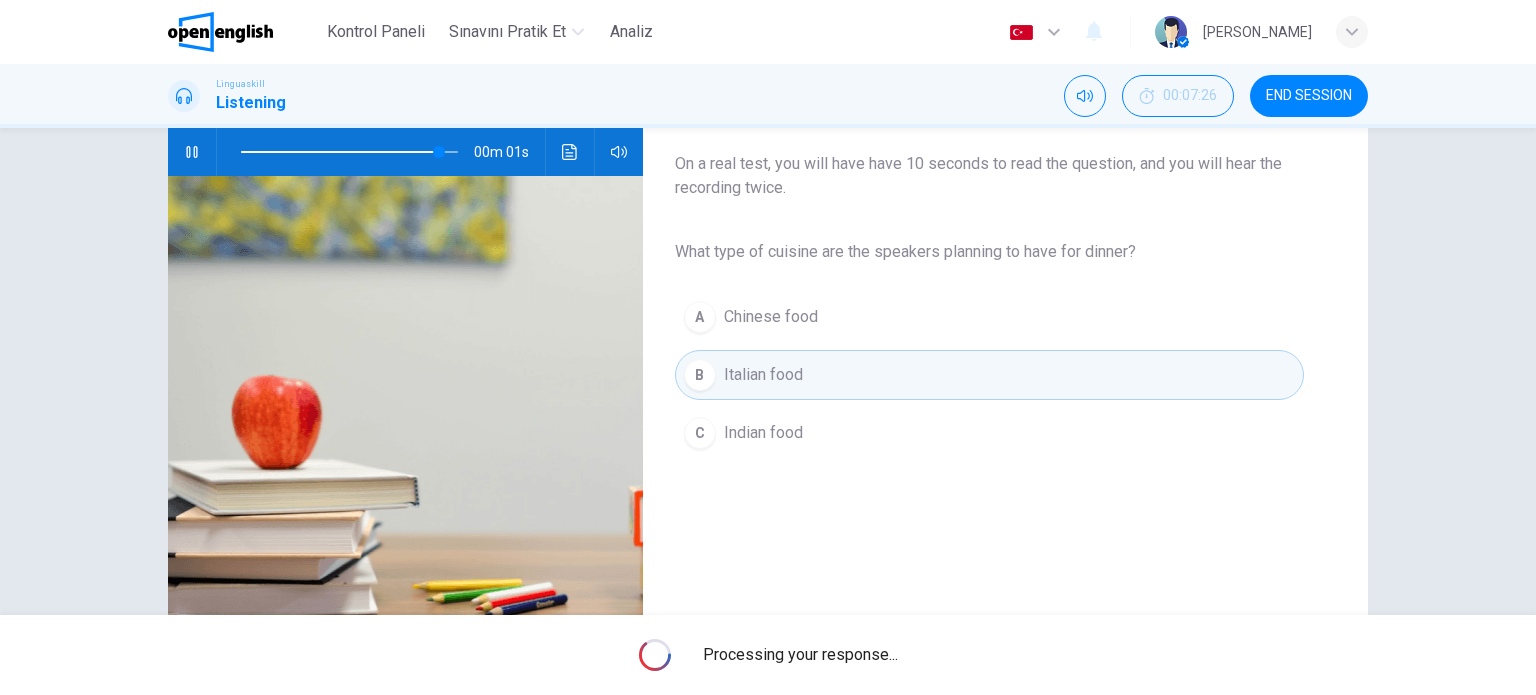 type on "**" 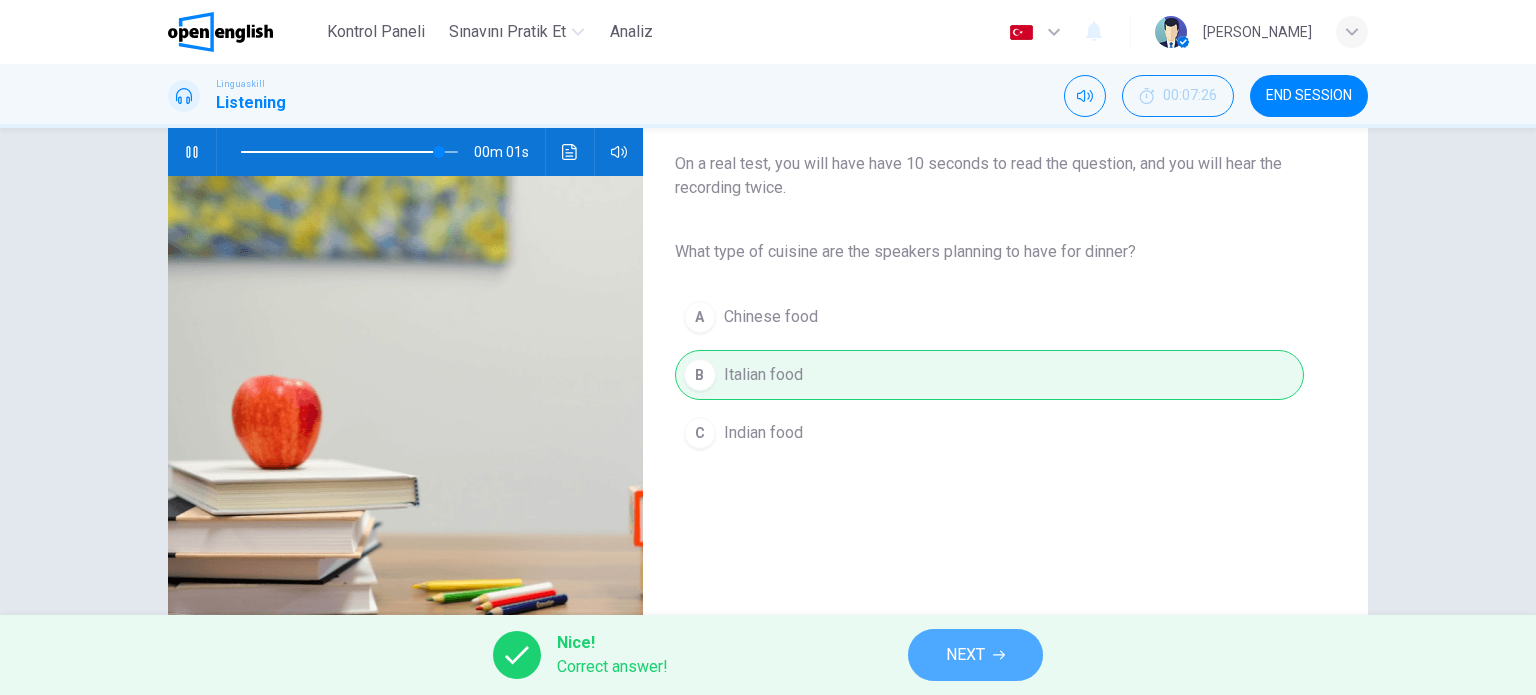 click on "NEXT" at bounding box center (975, 655) 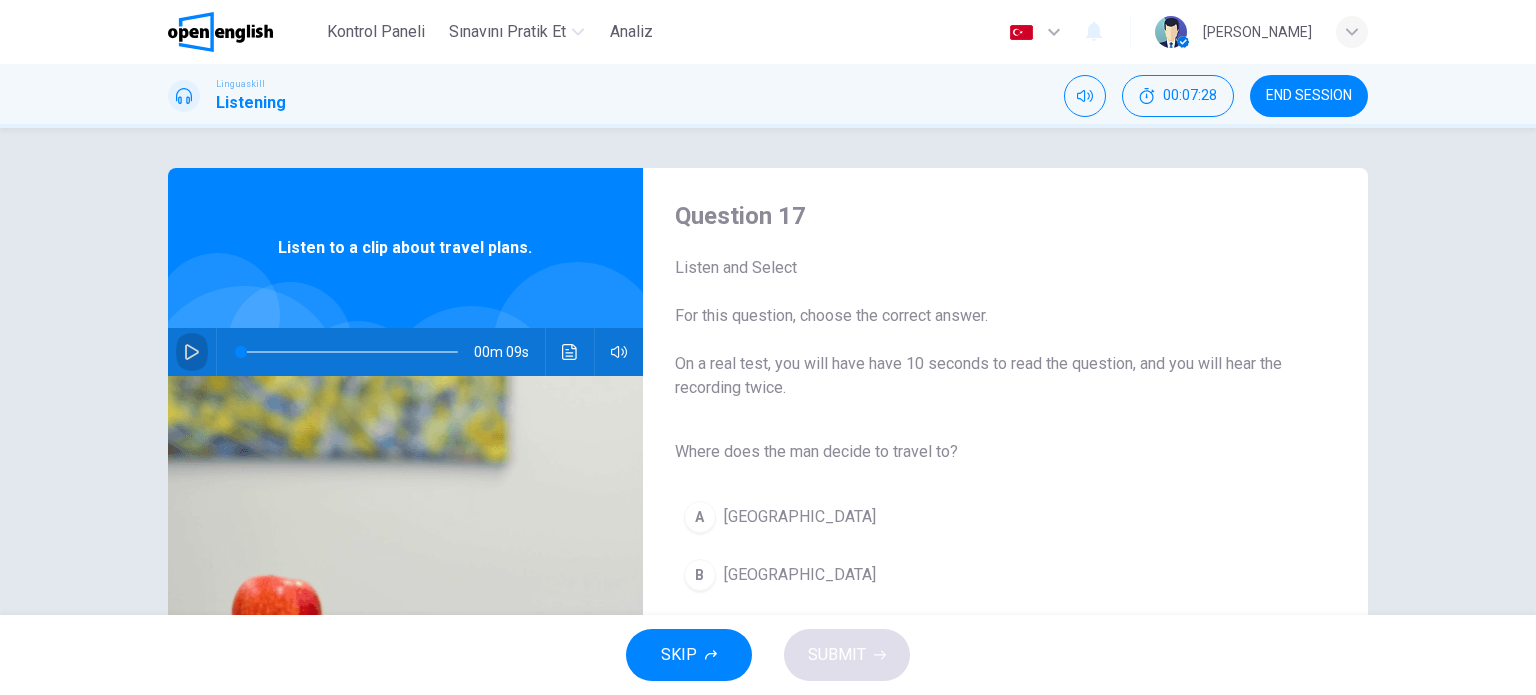 click 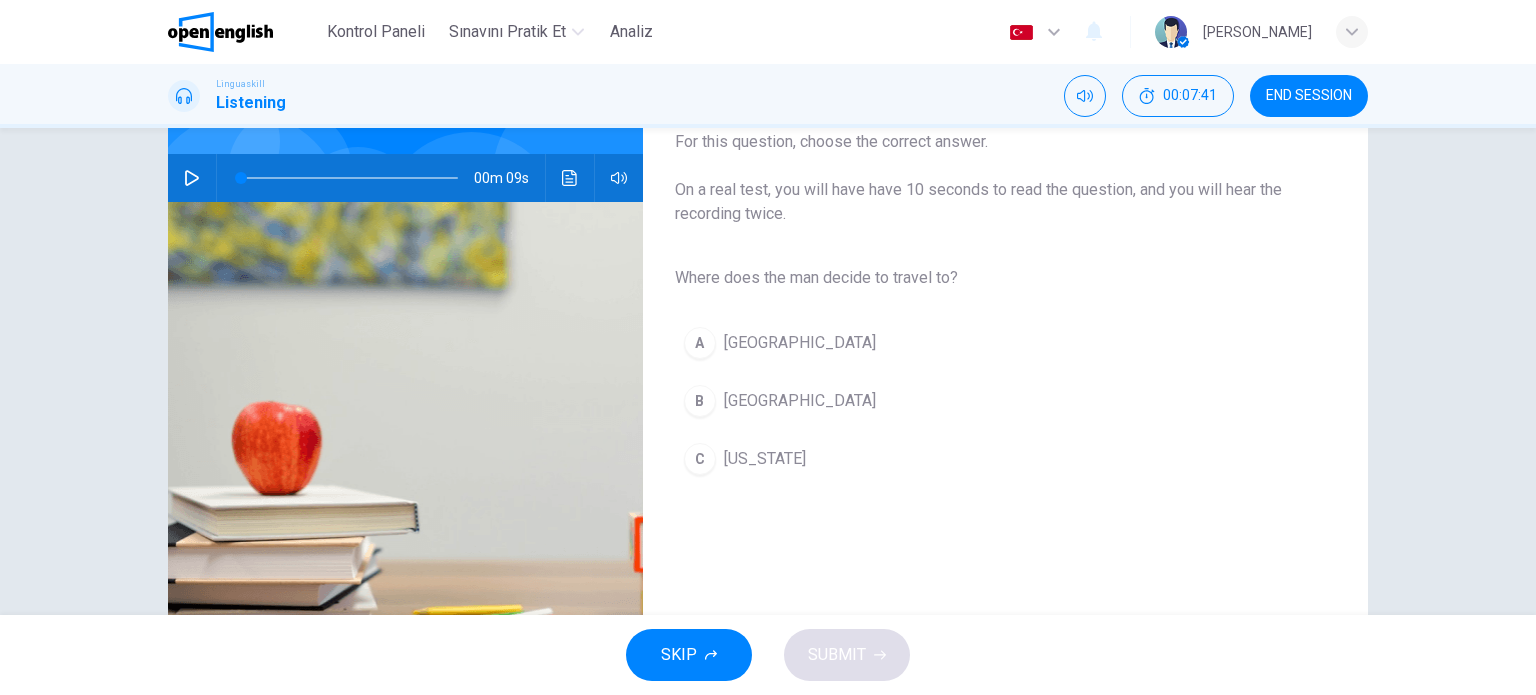scroll, scrollTop: 200, scrollLeft: 0, axis: vertical 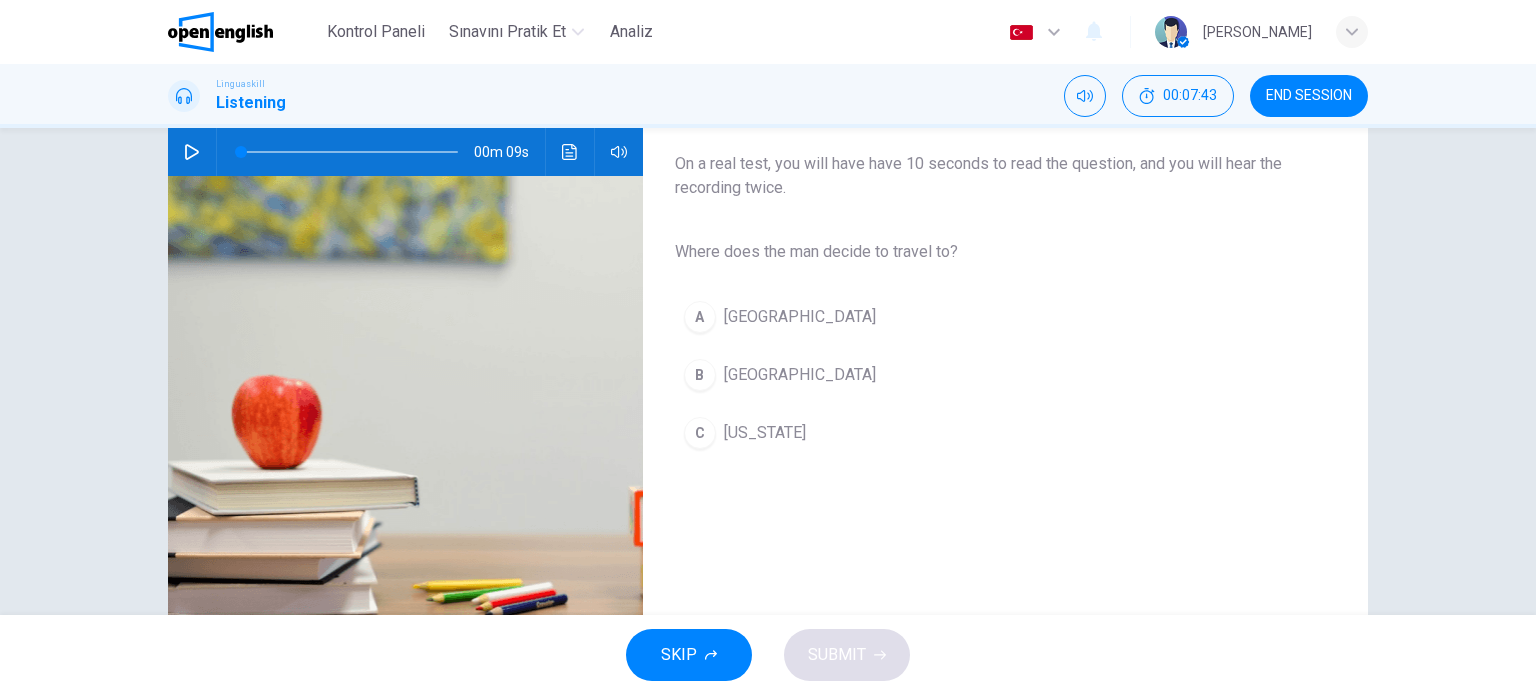 click on "00m 09s" at bounding box center [405, 152] 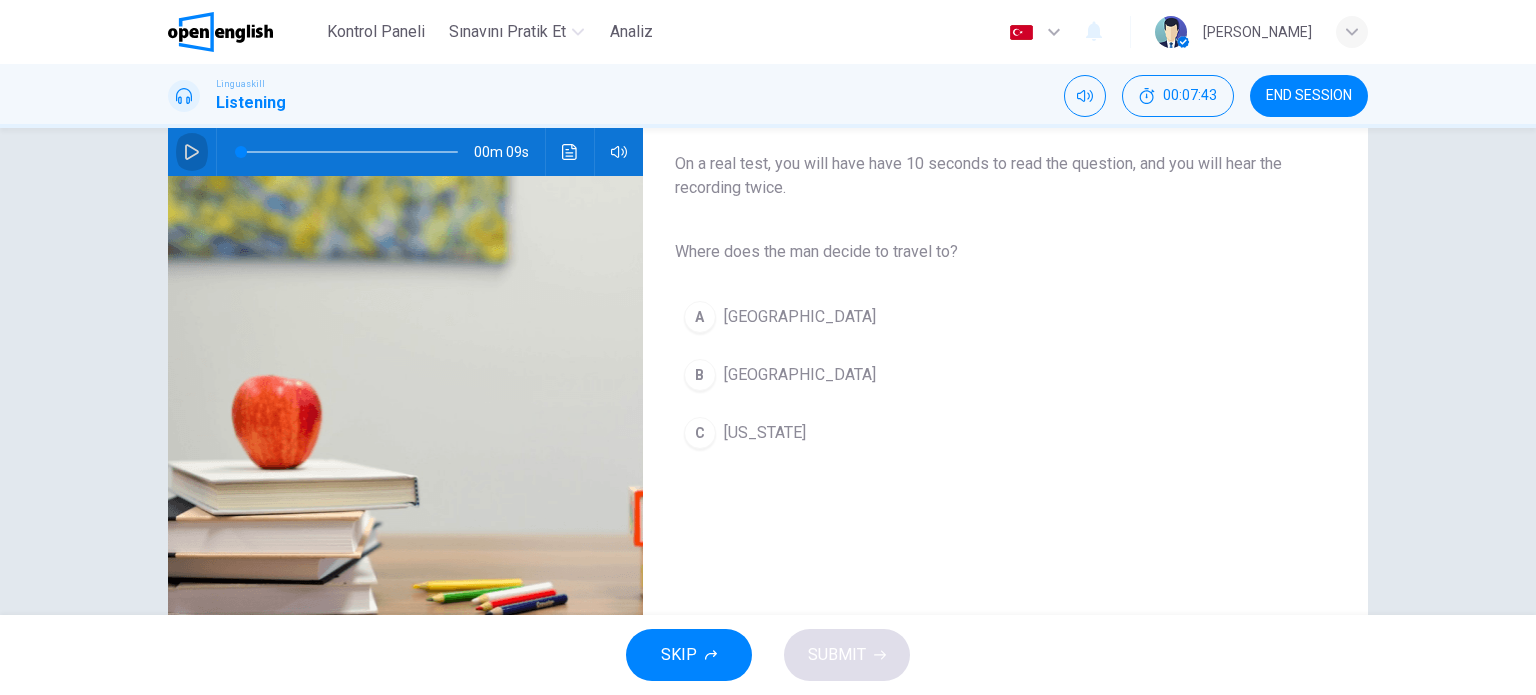 click at bounding box center (192, 152) 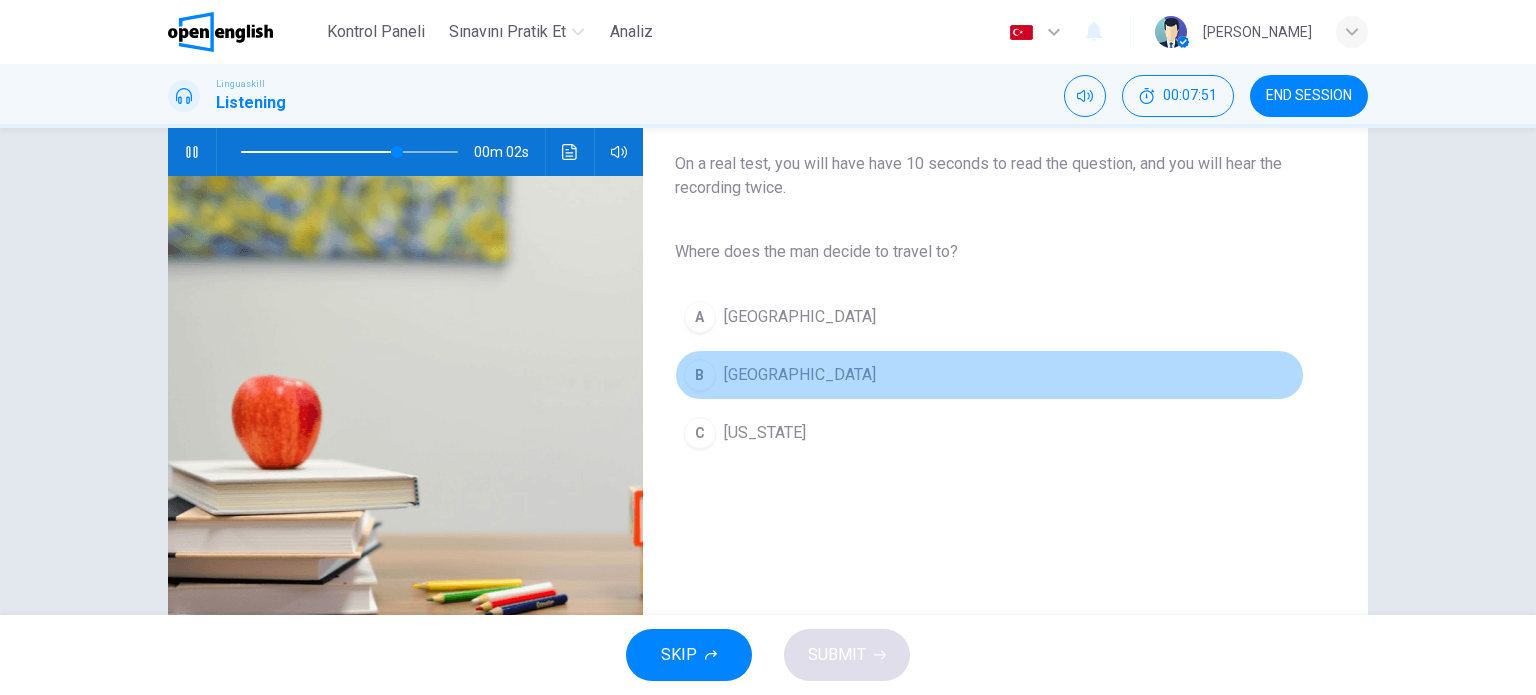 click on "B" at bounding box center [700, 375] 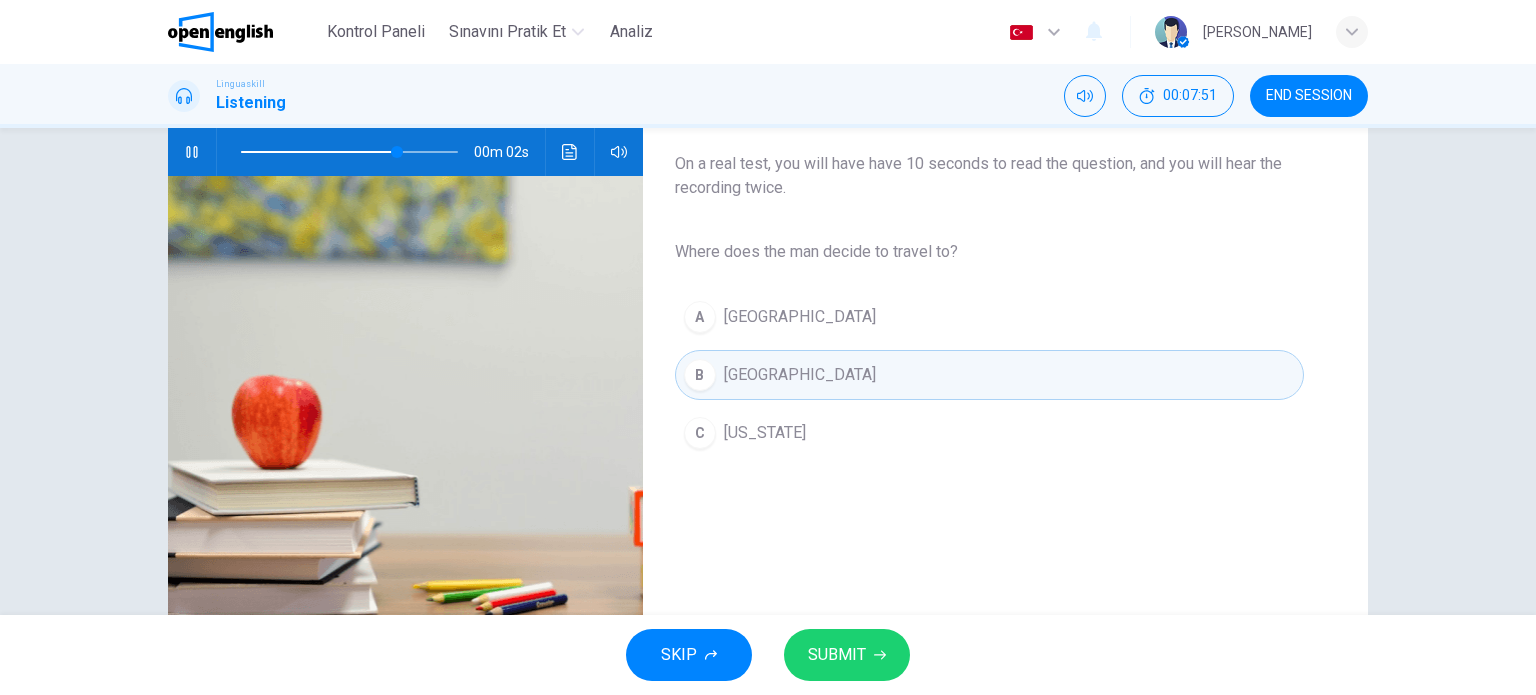 click on "SUBMIT" at bounding box center (847, 655) 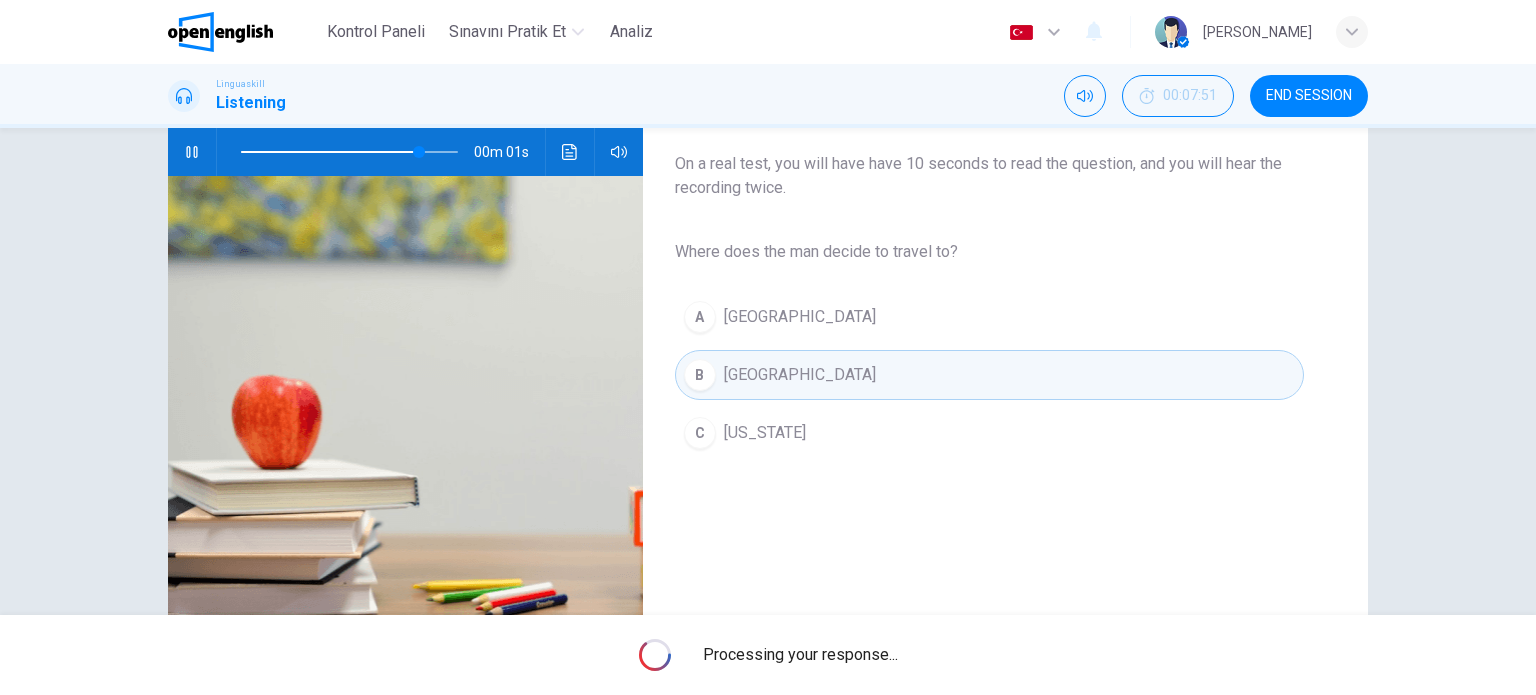 type on "**" 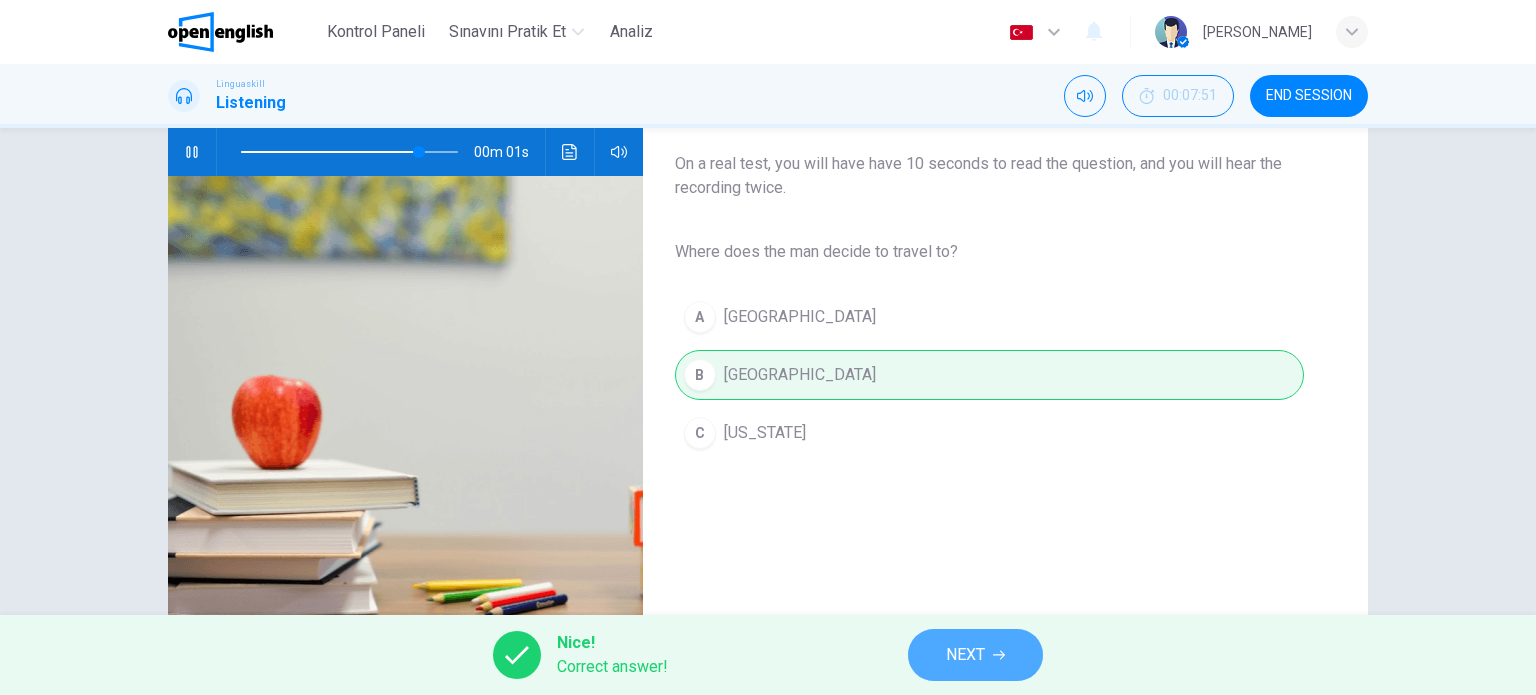 click on "NEXT" at bounding box center (965, 655) 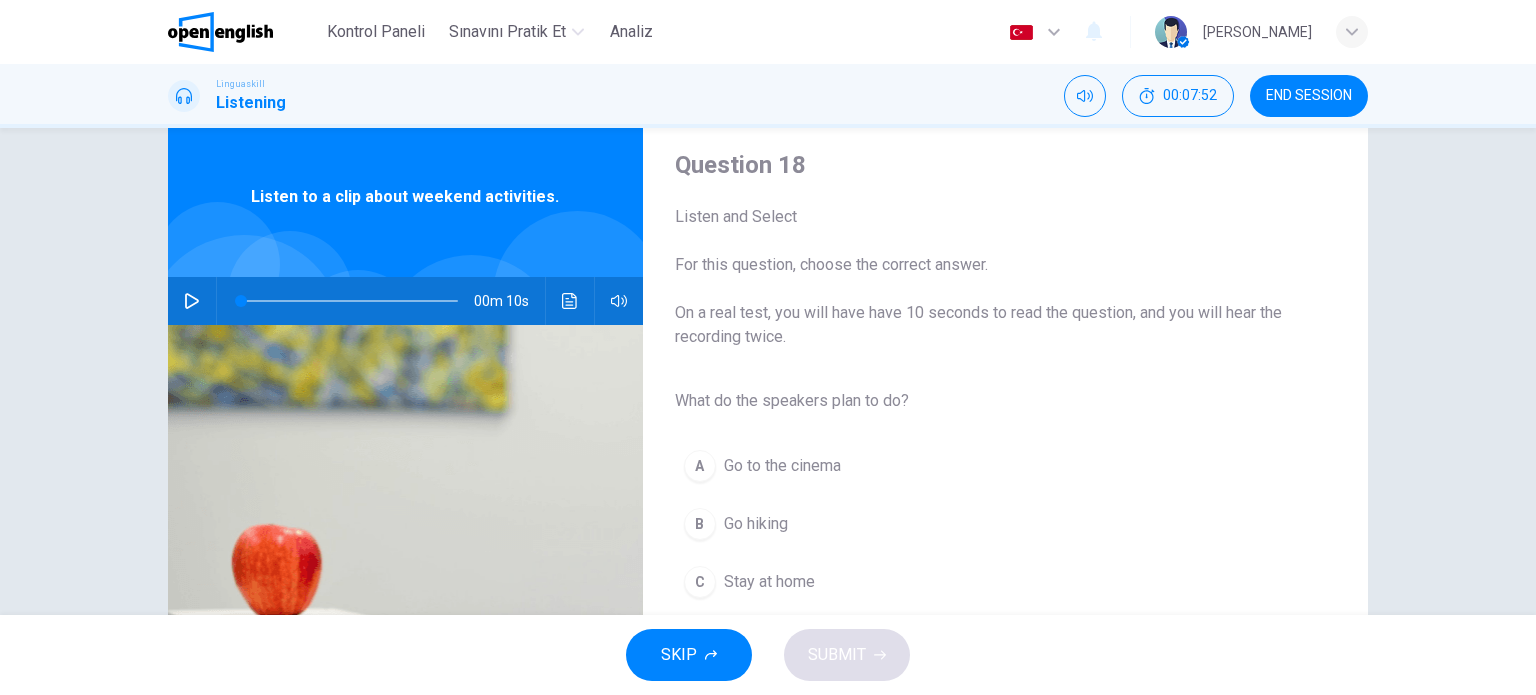 scroll, scrollTop: 100, scrollLeft: 0, axis: vertical 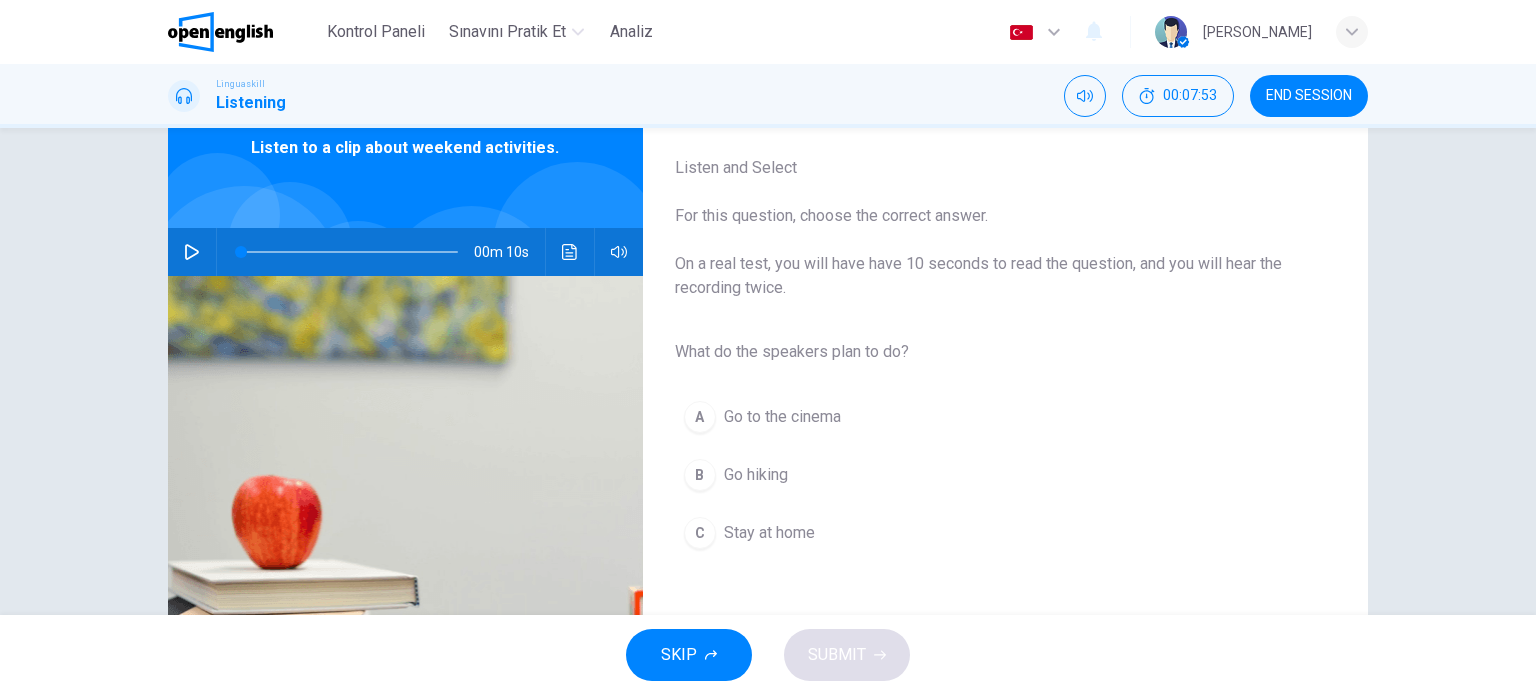 click at bounding box center (192, 252) 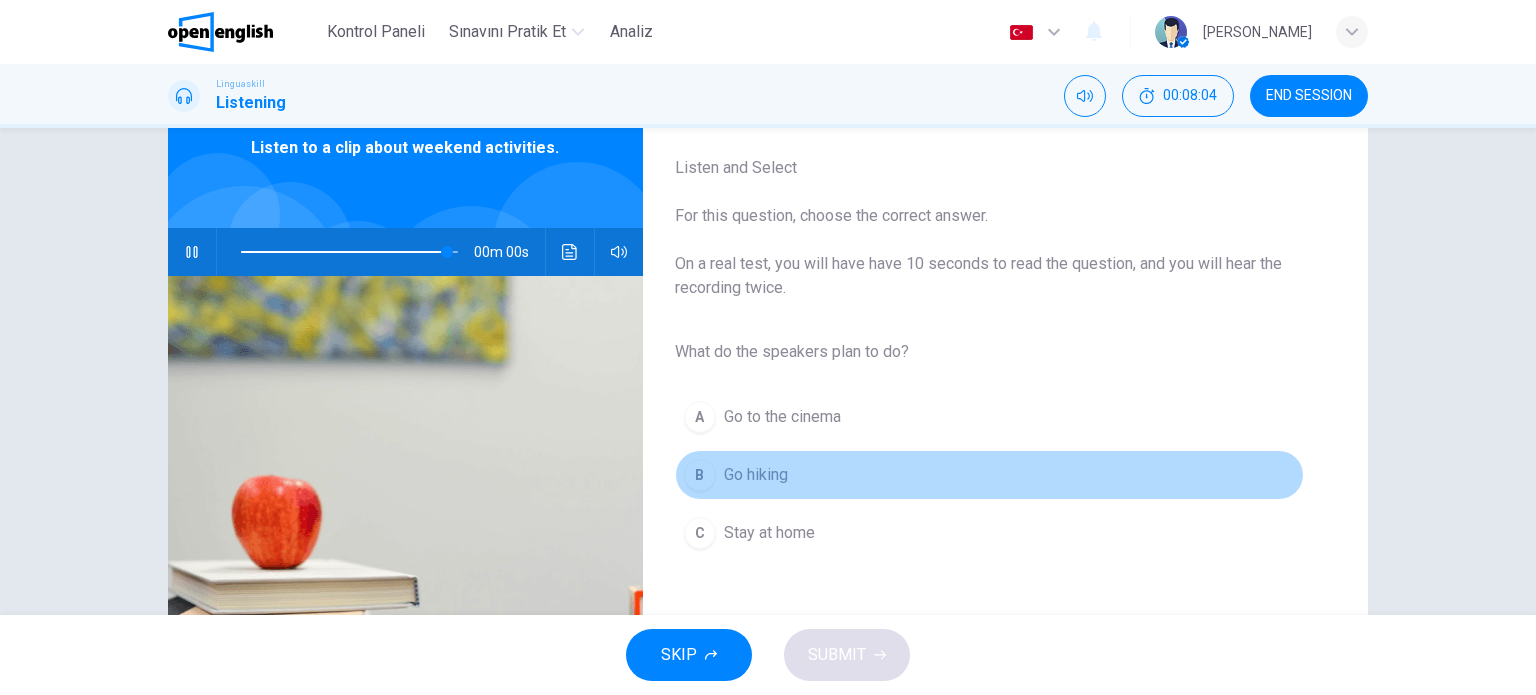 click on "B" at bounding box center (700, 475) 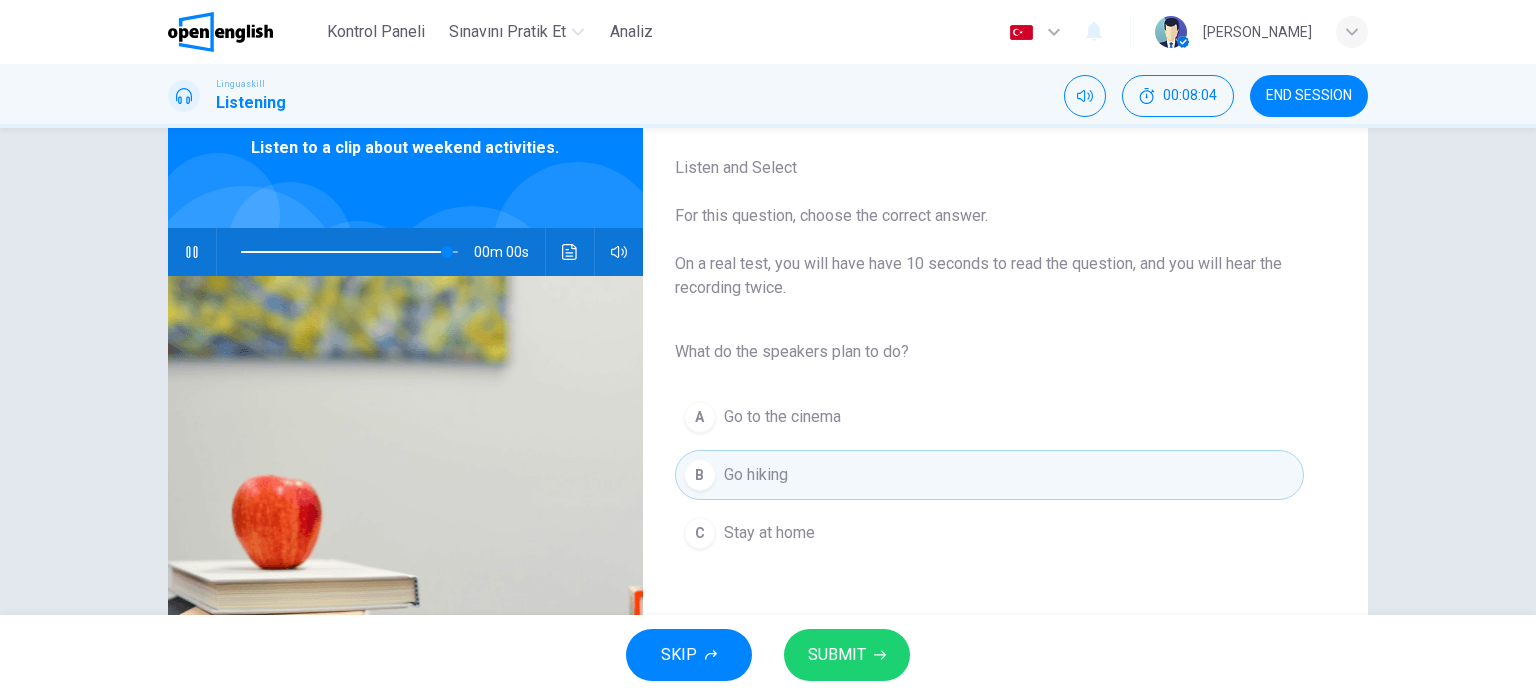 type on "*" 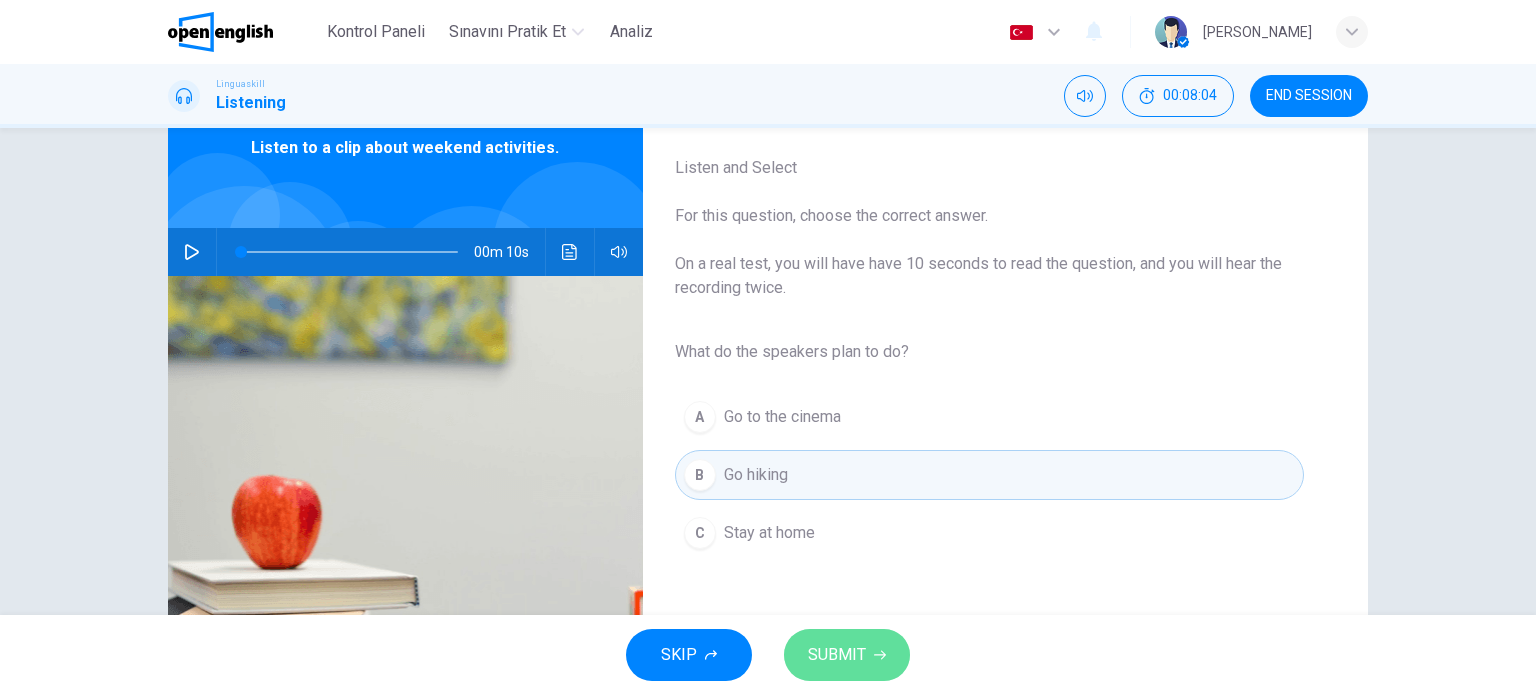 click on "SUBMIT" at bounding box center (837, 655) 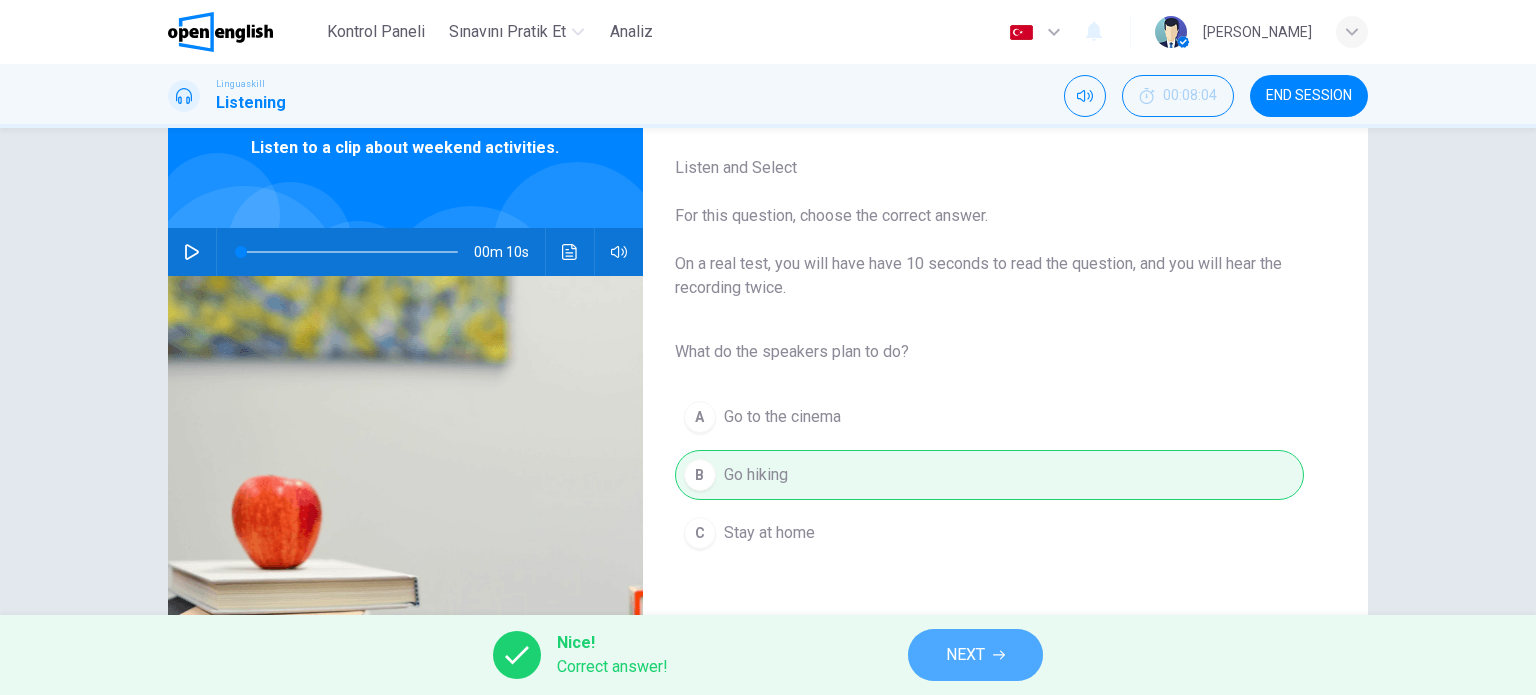 click on "NEXT" at bounding box center [965, 655] 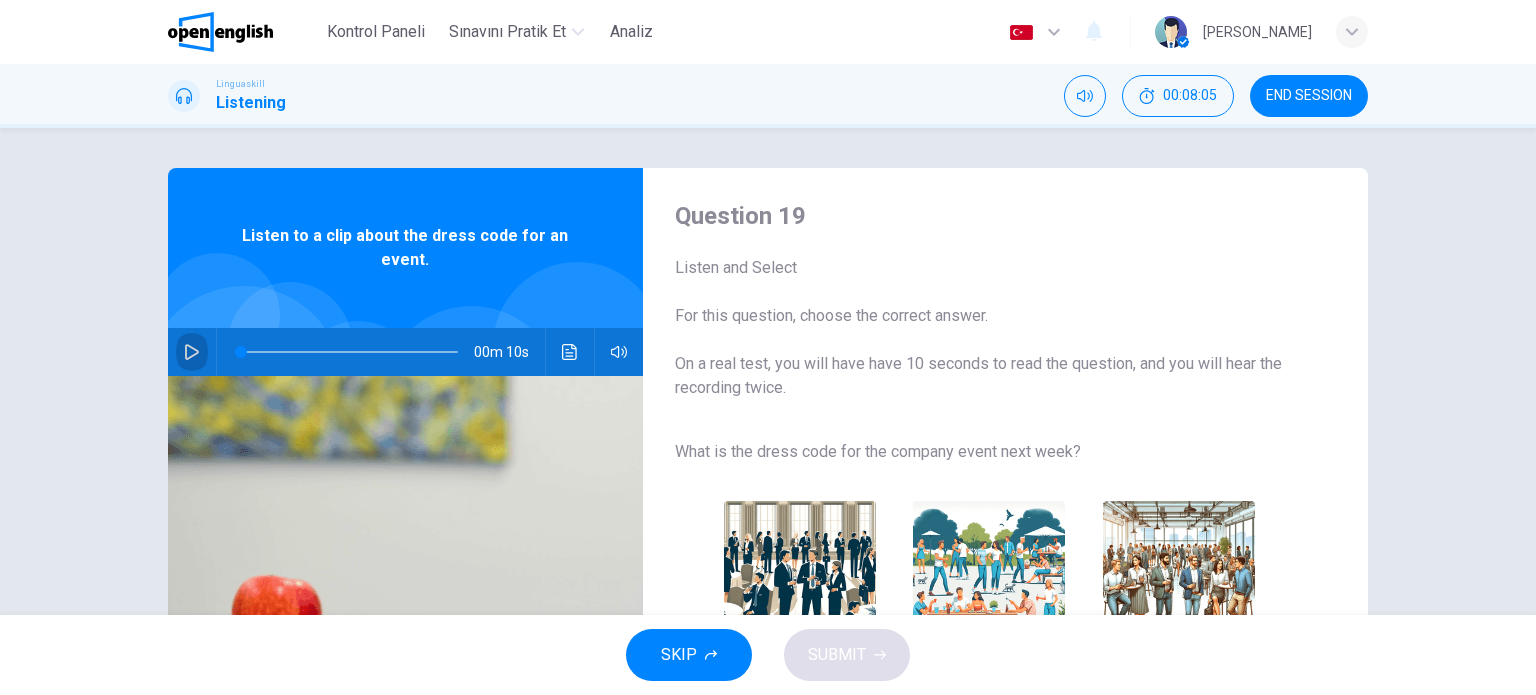 click 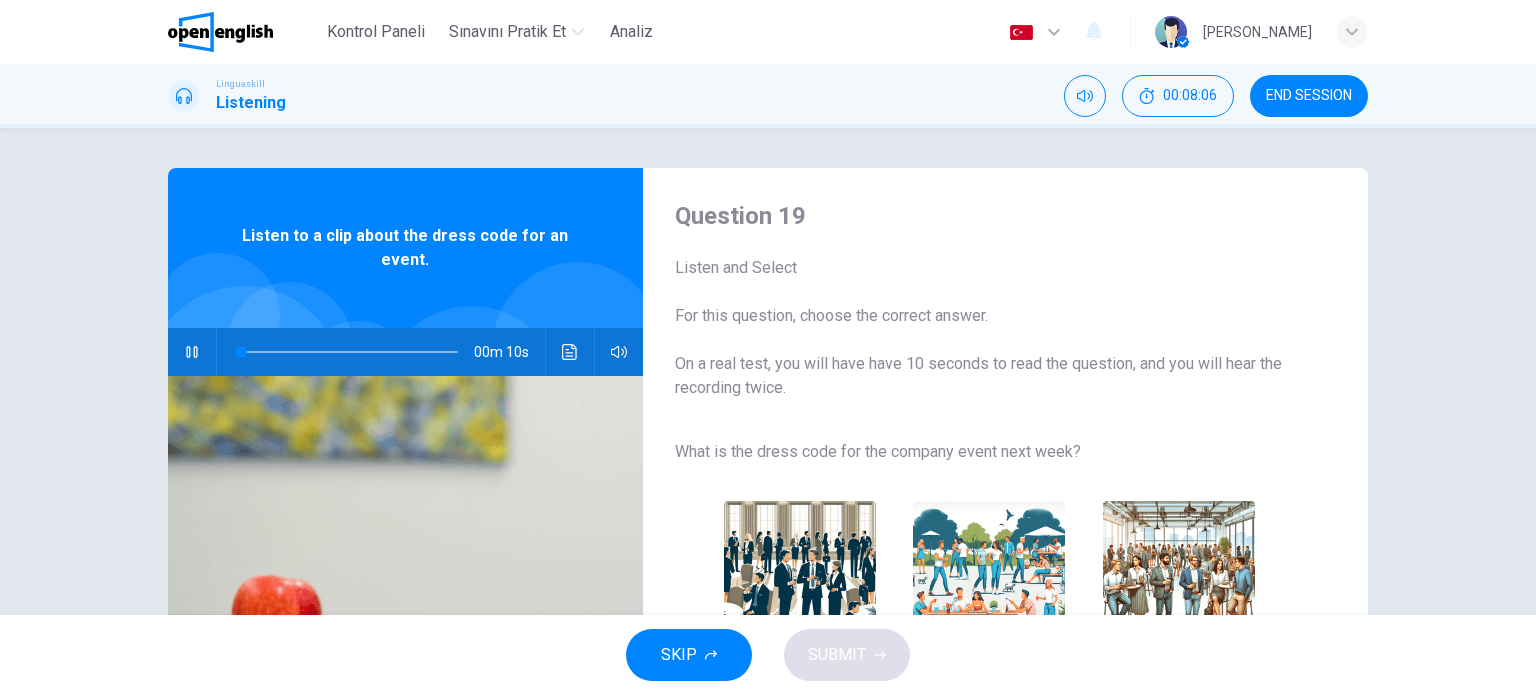 scroll, scrollTop: 100, scrollLeft: 0, axis: vertical 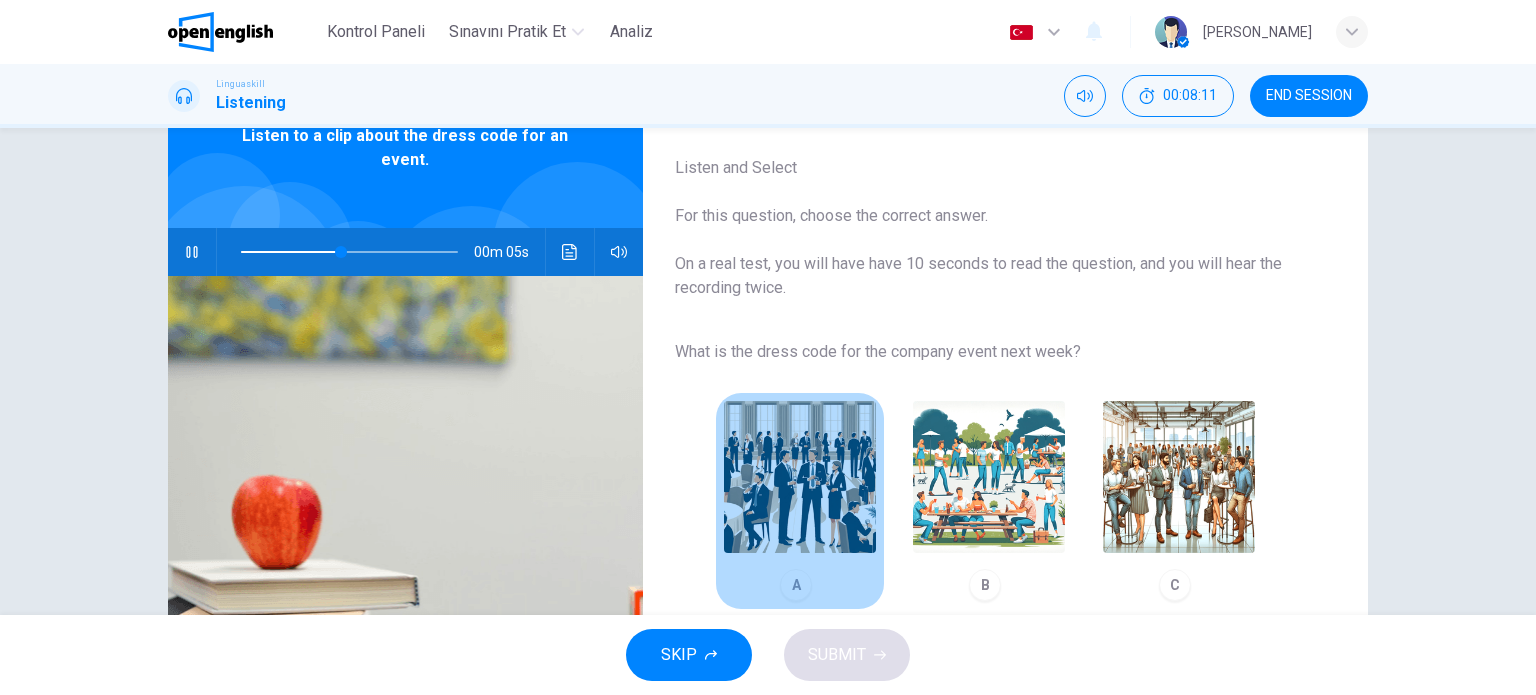 click at bounding box center [800, 477] 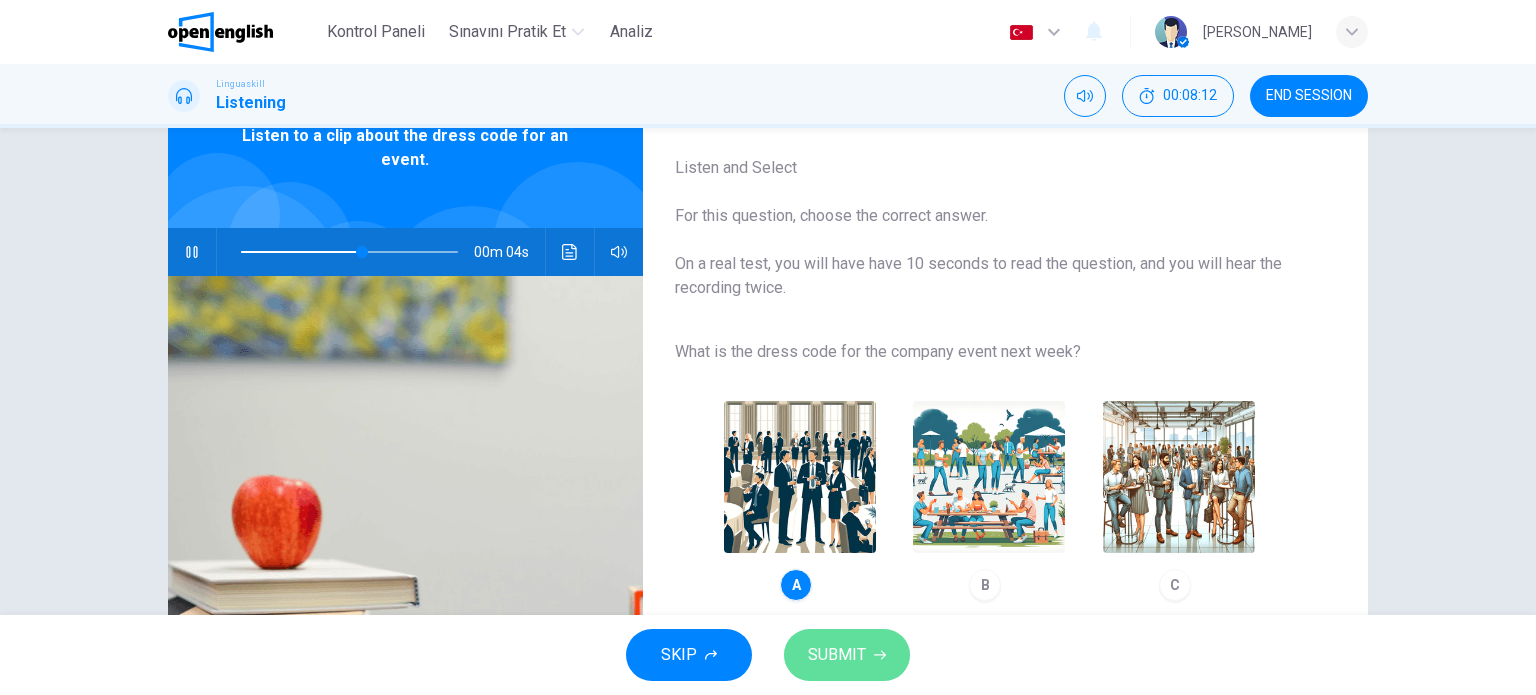 click on "SUBMIT" at bounding box center [837, 655] 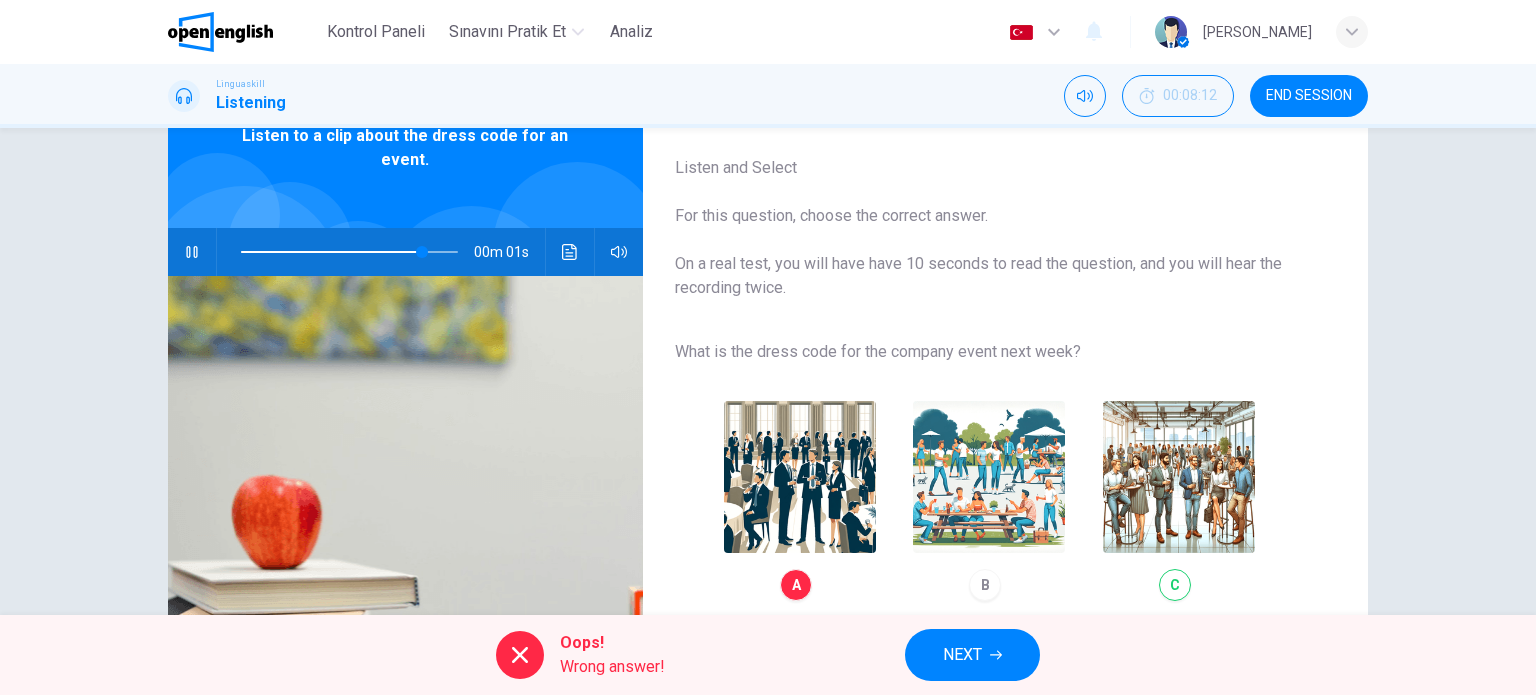 click on "A B C" at bounding box center (989, 501) 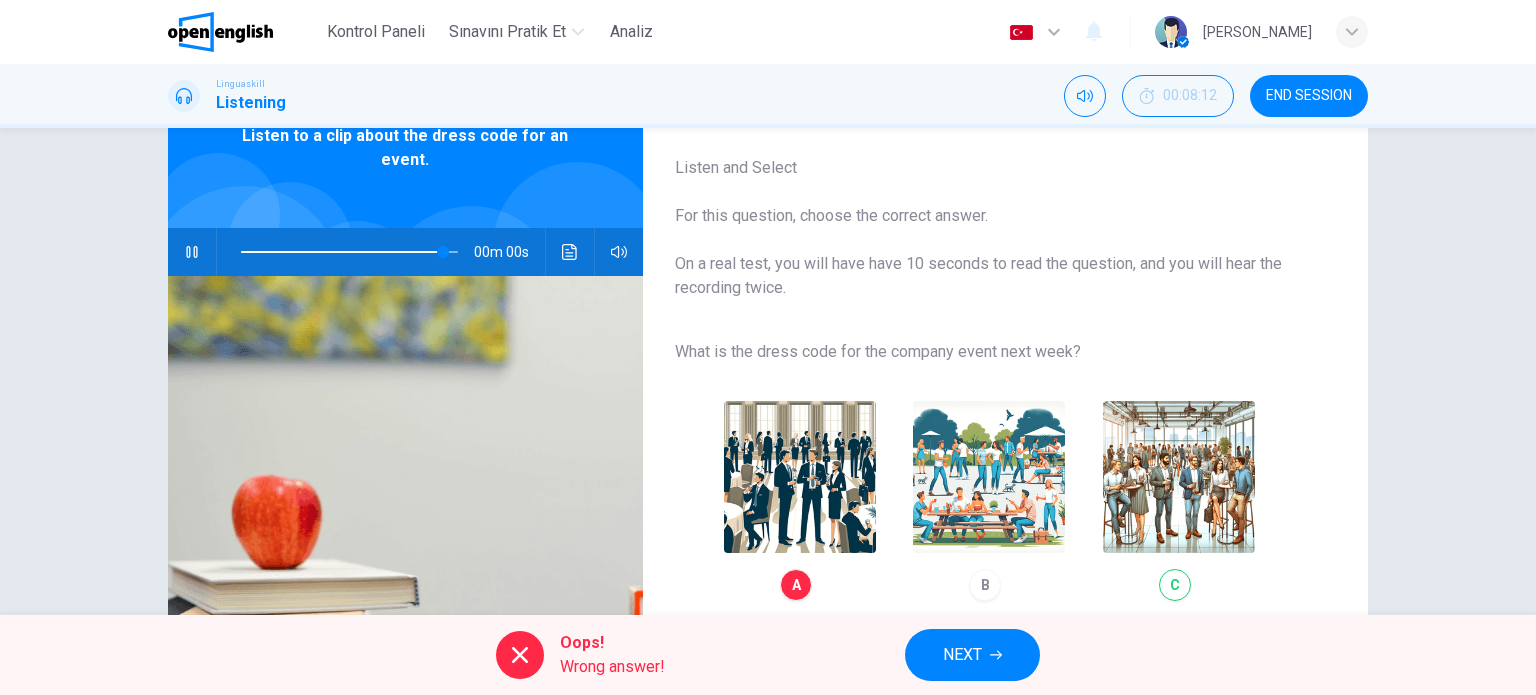 click on "A B C" at bounding box center (989, 501) 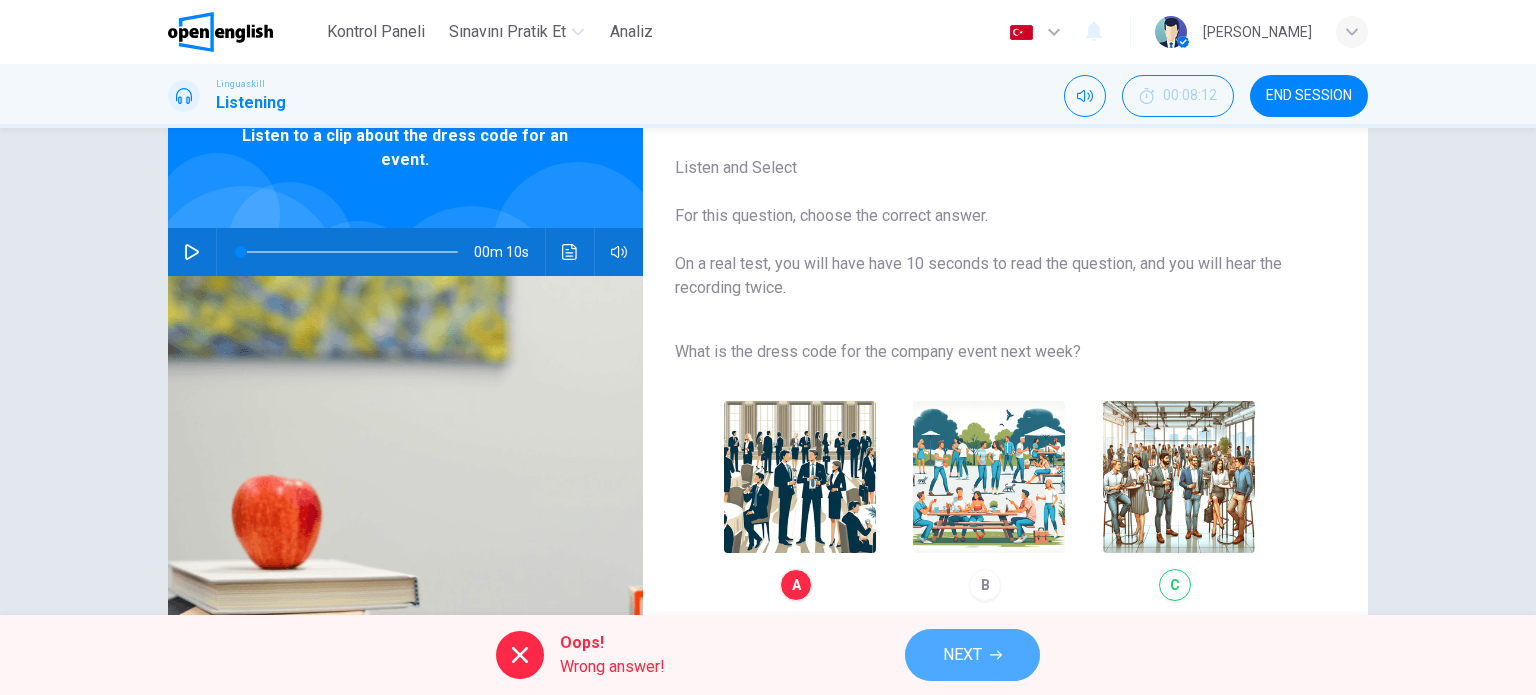 click on "NEXT" at bounding box center [962, 655] 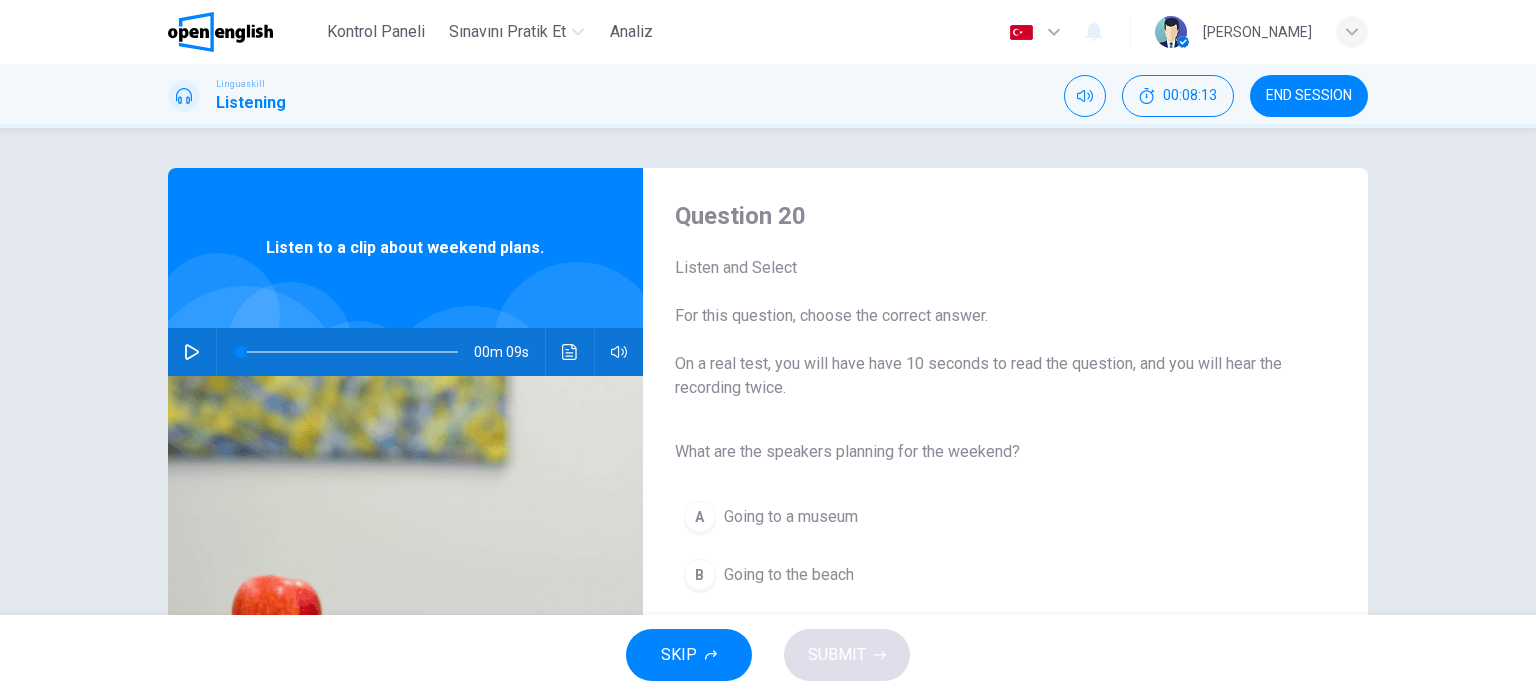 click 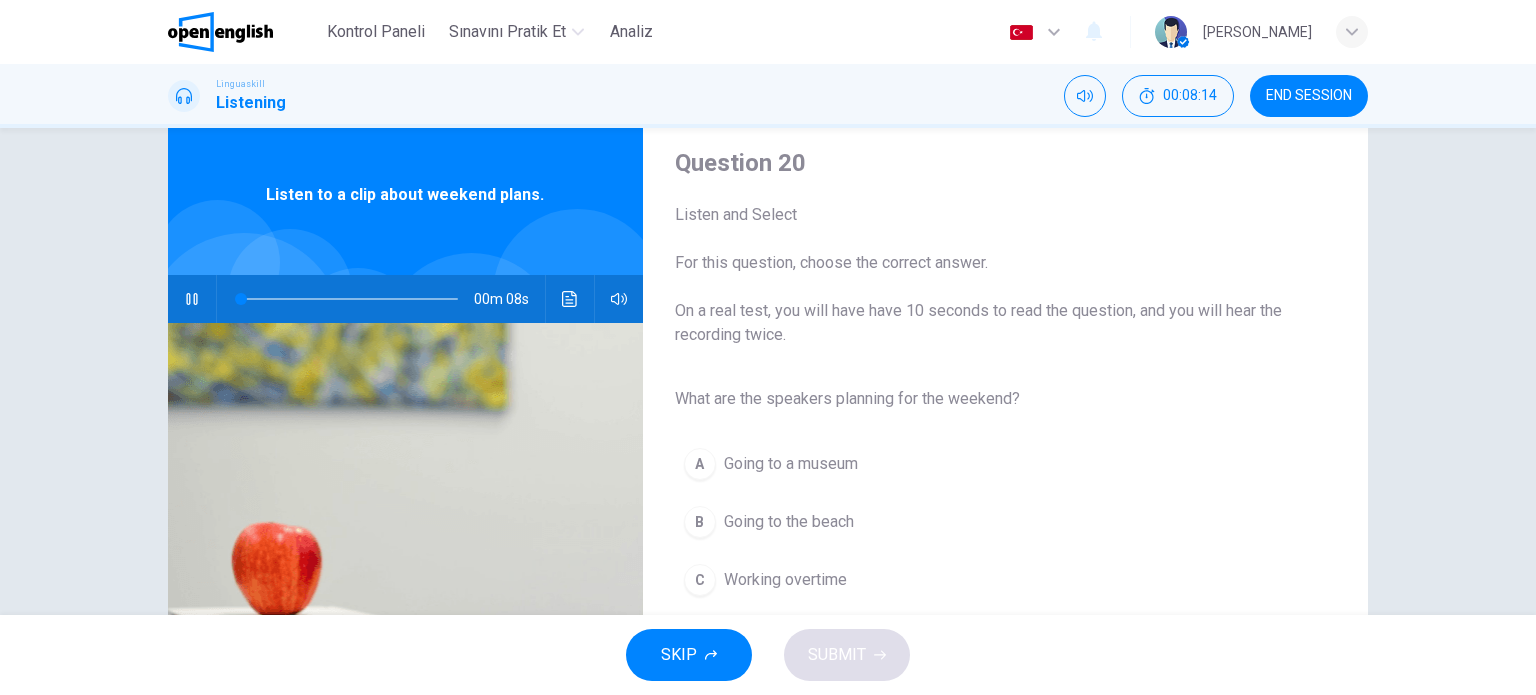 scroll, scrollTop: 100, scrollLeft: 0, axis: vertical 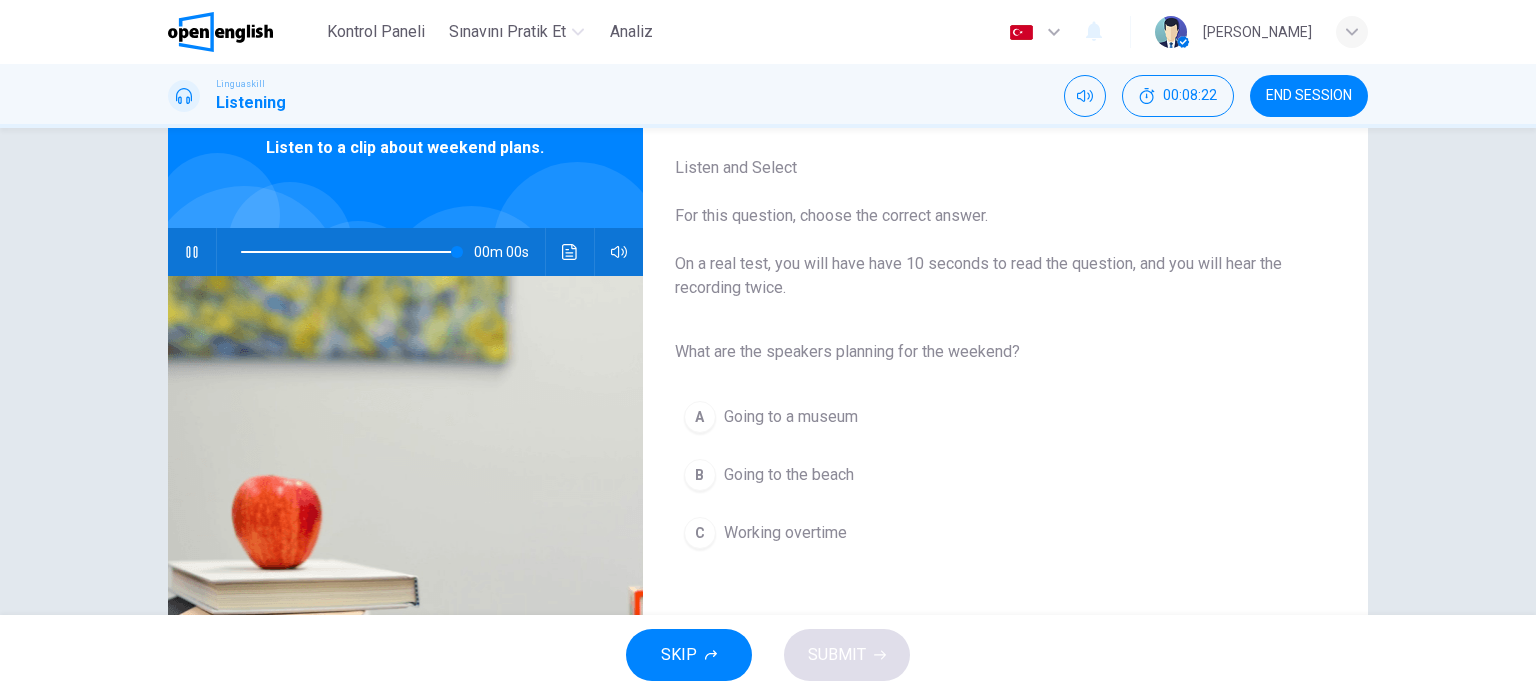 type on "*" 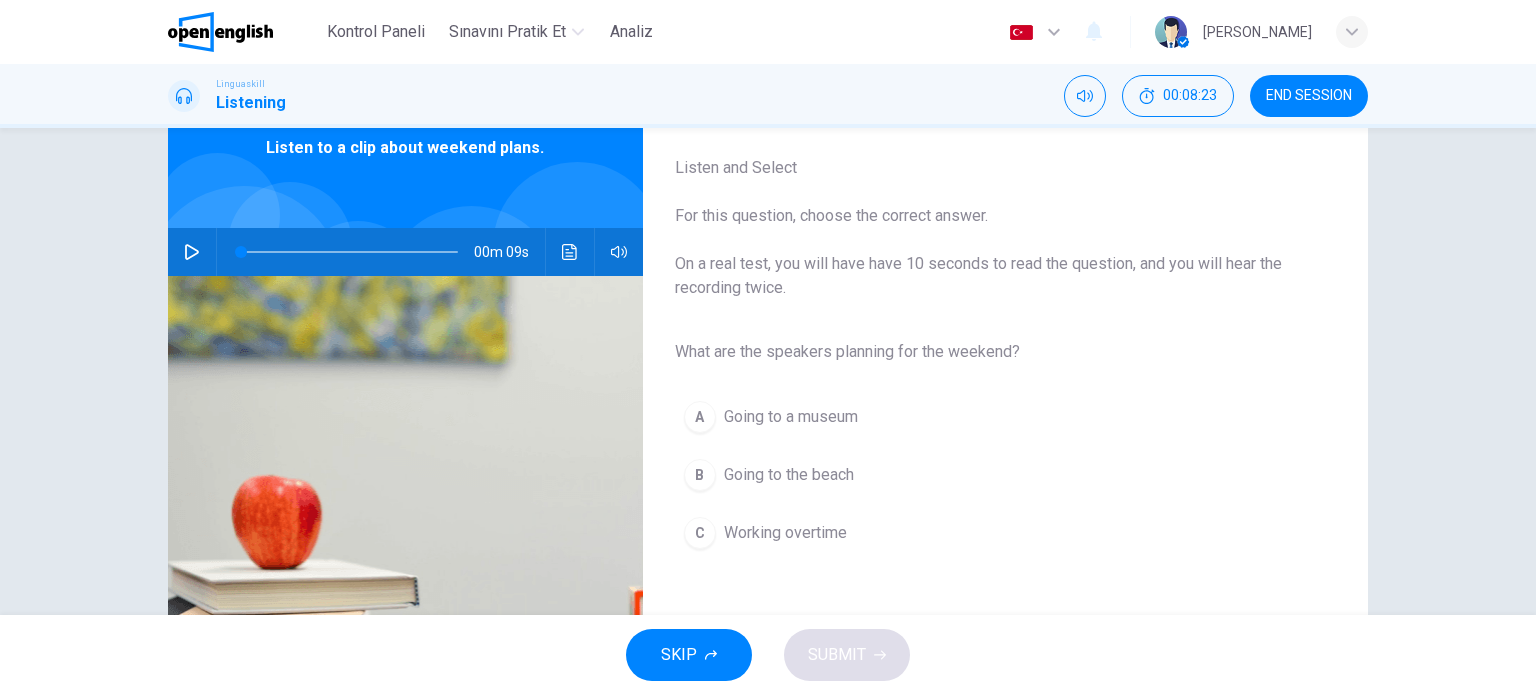 click on "Going to the beach" at bounding box center (789, 475) 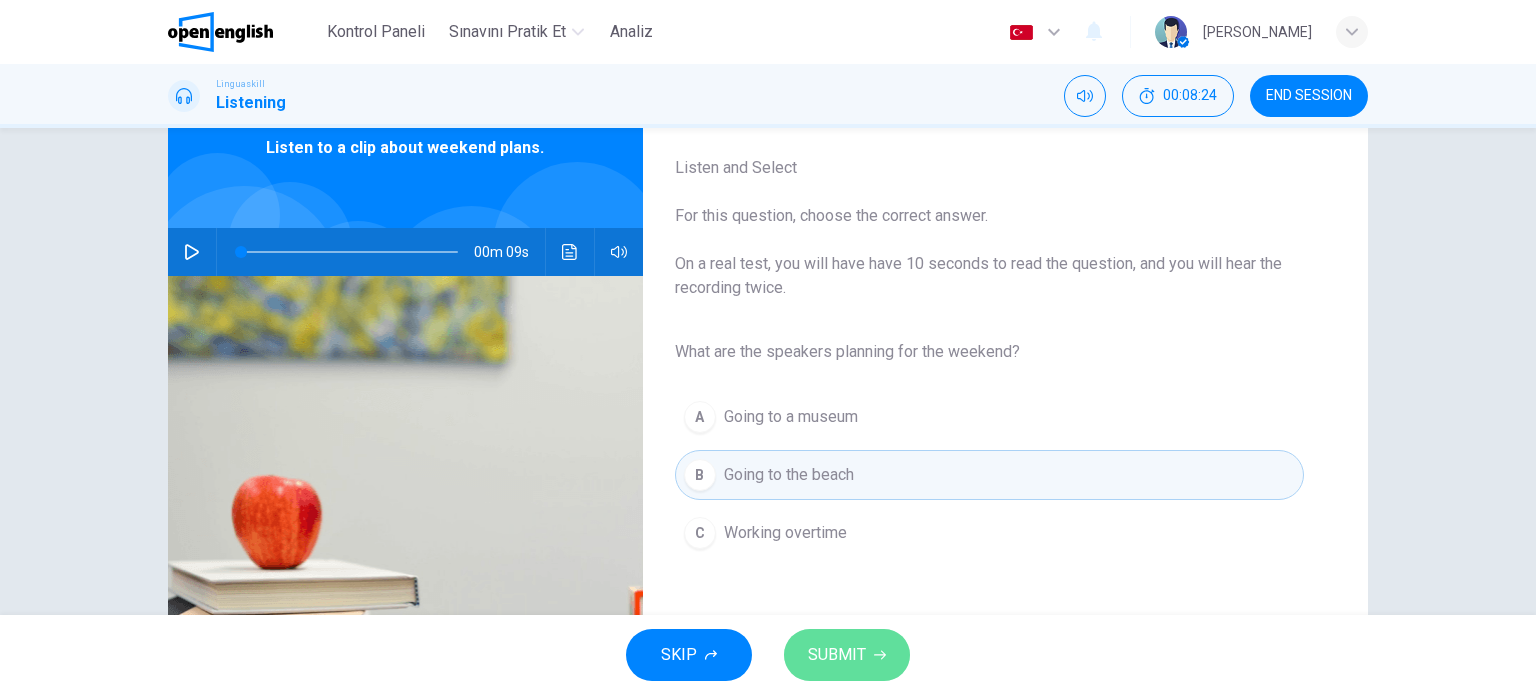 click on "SUBMIT" at bounding box center [847, 655] 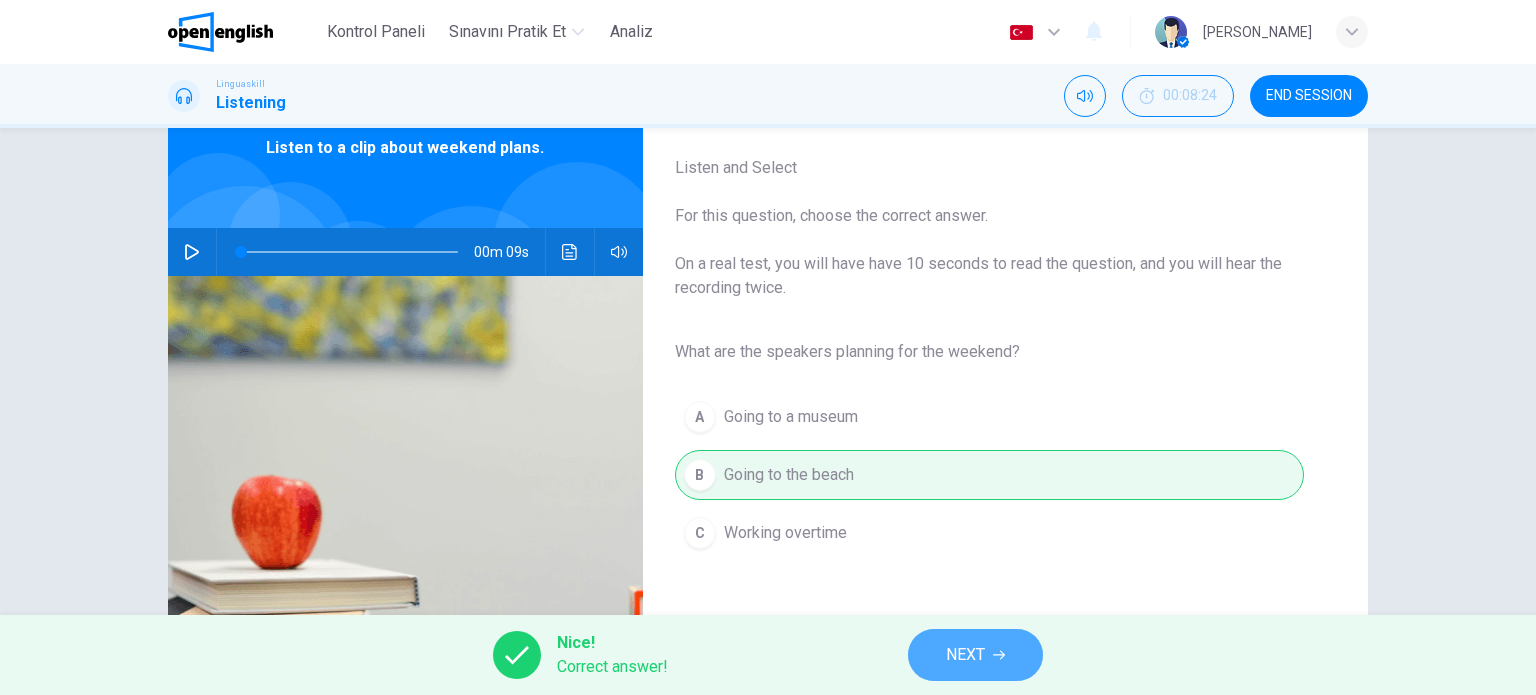 click on "NEXT" at bounding box center (975, 655) 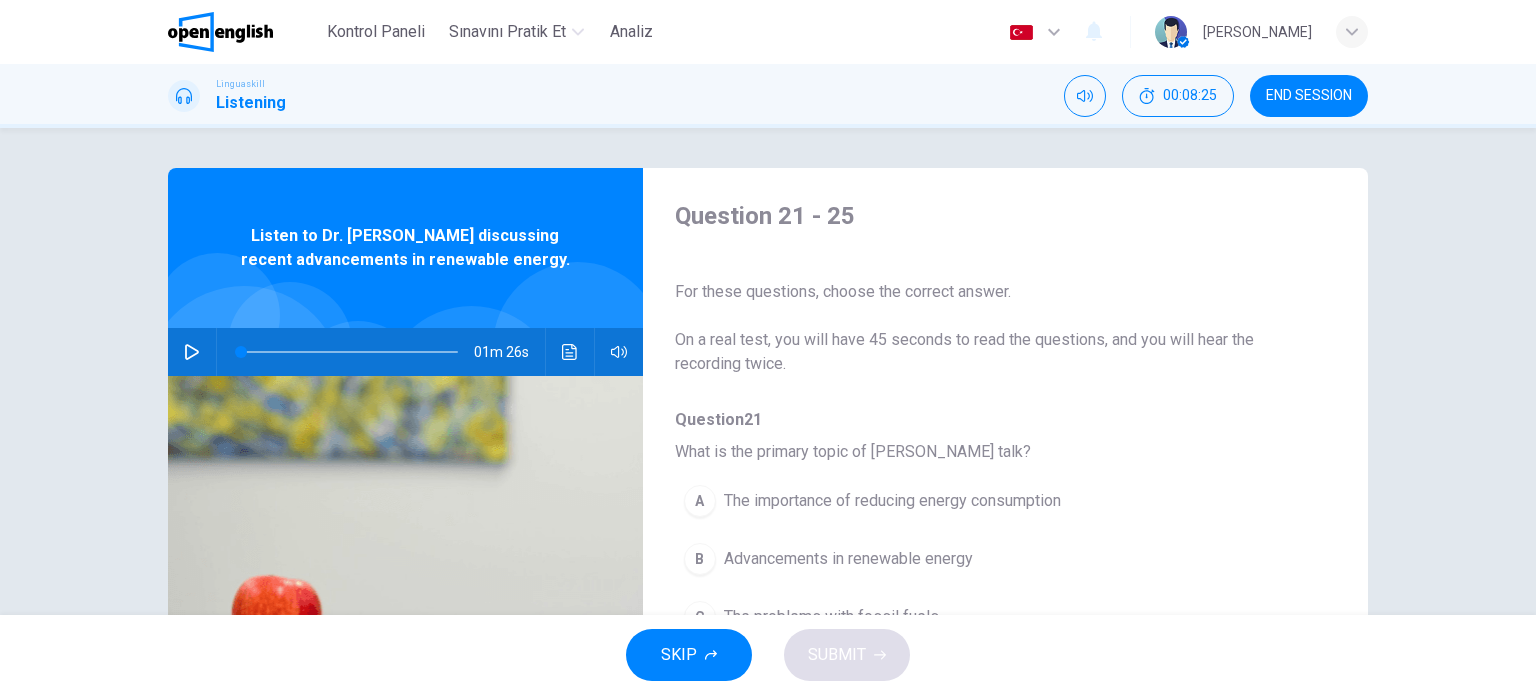 click 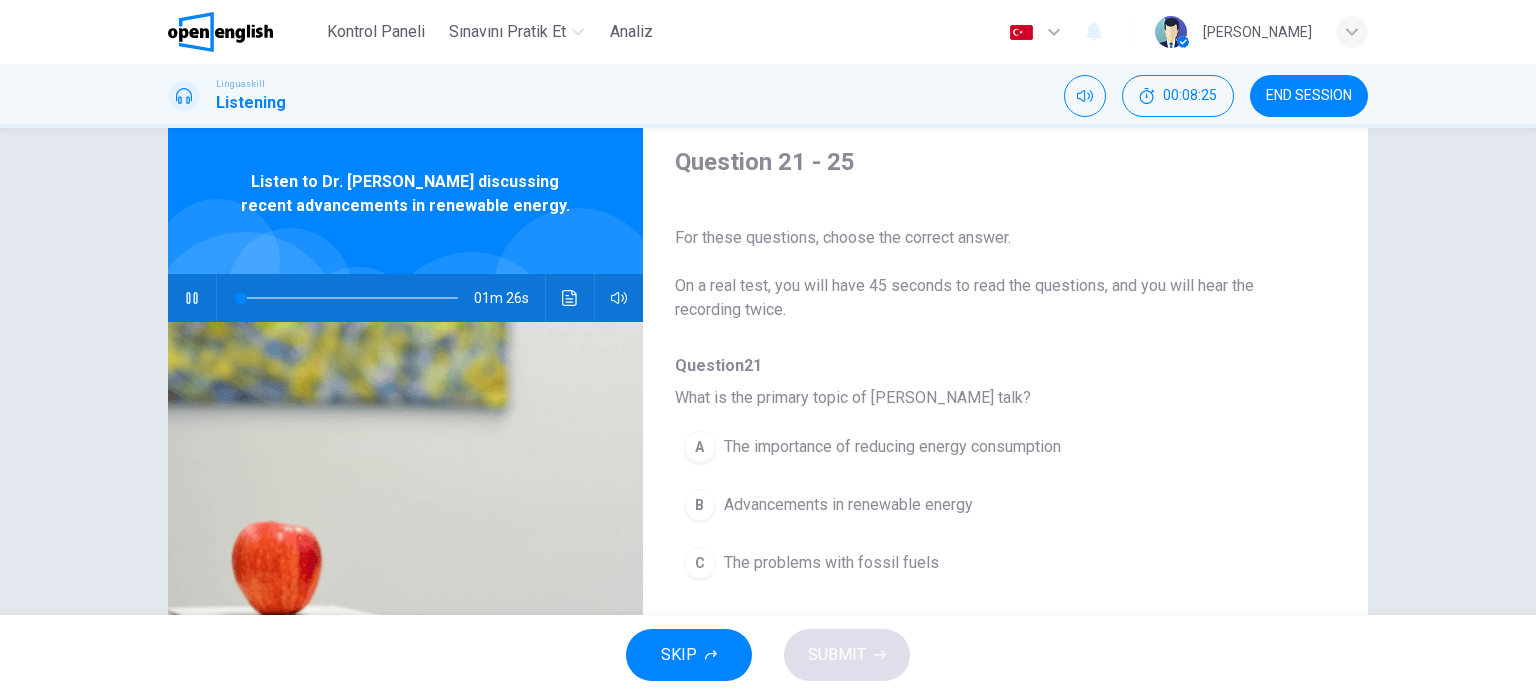scroll, scrollTop: 100, scrollLeft: 0, axis: vertical 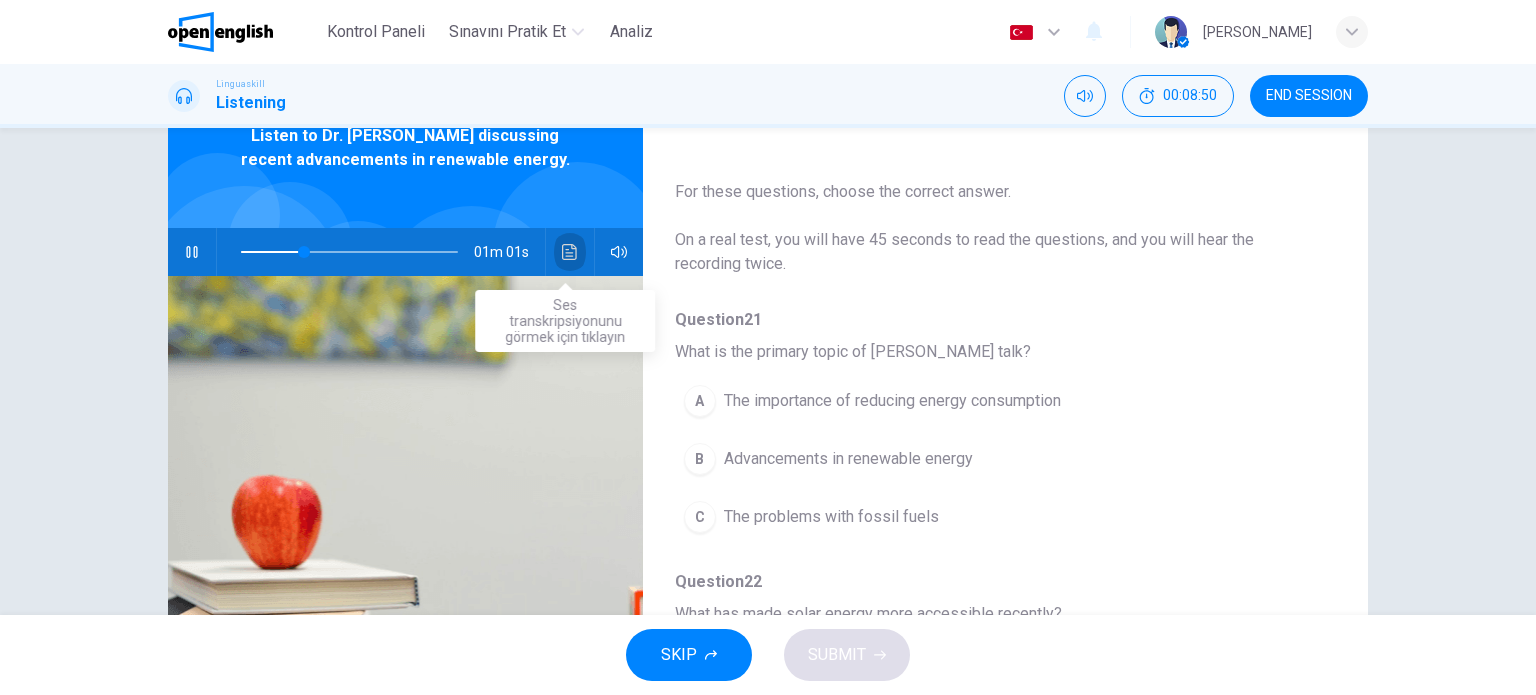 click at bounding box center (570, 252) 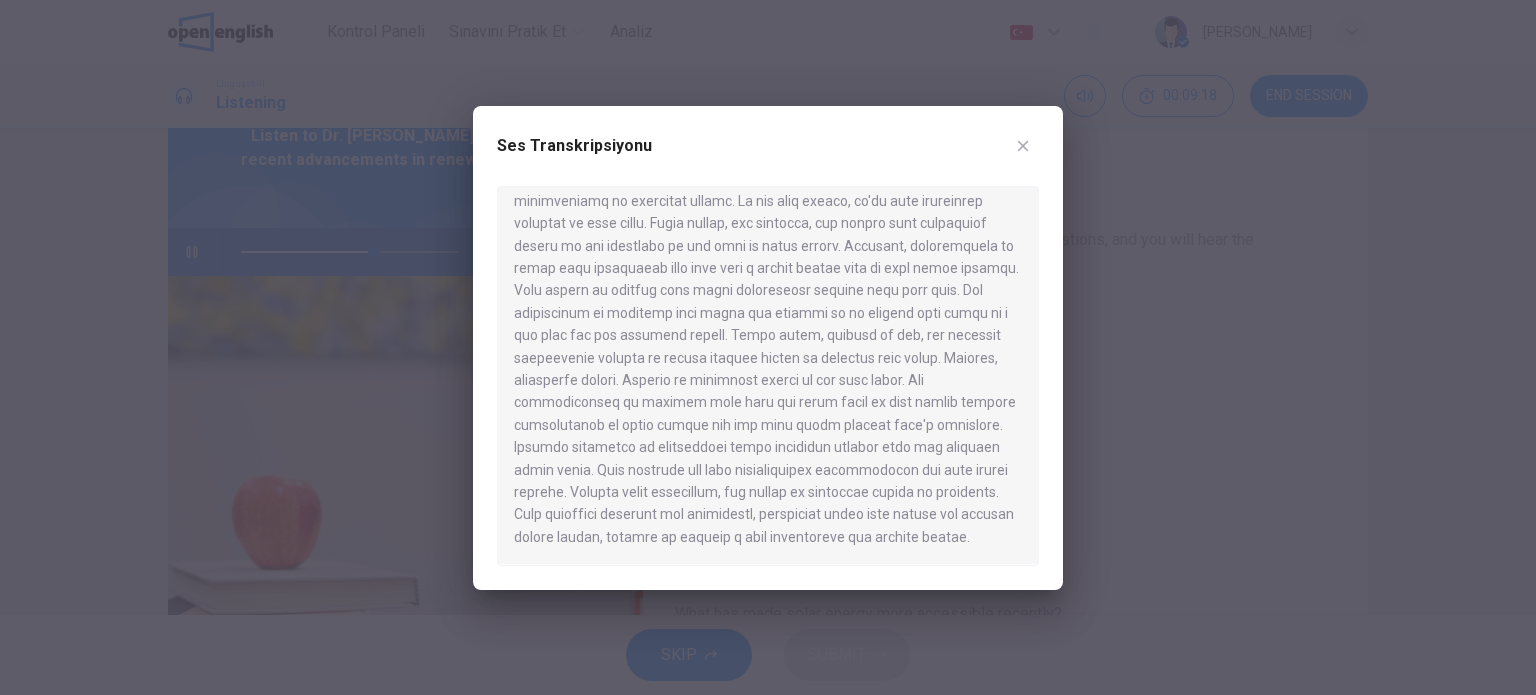 scroll, scrollTop: 0, scrollLeft: 0, axis: both 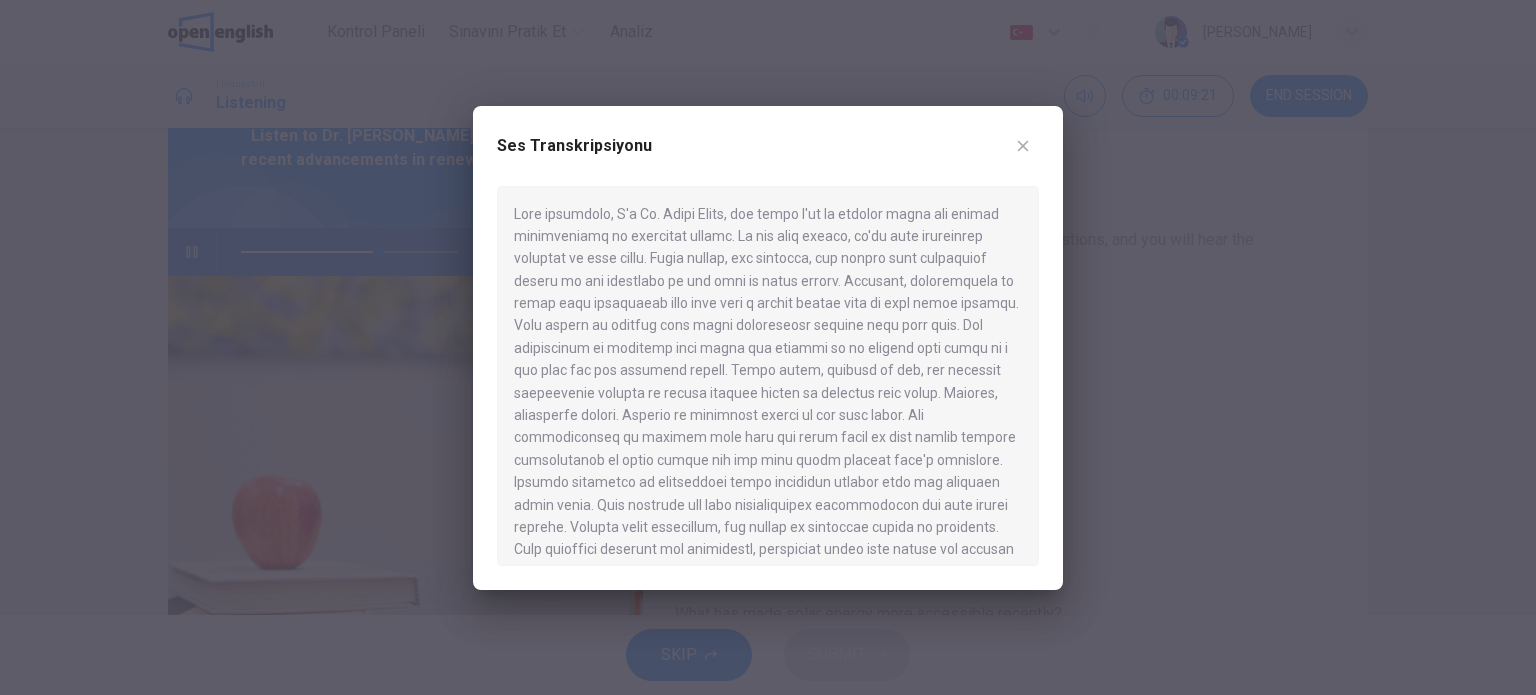 drag, startPoint x: 514, startPoint y: 208, endPoint x: 849, endPoint y: 549, distance: 478.023 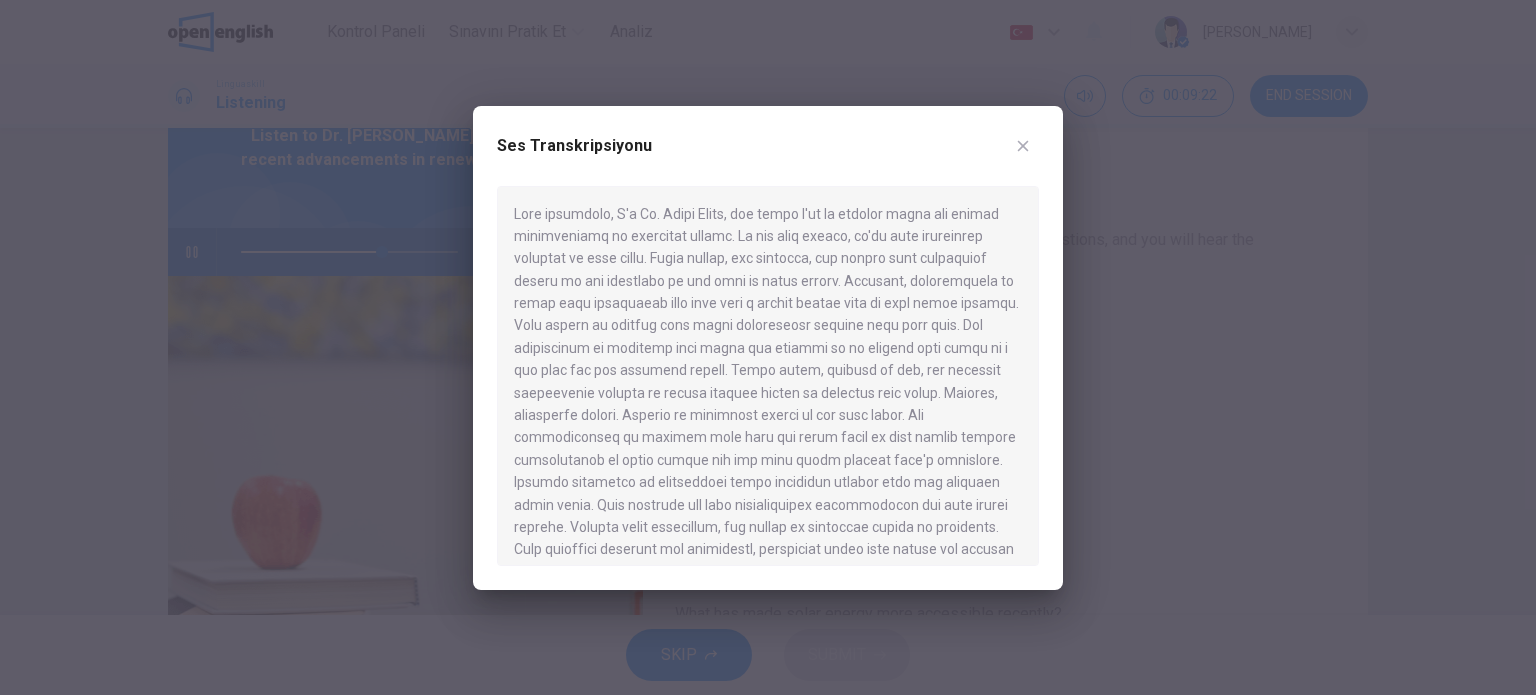click at bounding box center (768, 376) 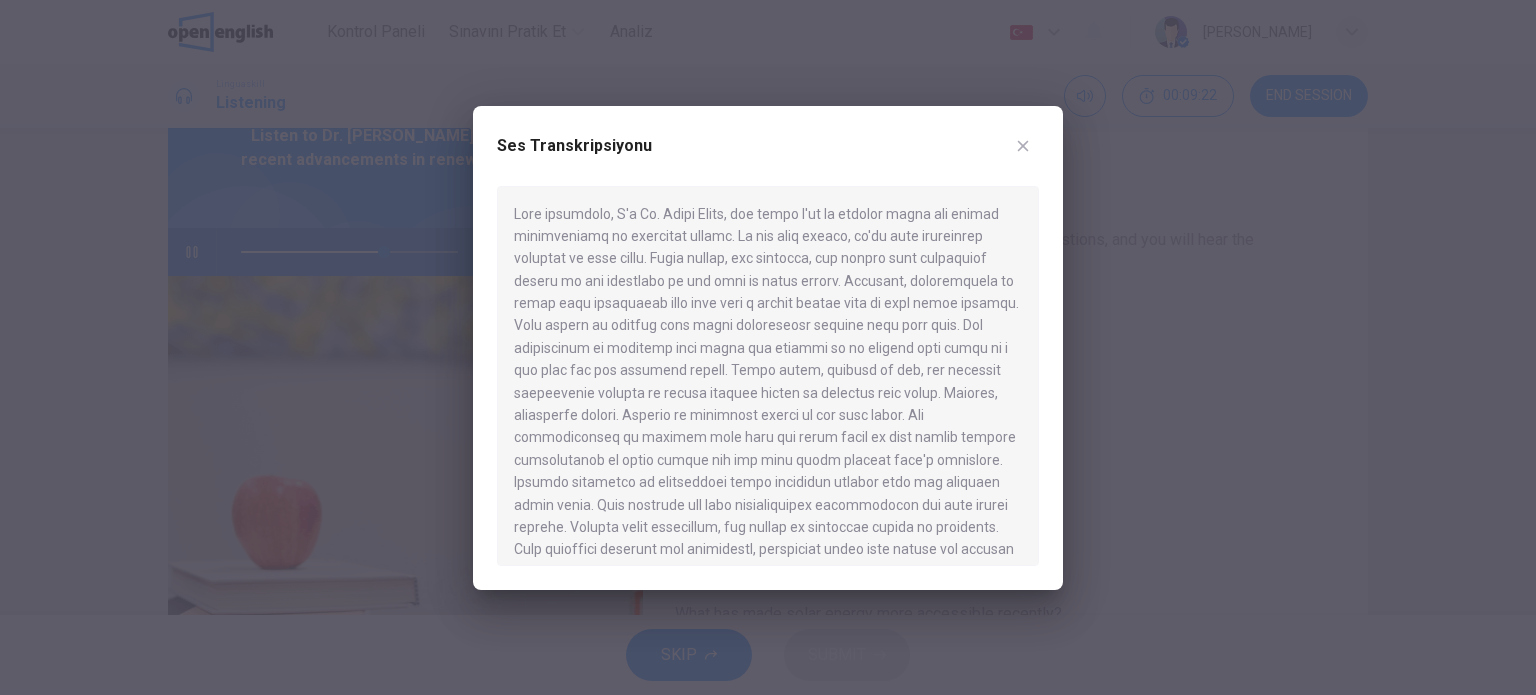 drag, startPoint x: 523, startPoint y: 211, endPoint x: 726, endPoint y: 417, distance: 289.21445 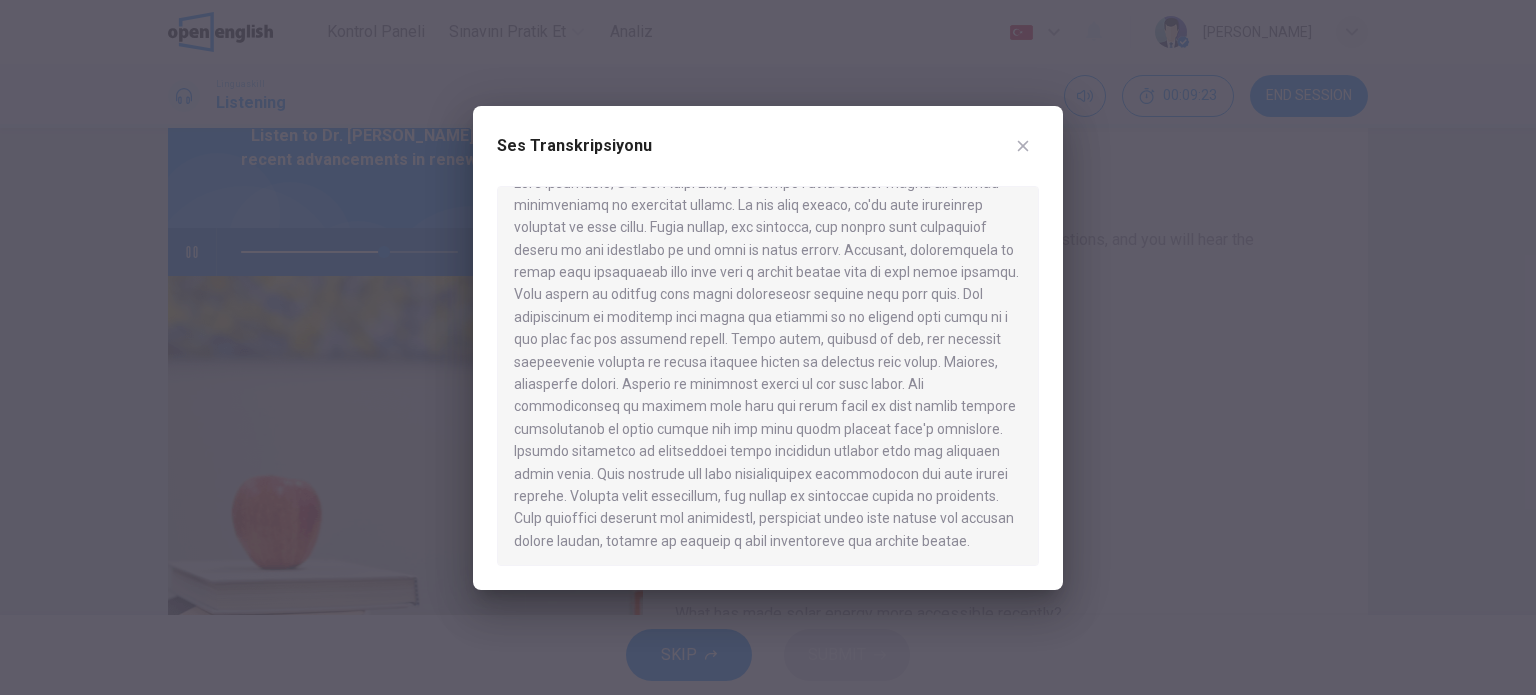 scroll, scrollTop: 56, scrollLeft: 0, axis: vertical 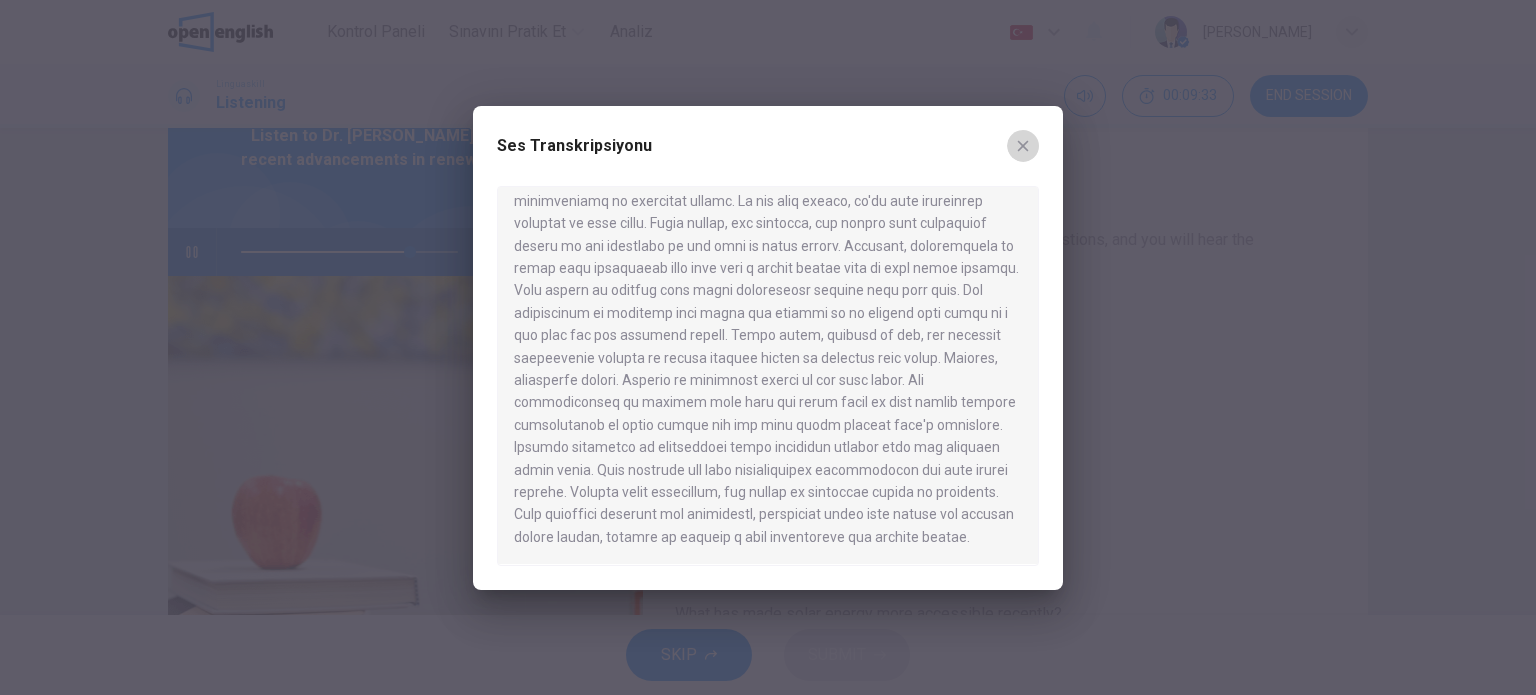 click 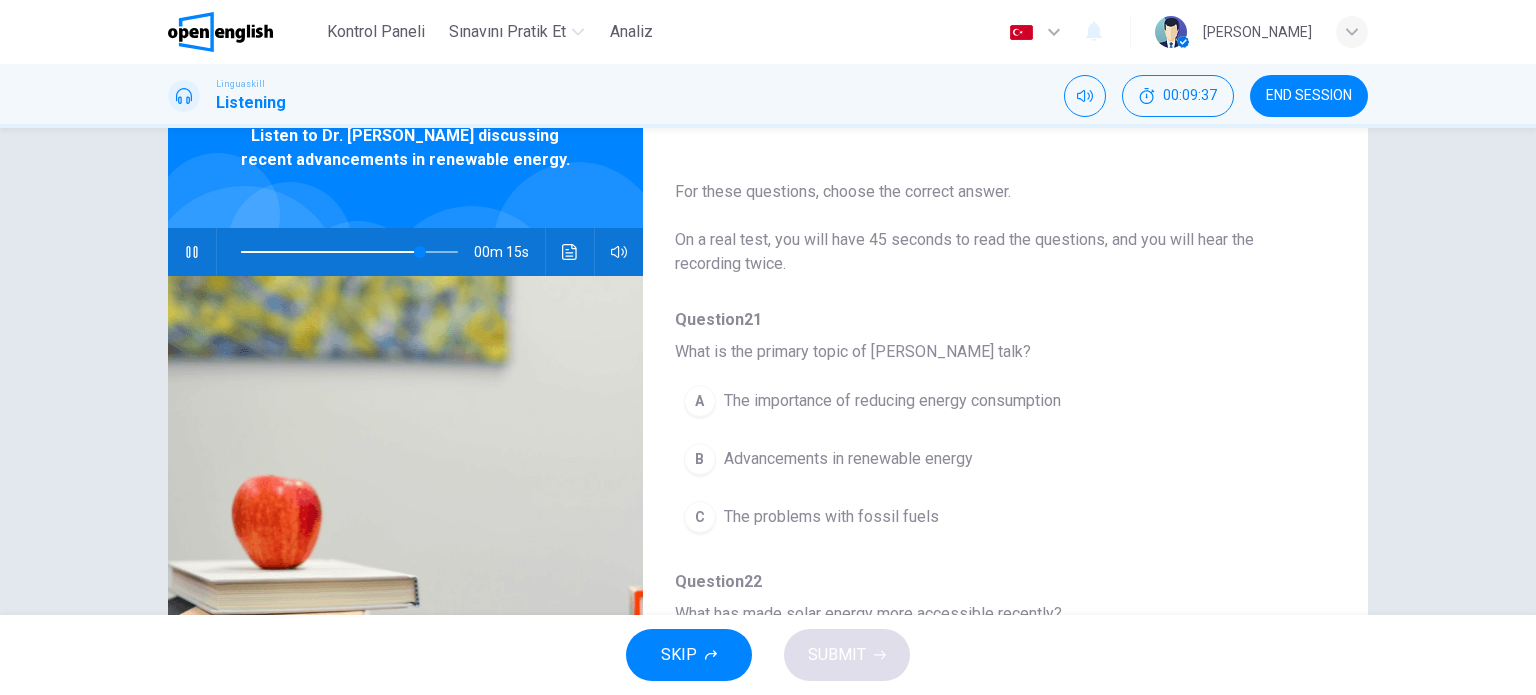 scroll, scrollTop: 100, scrollLeft: 0, axis: vertical 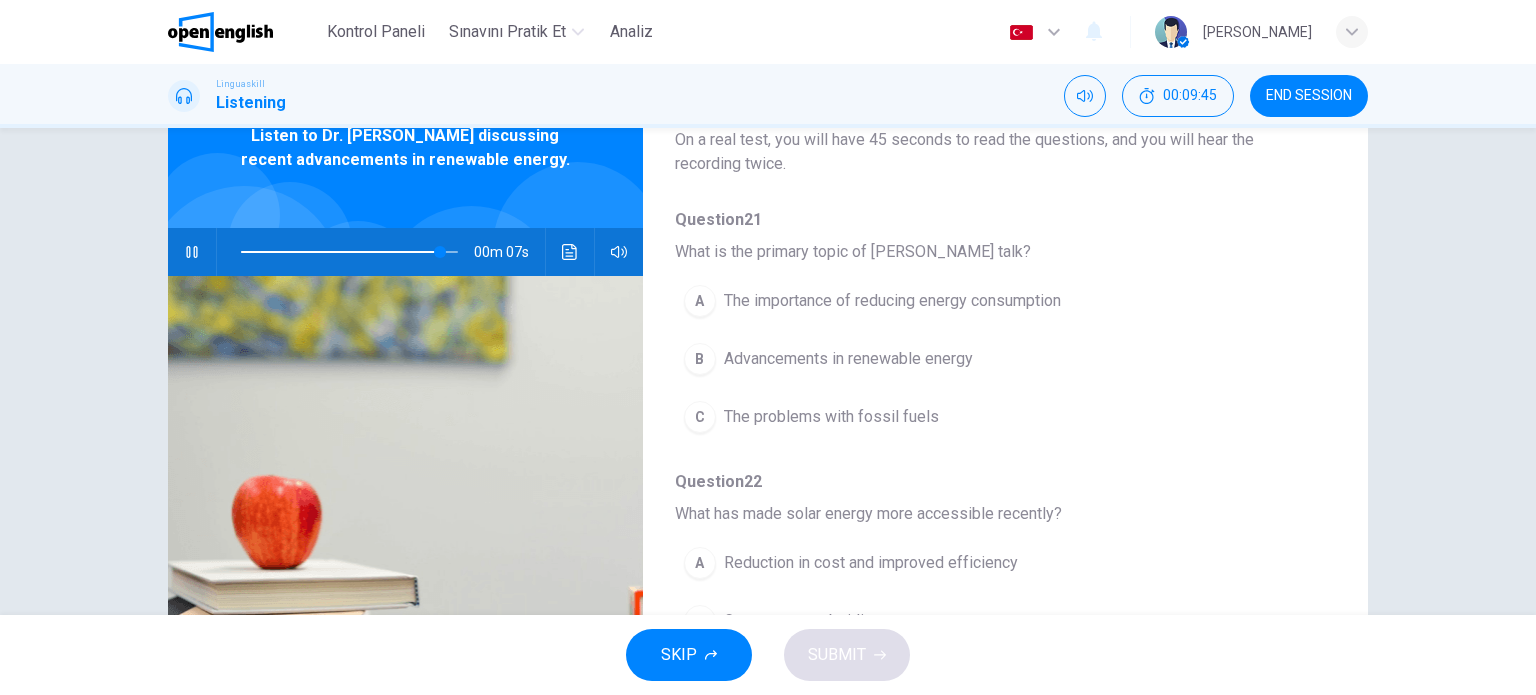 type on "**" 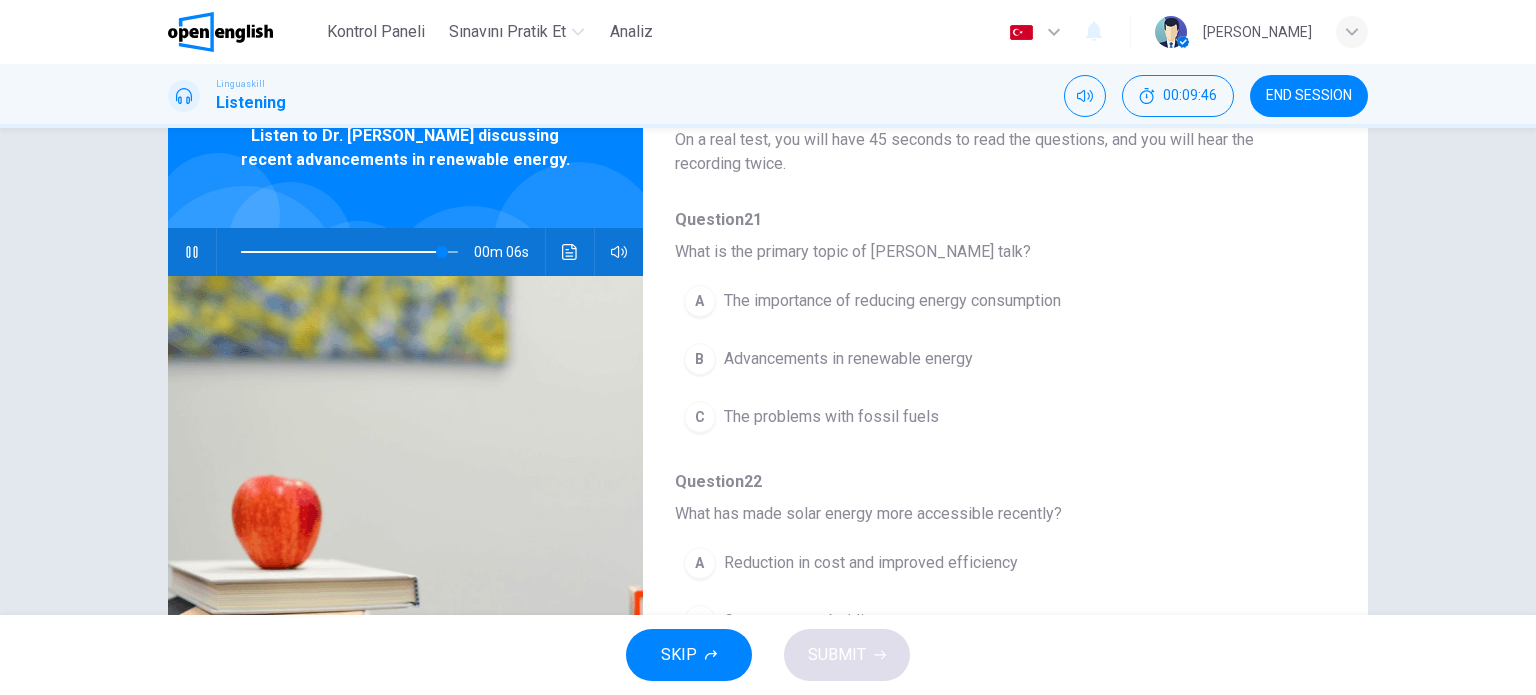 click on "END SESSION" at bounding box center (1309, 96) 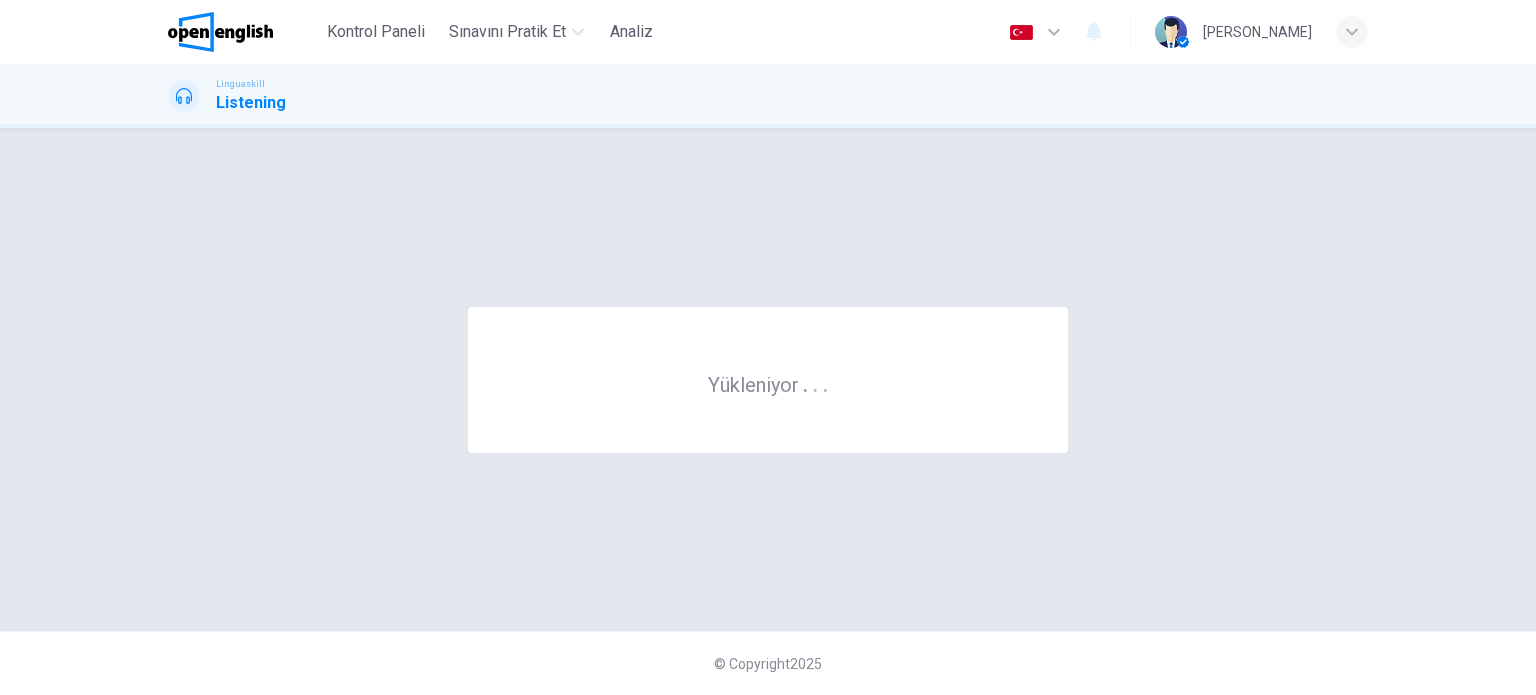 scroll, scrollTop: 0, scrollLeft: 0, axis: both 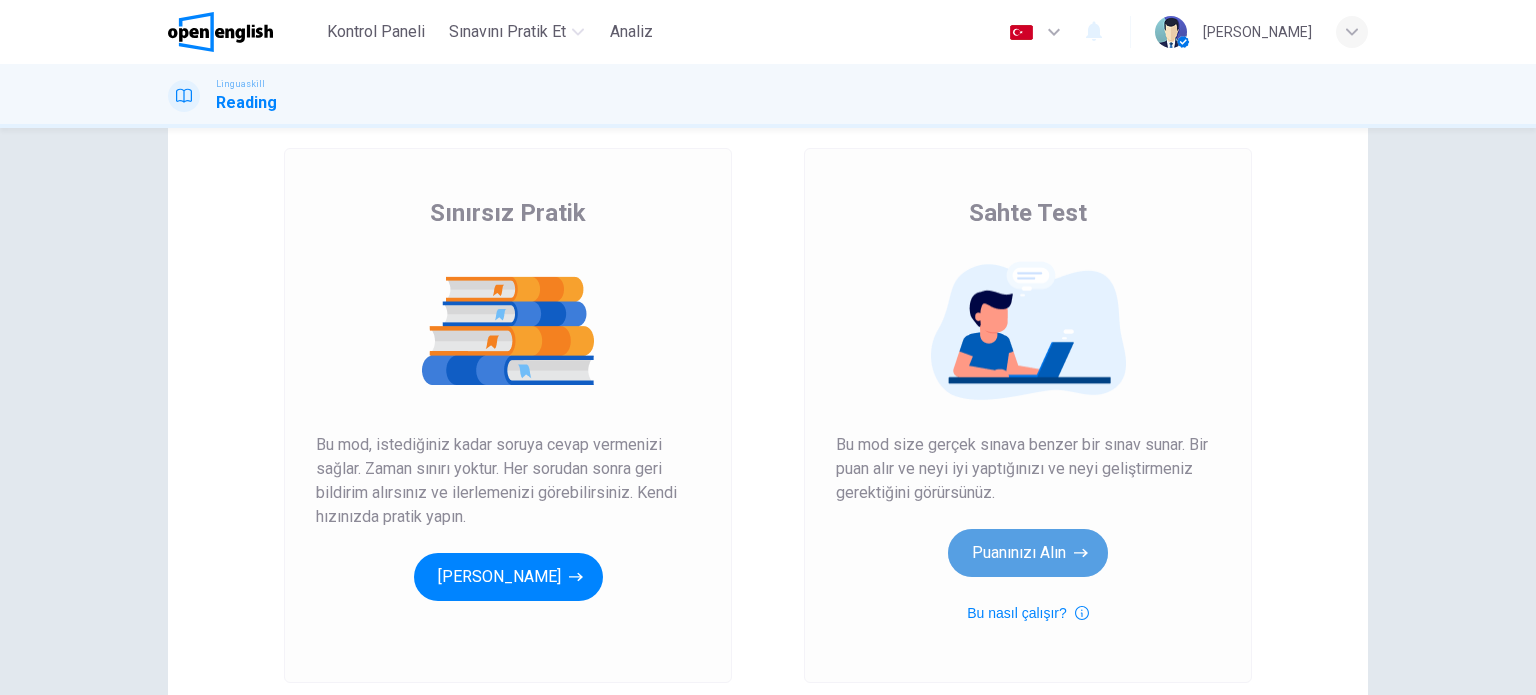 click on "Puanınızı Alın" at bounding box center [1028, 553] 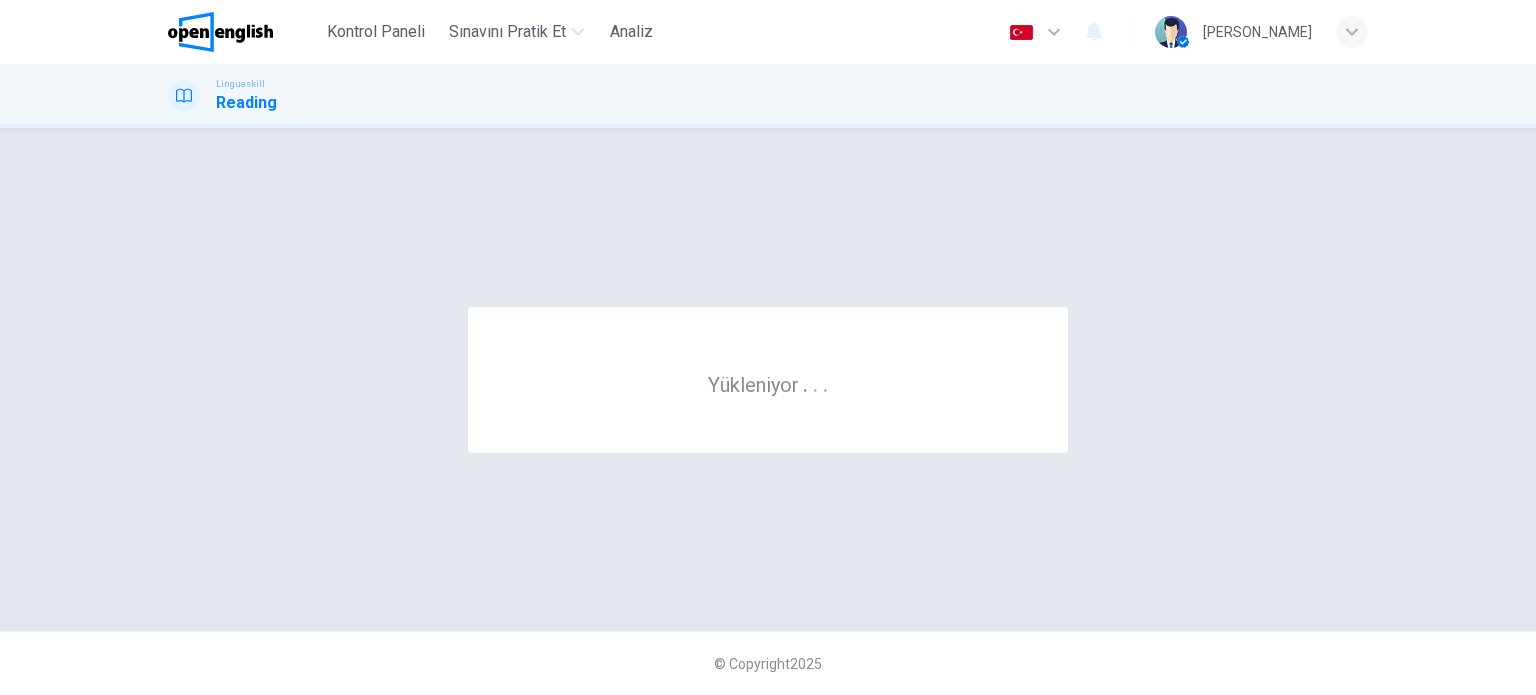 scroll, scrollTop: 0, scrollLeft: 0, axis: both 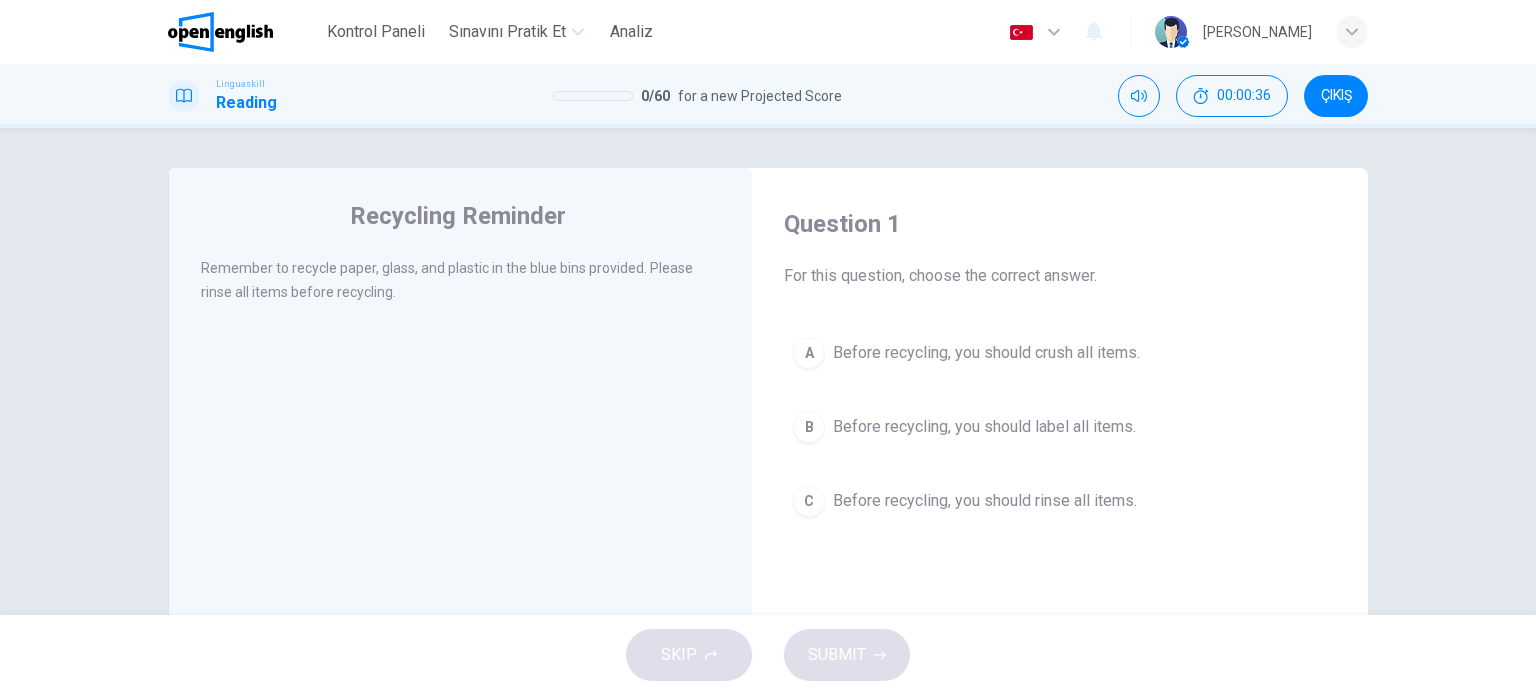 click on "C" at bounding box center (809, 501) 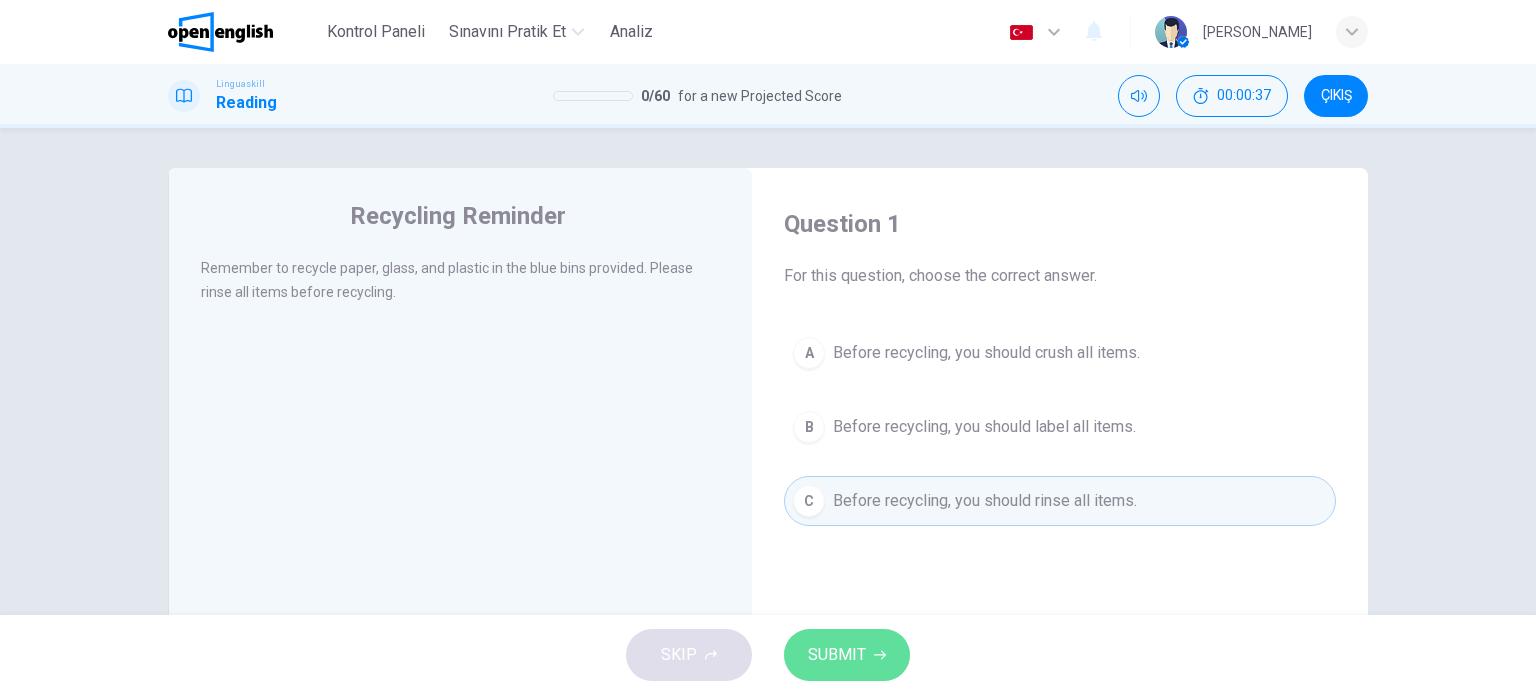 click on "SUBMIT" at bounding box center (847, 655) 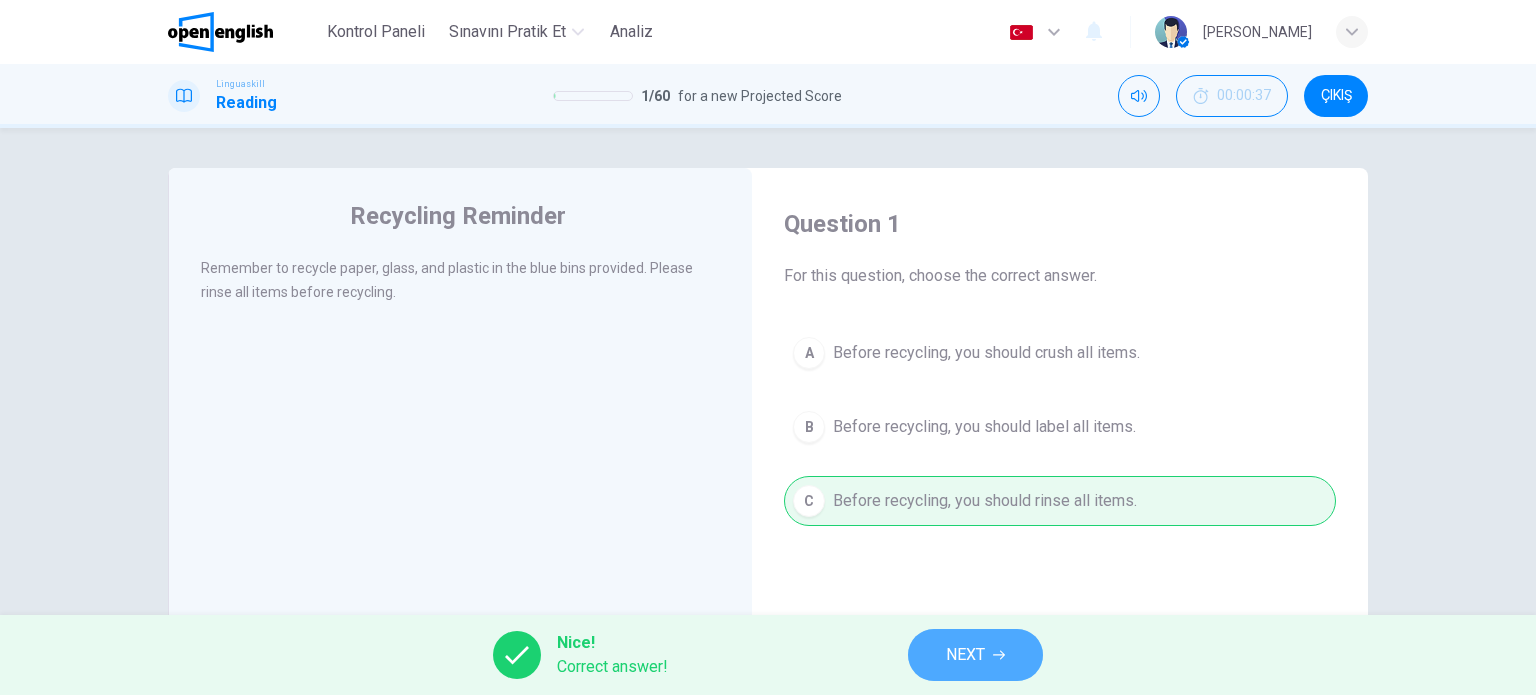 click on "NEXT" at bounding box center [965, 655] 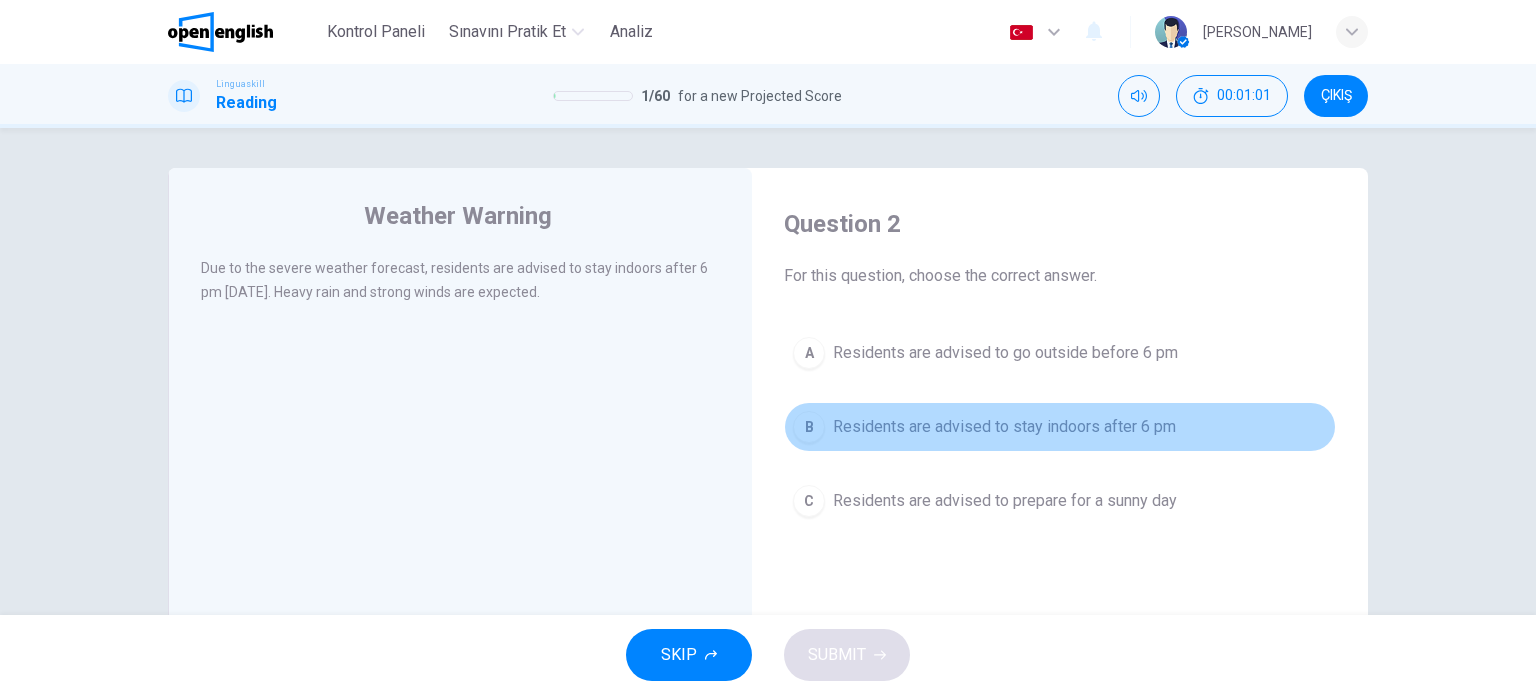 click on "B" at bounding box center [809, 427] 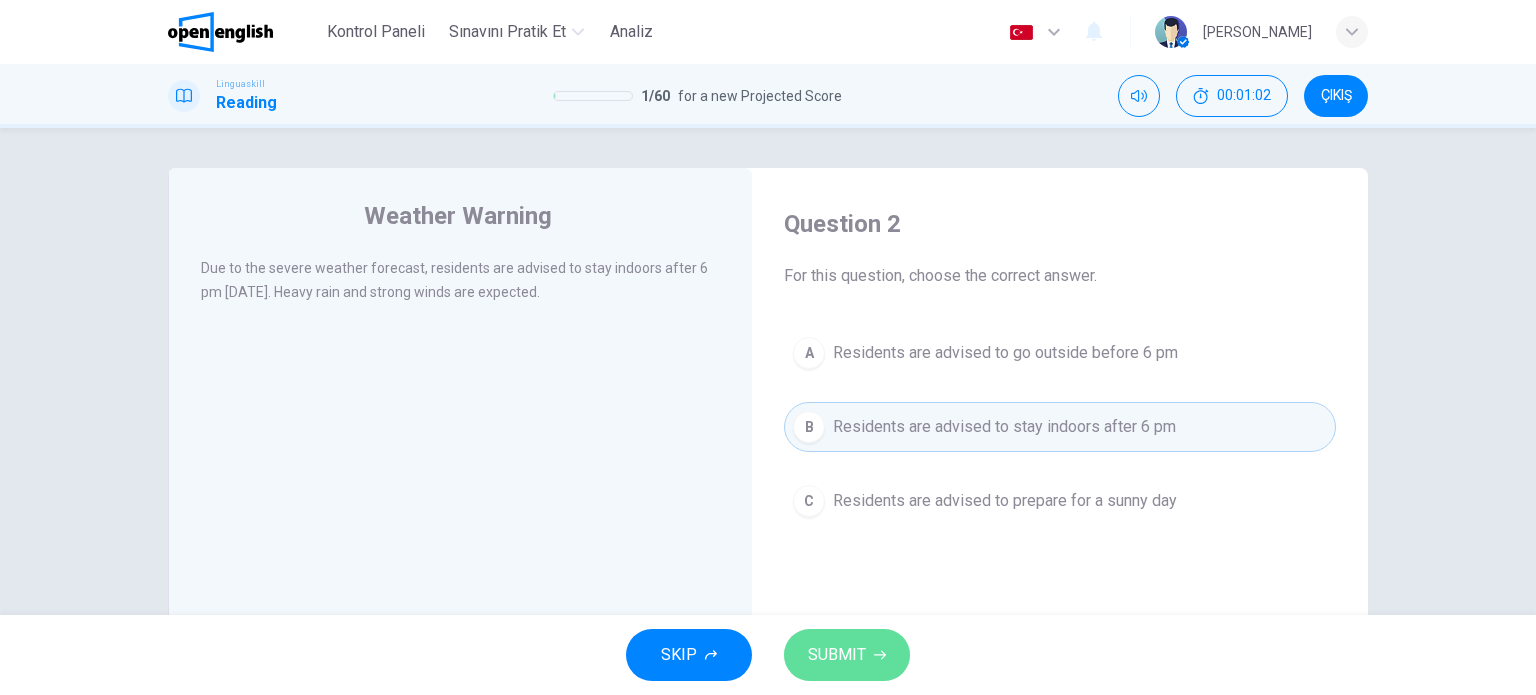 click on "SUBMIT" at bounding box center (837, 655) 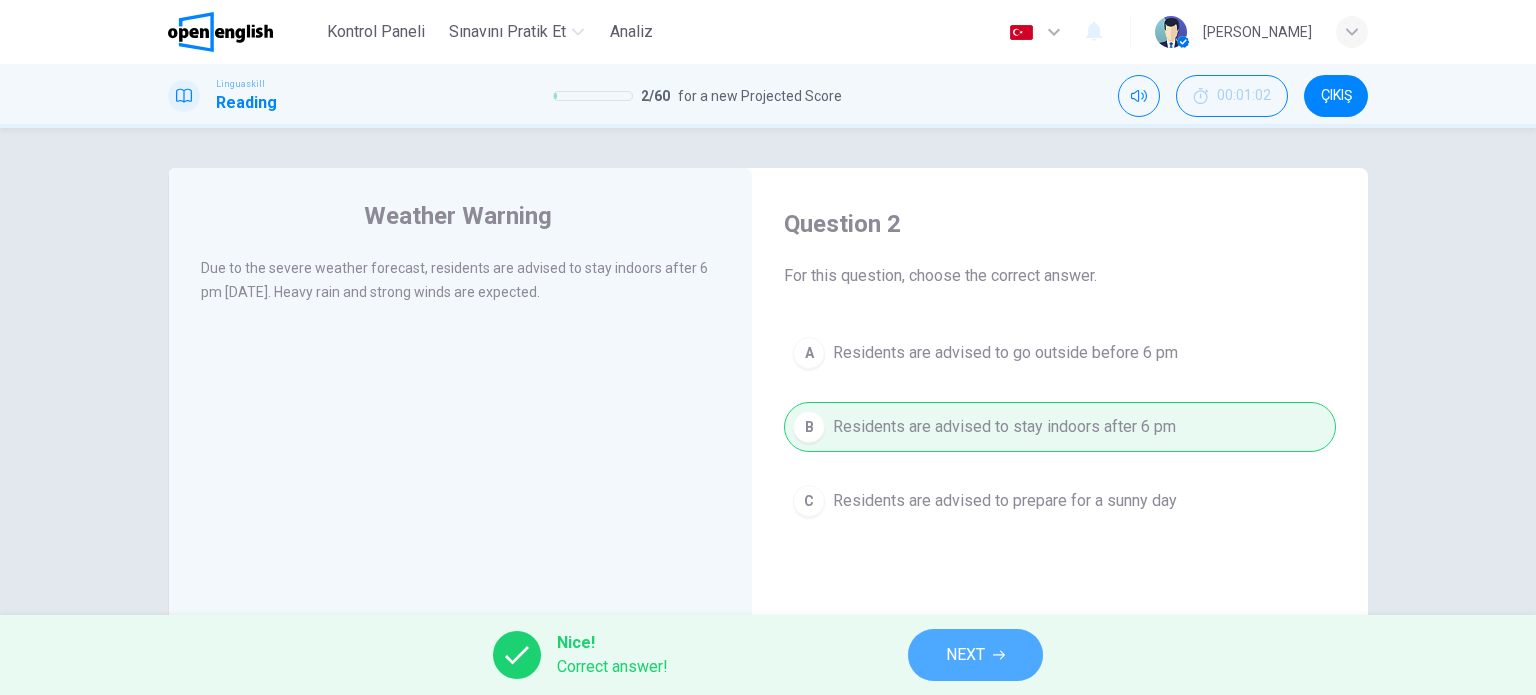 click on "NEXT" at bounding box center (975, 655) 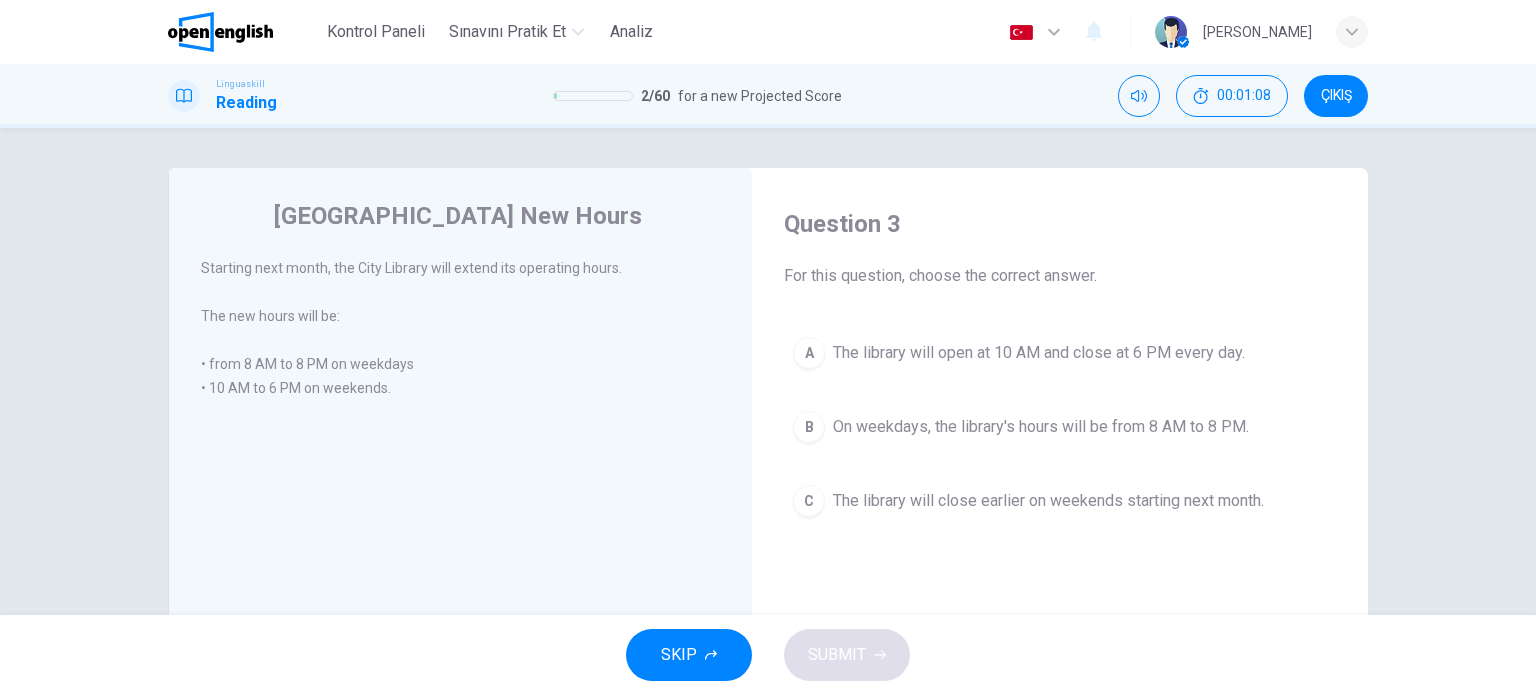 drag, startPoint x: 616, startPoint y: 270, endPoint x: 217, endPoint y: 253, distance: 399.362 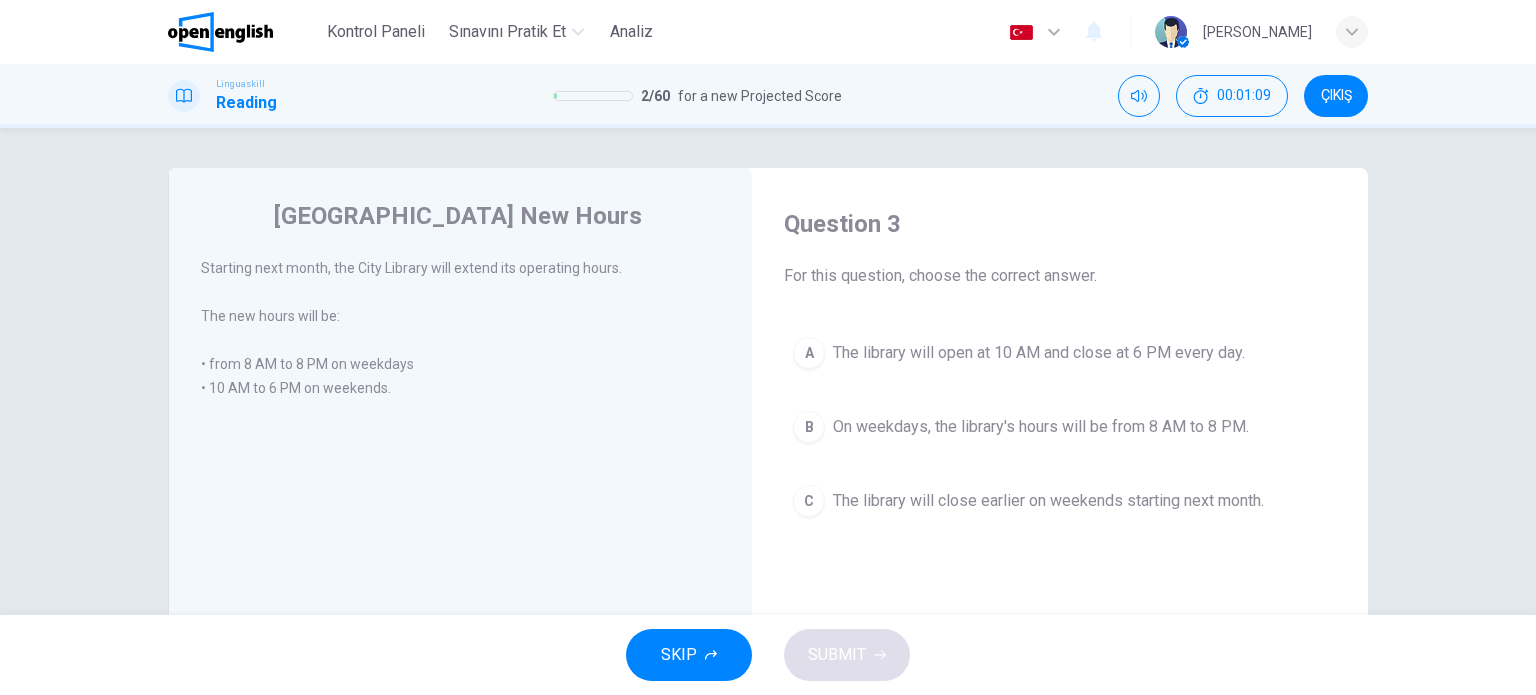 drag, startPoint x: 202, startPoint y: 267, endPoint x: 573, endPoint y: 288, distance: 371.59387 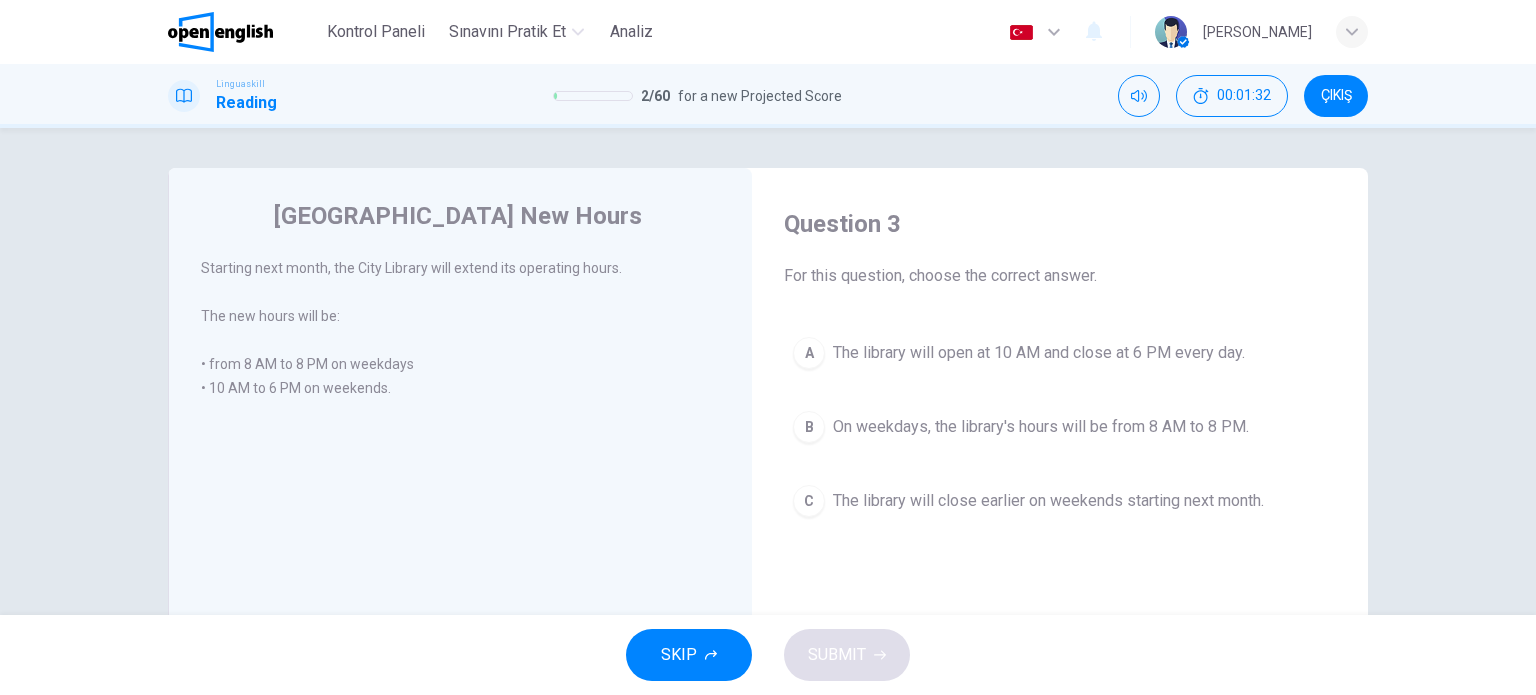 click on "B" at bounding box center (809, 427) 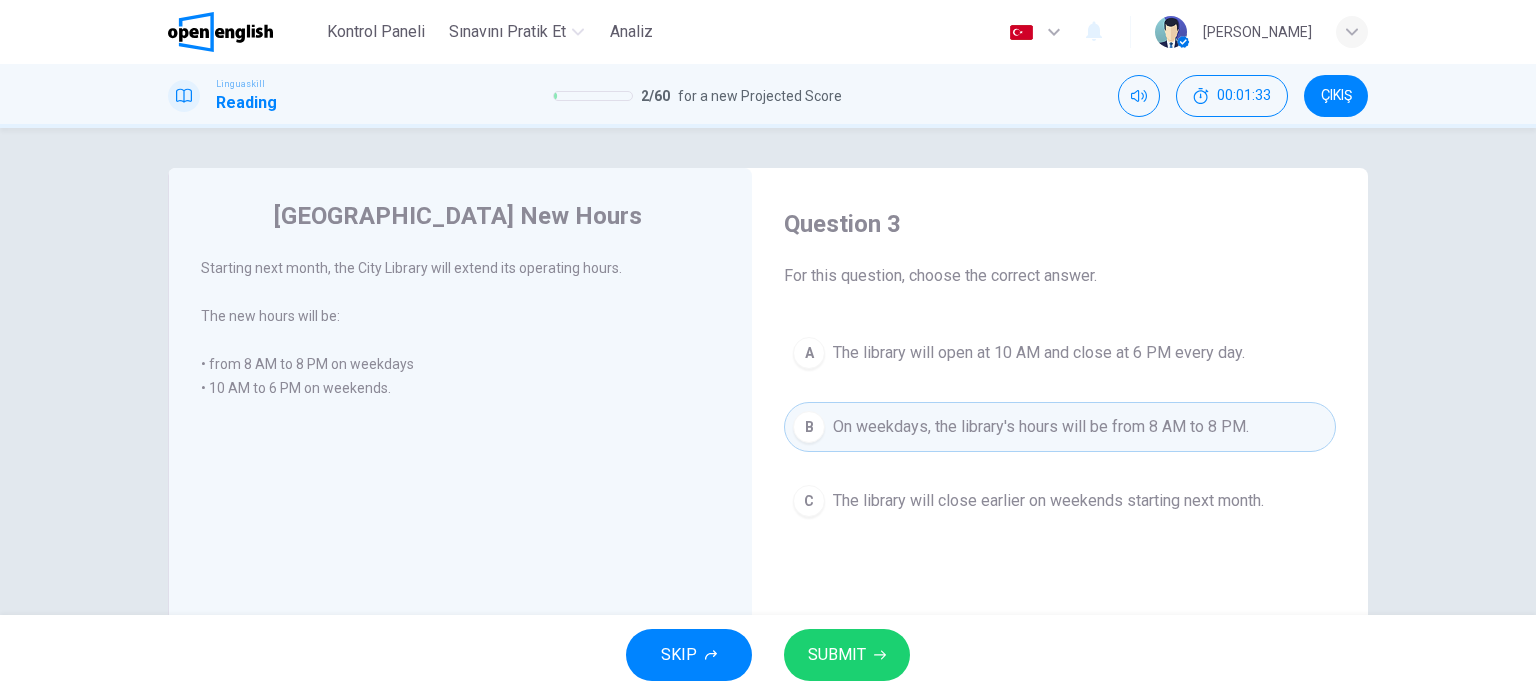 click on "SKIP SUBMIT" at bounding box center (768, 655) 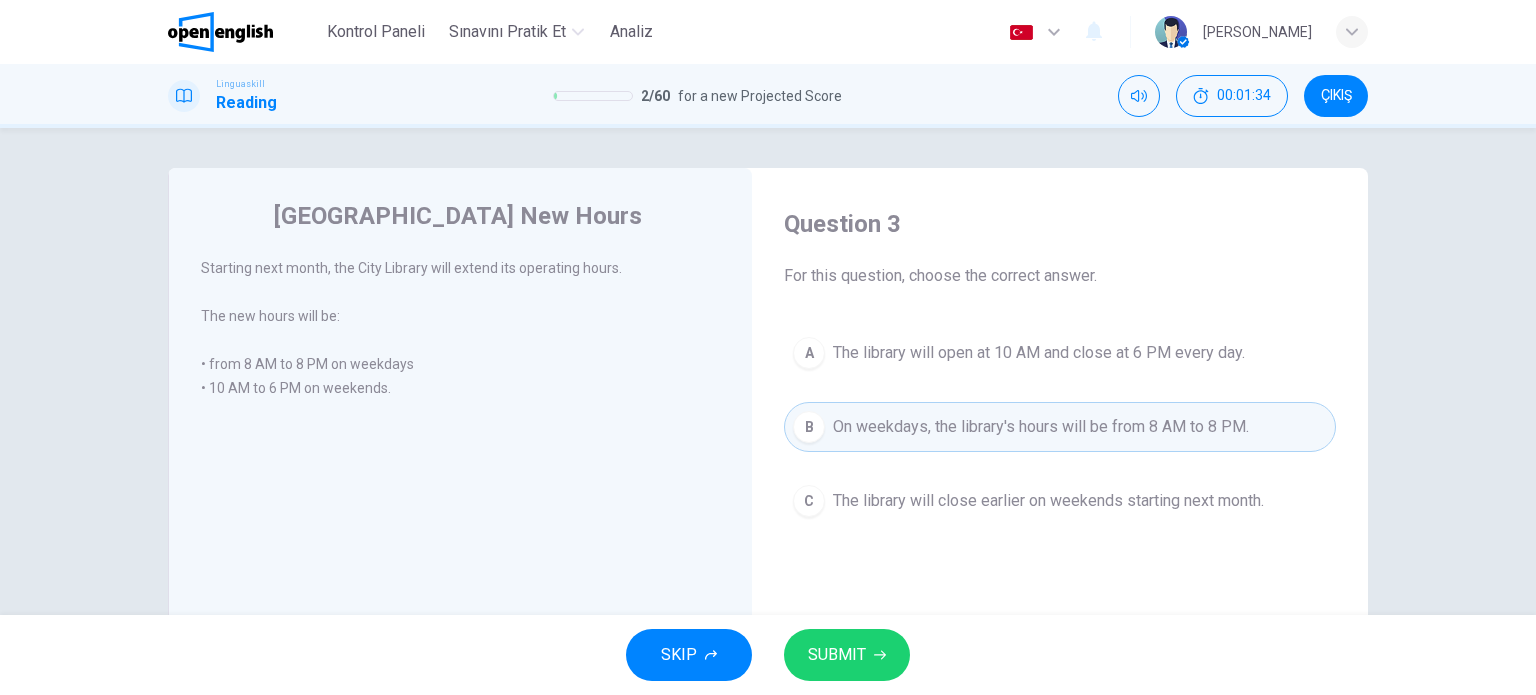 click on "SUBMIT" at bounding box center [837, 655] 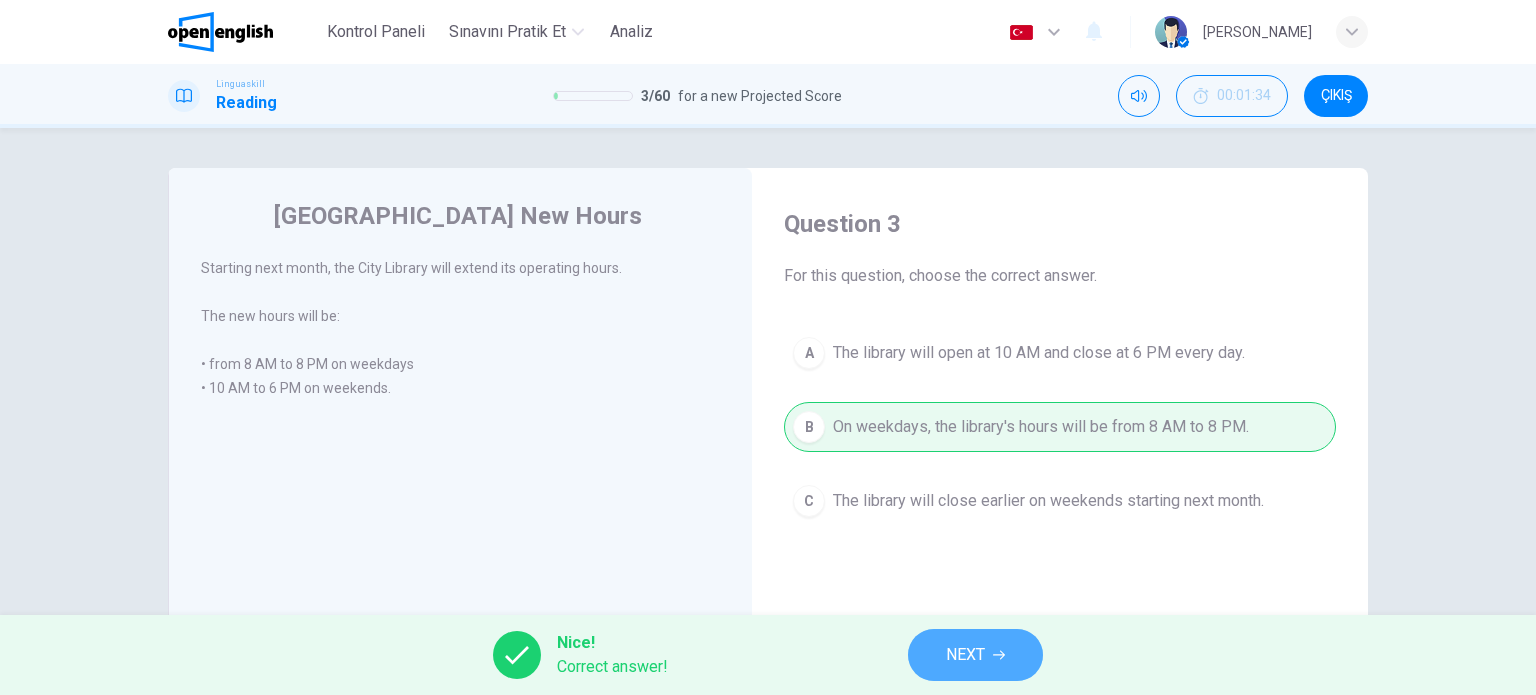 click on "NEXT" at bounding box center [965, 655] 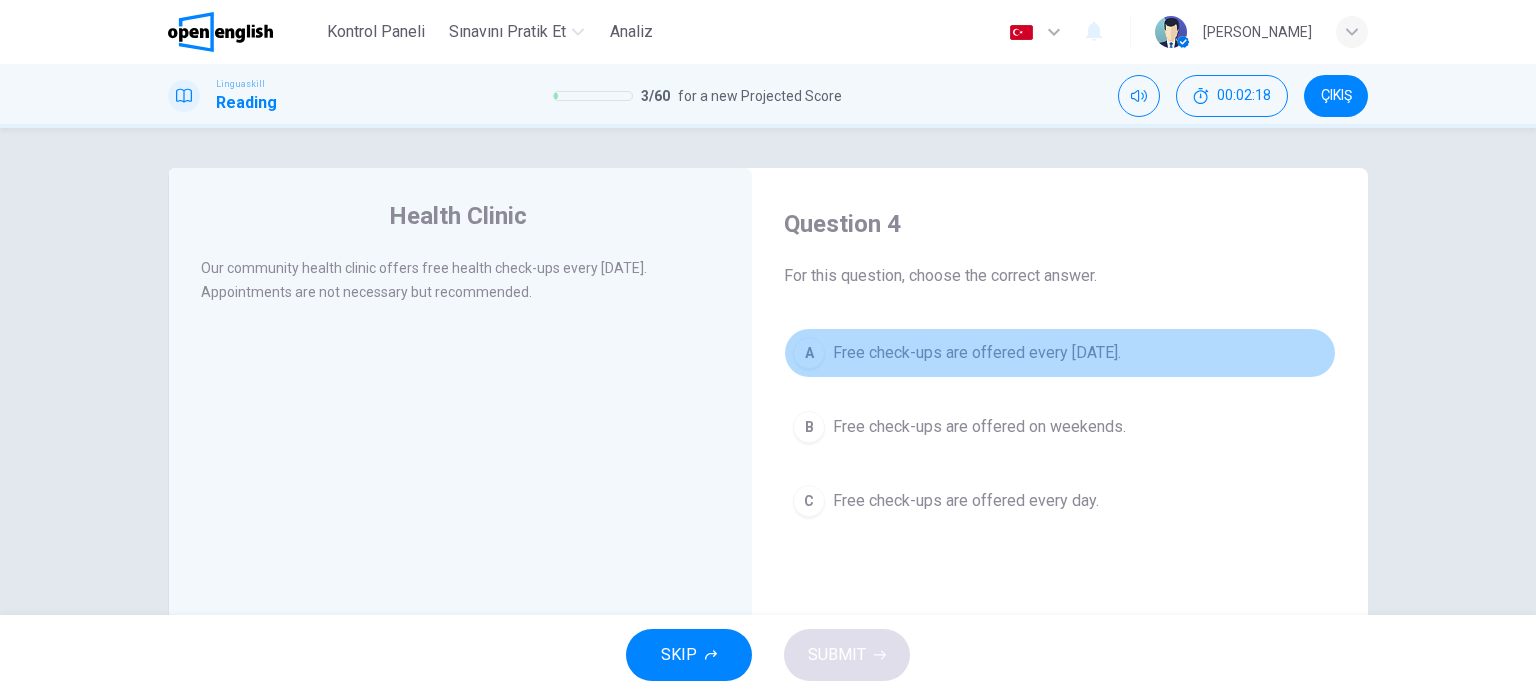 click on "A Free check-ups are offered every Wednesday." at bounding box center [1060, 353] 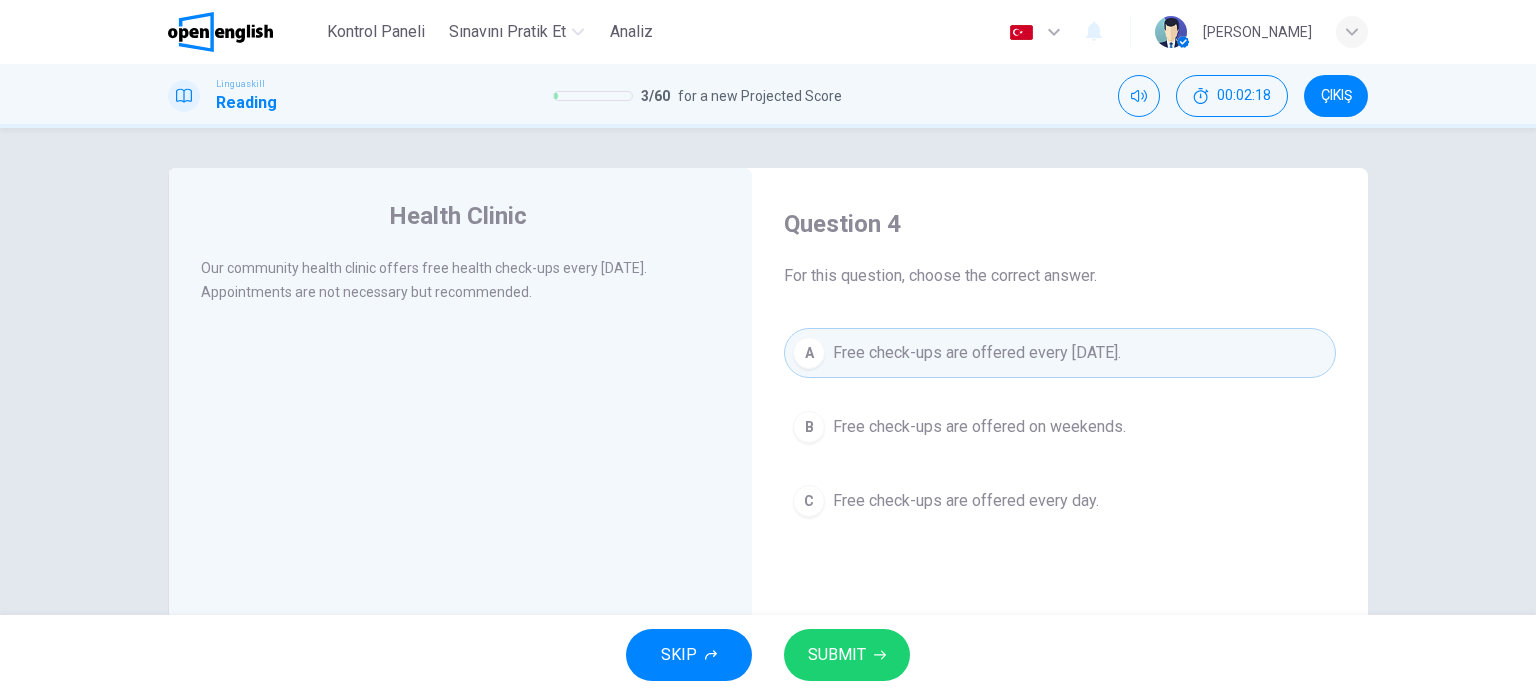 click on "SUBMIT" at bounding box center (847, 655) 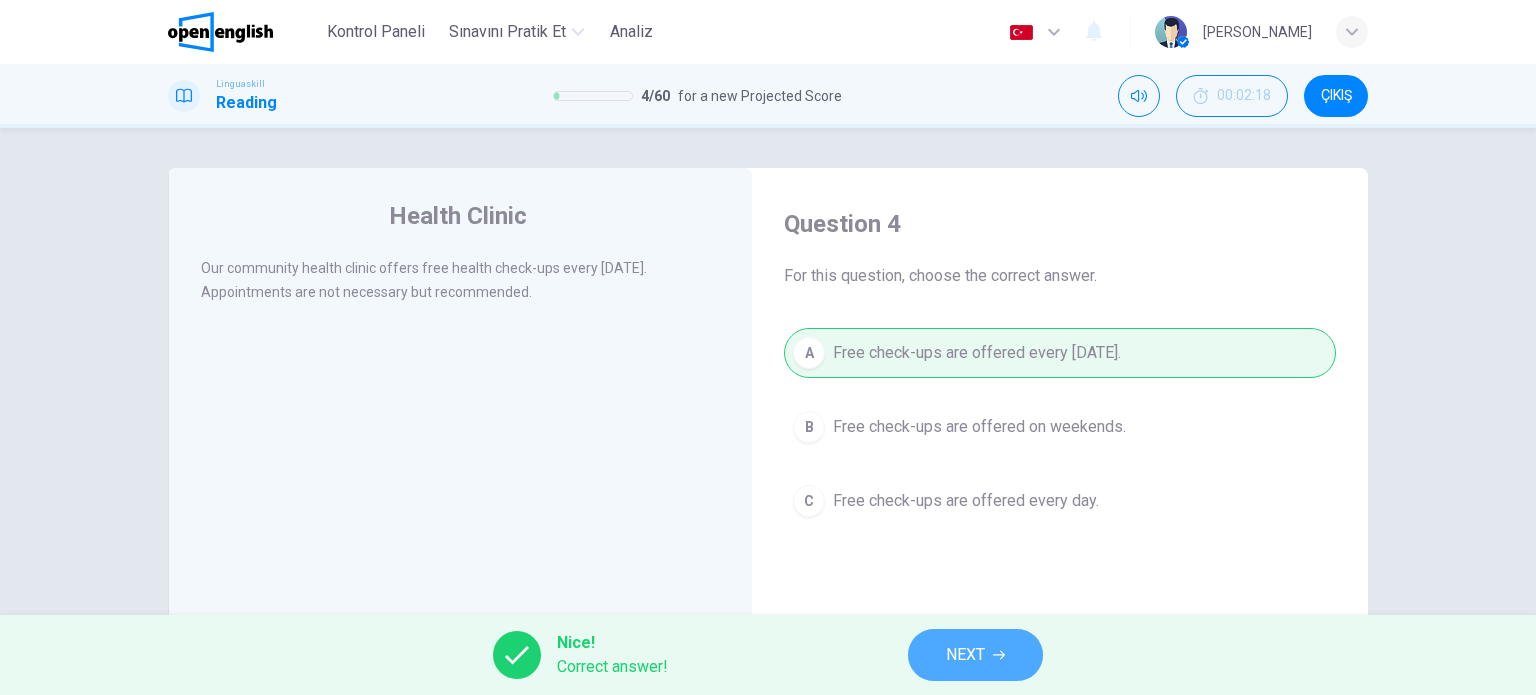 click on "NEXT" at bounding box center (965, 655) 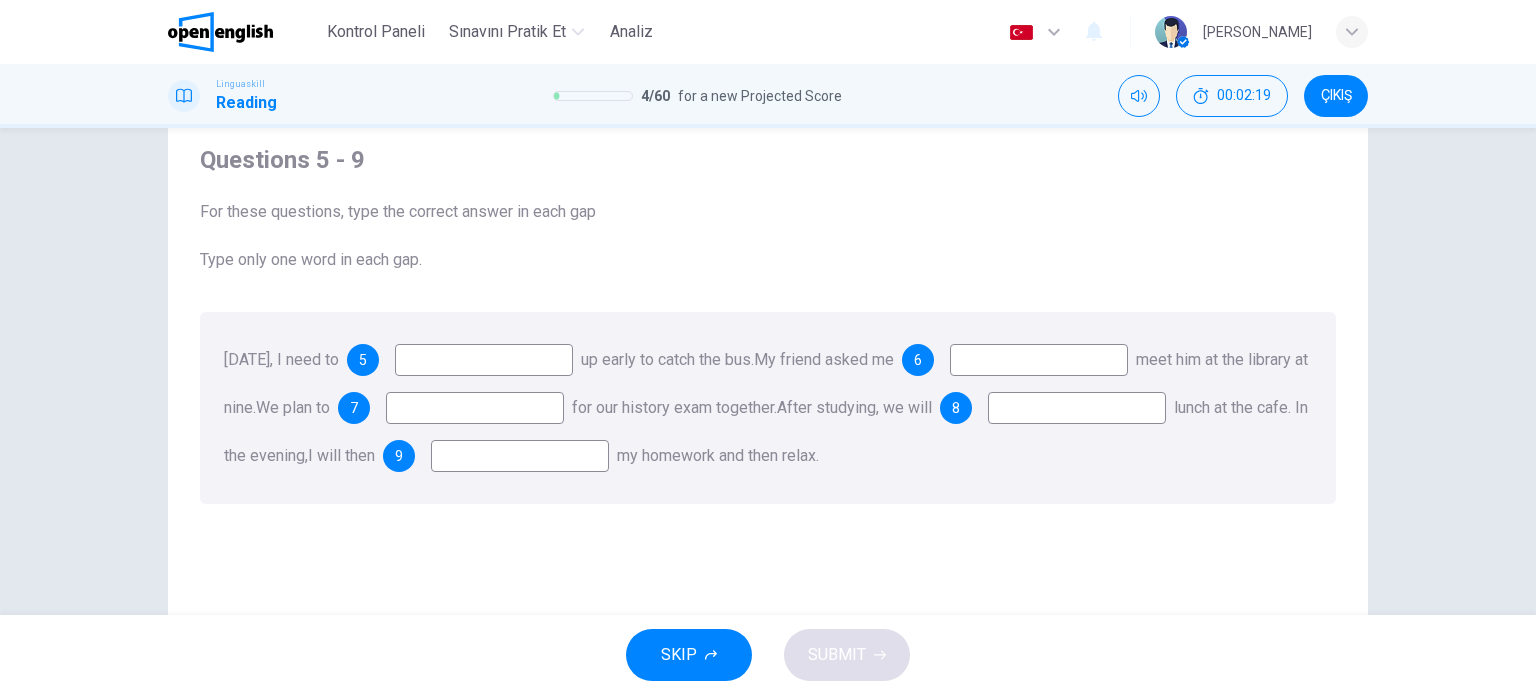 scroll, scrollTop: 100, scrollLeft: 0, axis: vertical 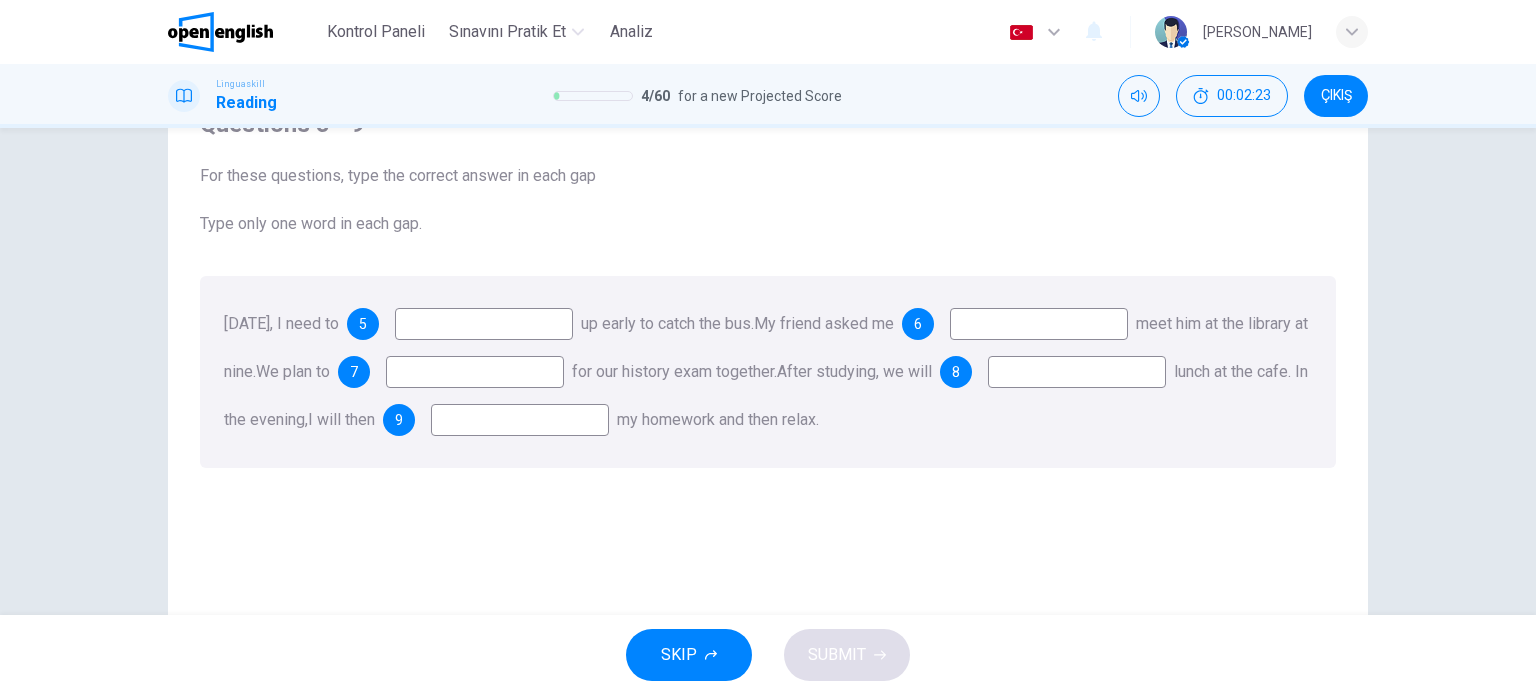 click at bounding box center [484, 324] 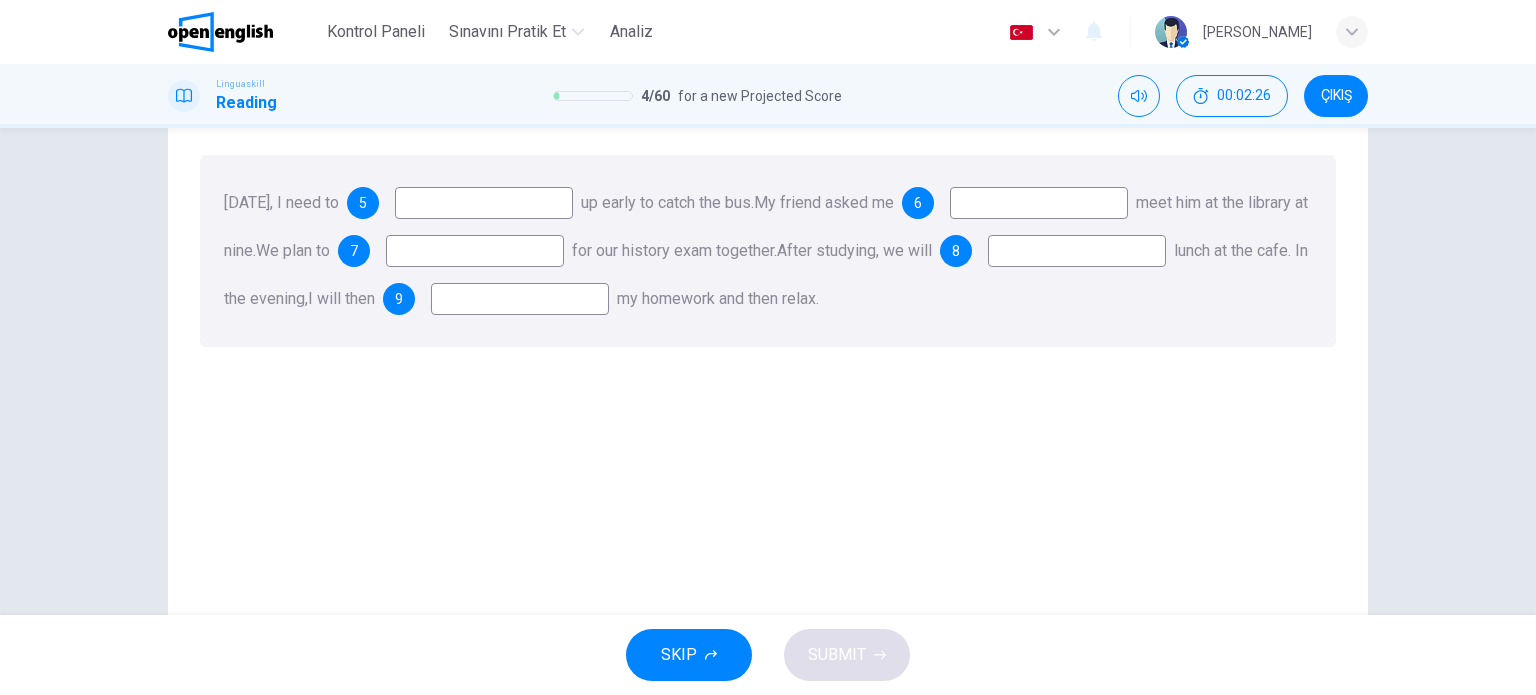 scroll, scrollTop: 0, scrollLeft: 0, axis: both 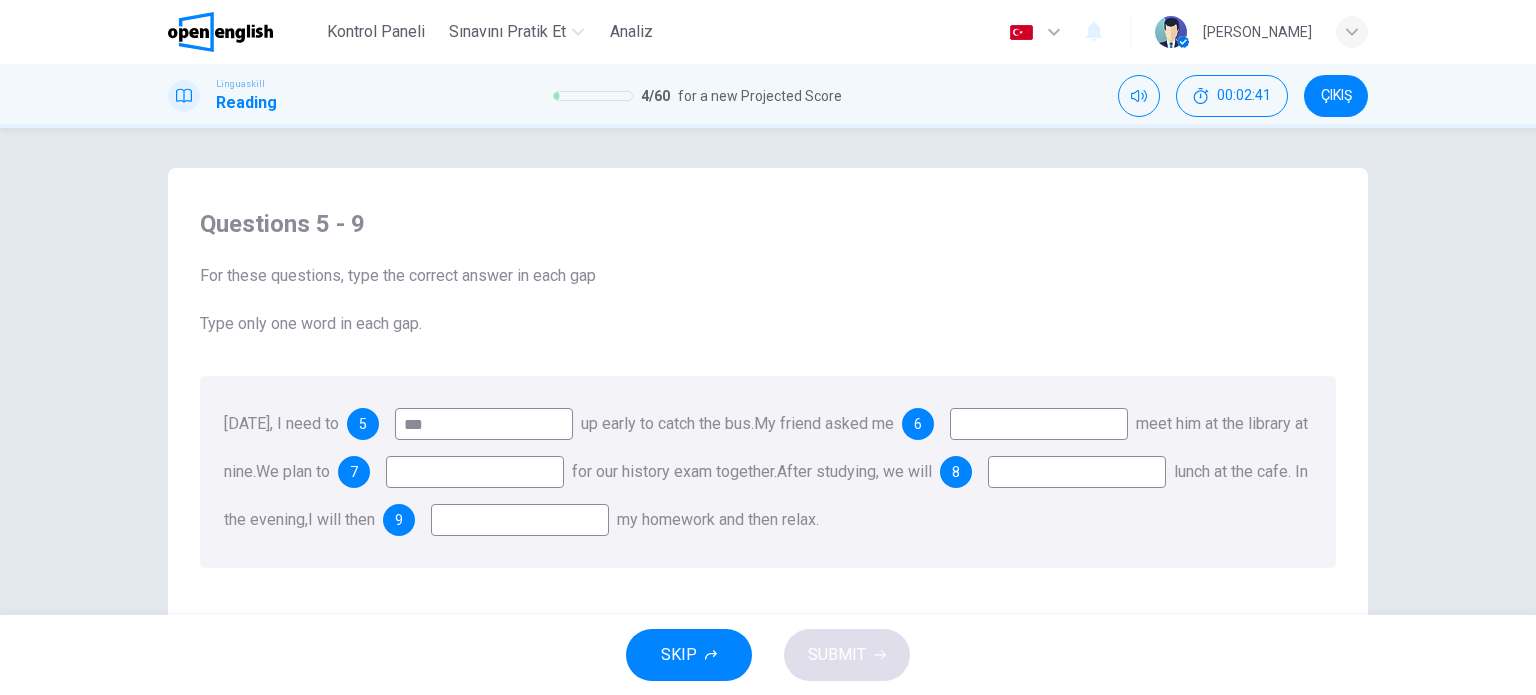 type on "***" 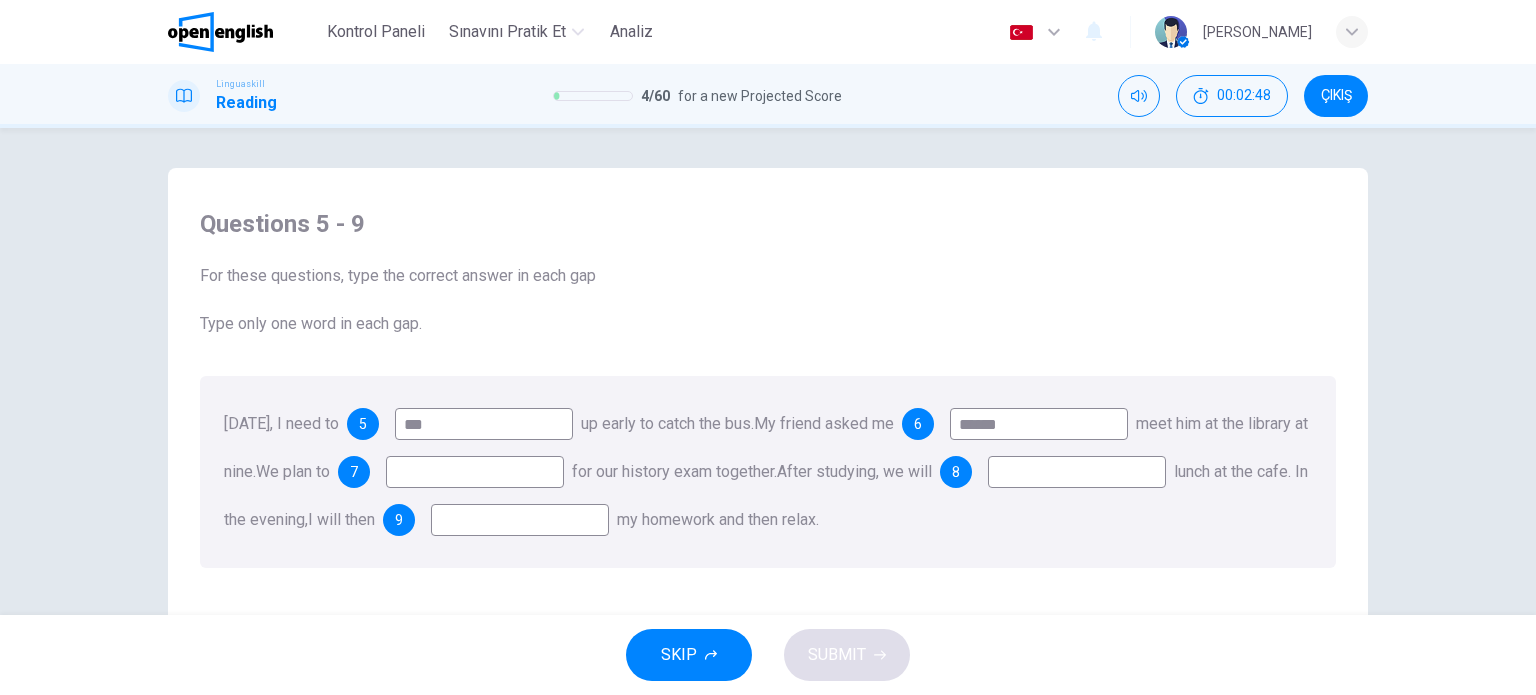 type on "******" 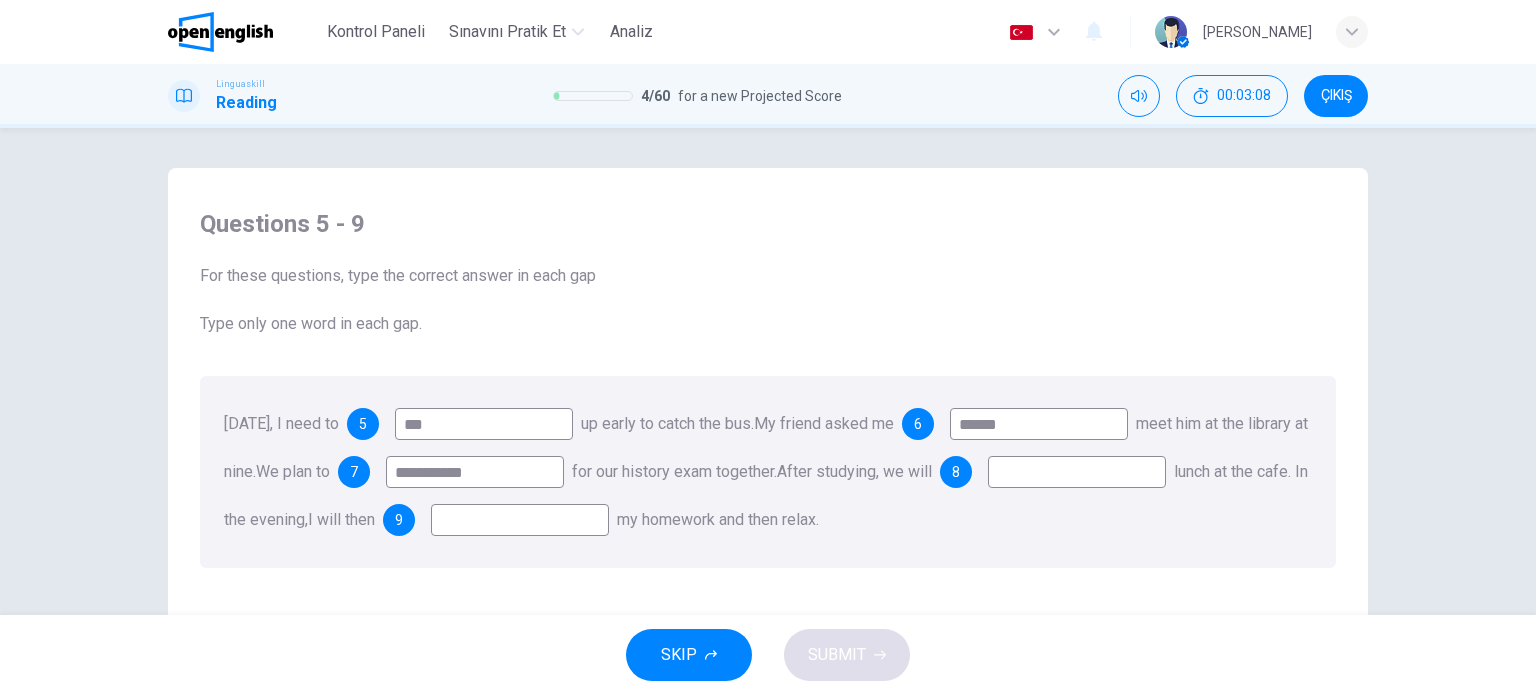 type on "**********" 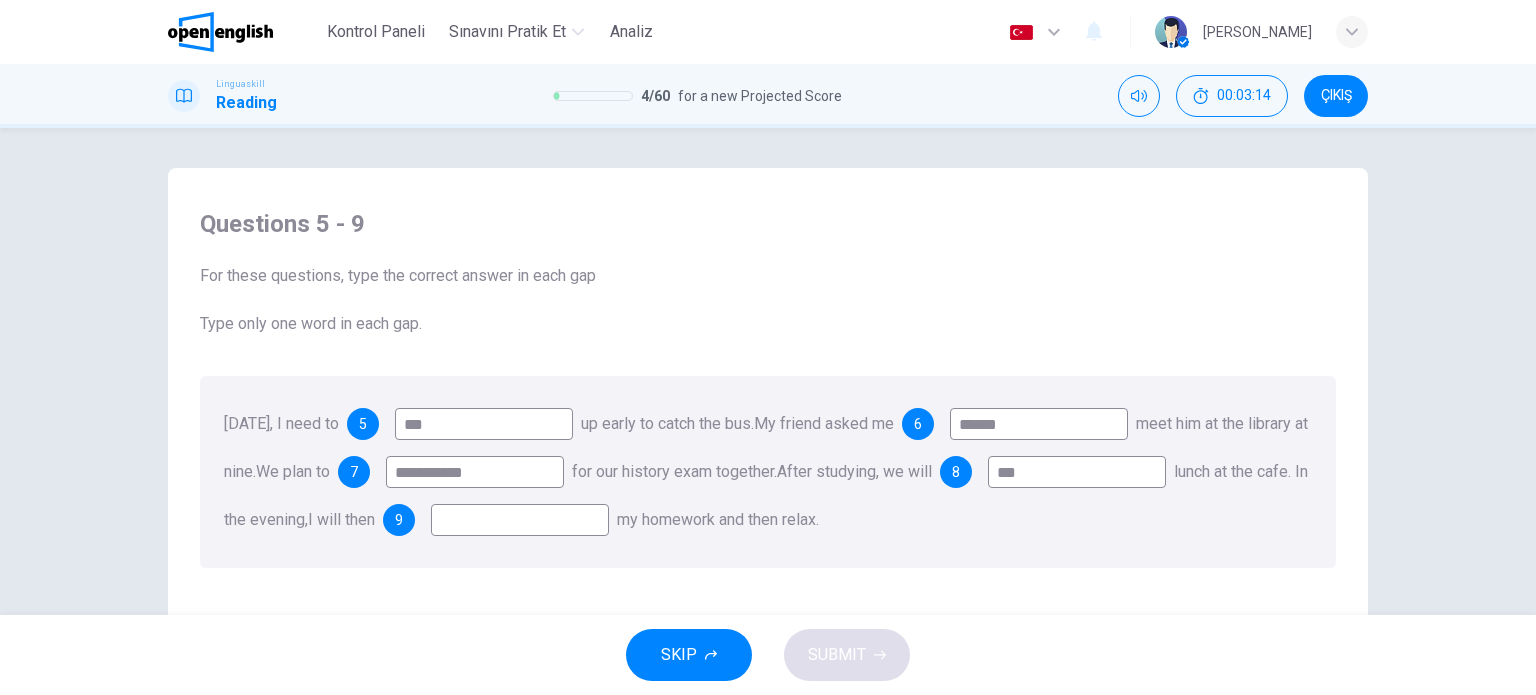 type on "***" 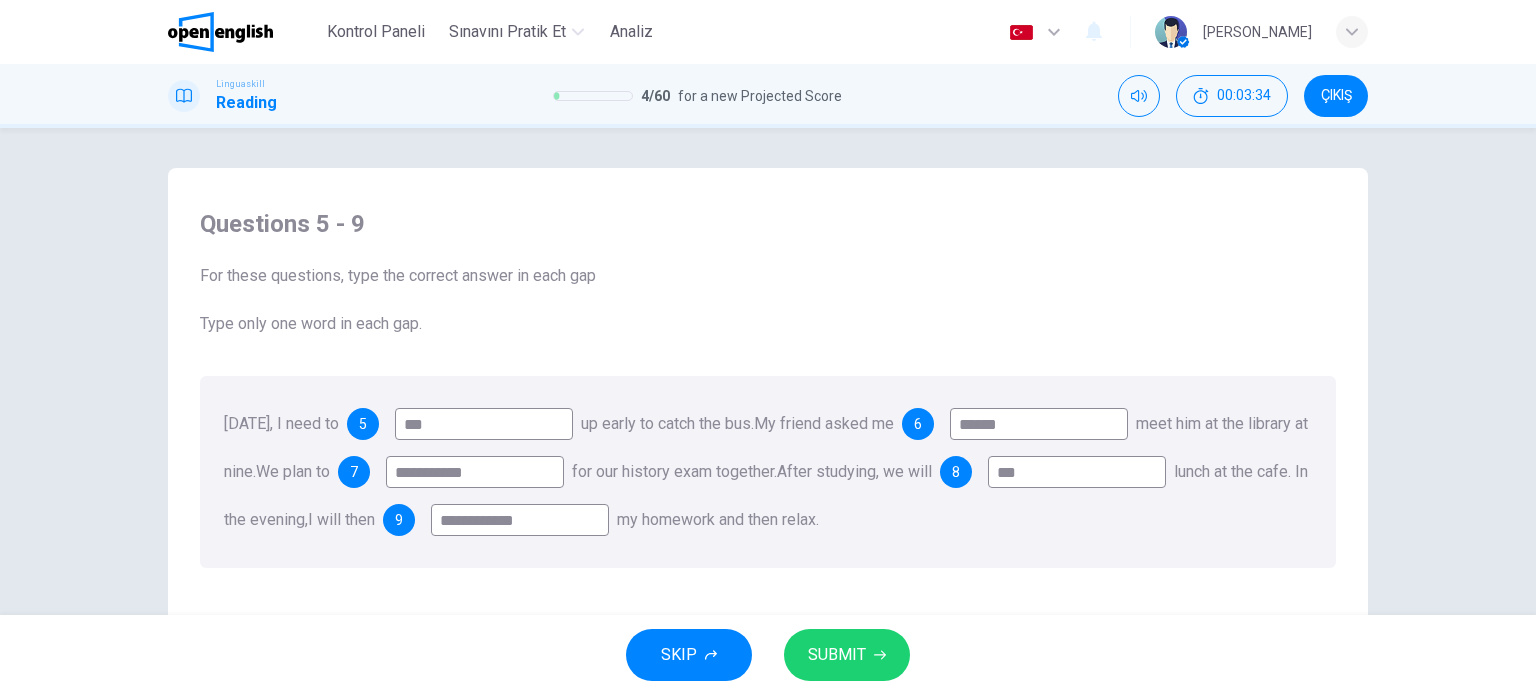 type on "**********" 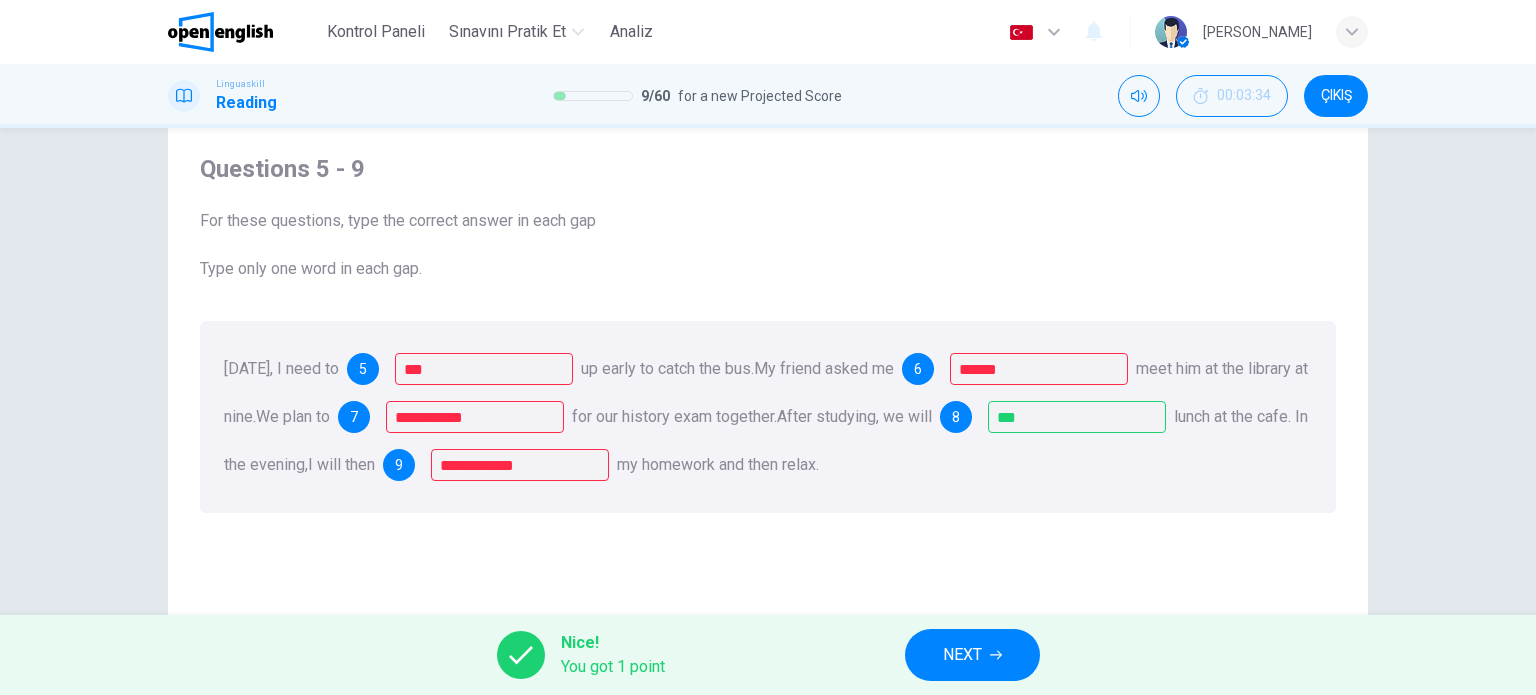 scroll, scrollTop: 100, scrollLeft: 0, axis: vertical 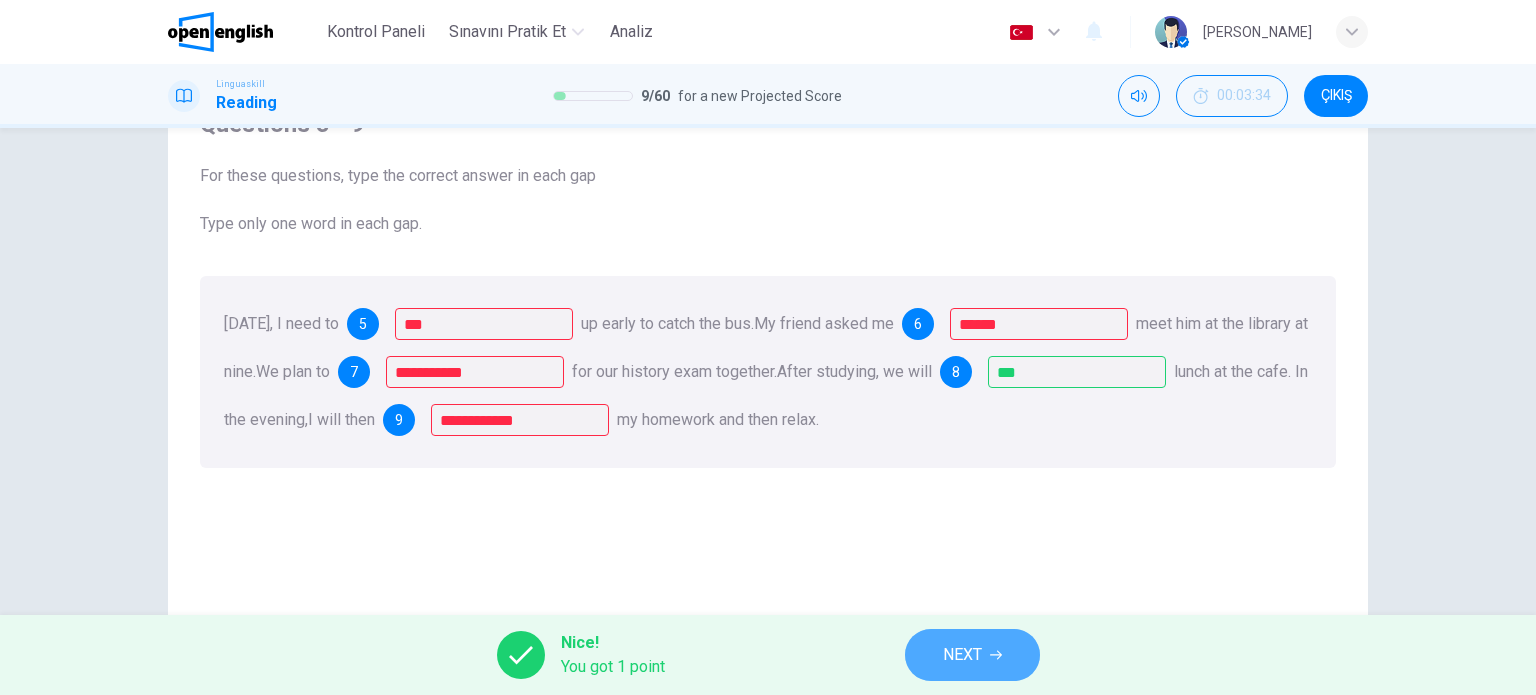 click on "NEXT" at bounding box center [972, 655] 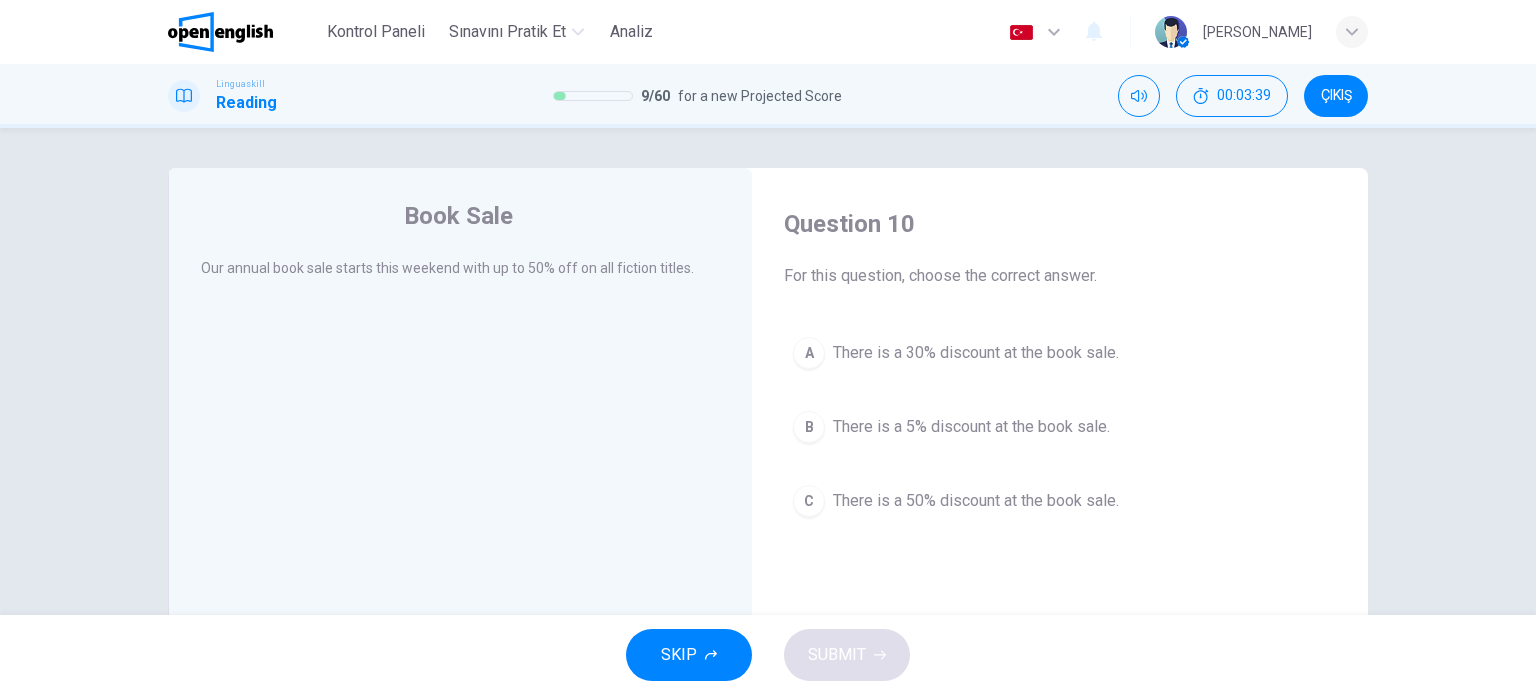 drag, startPoint x: 1336, startPoint y: 99, endPoint x: 833, endPoint y: 97, distance: 503.00397 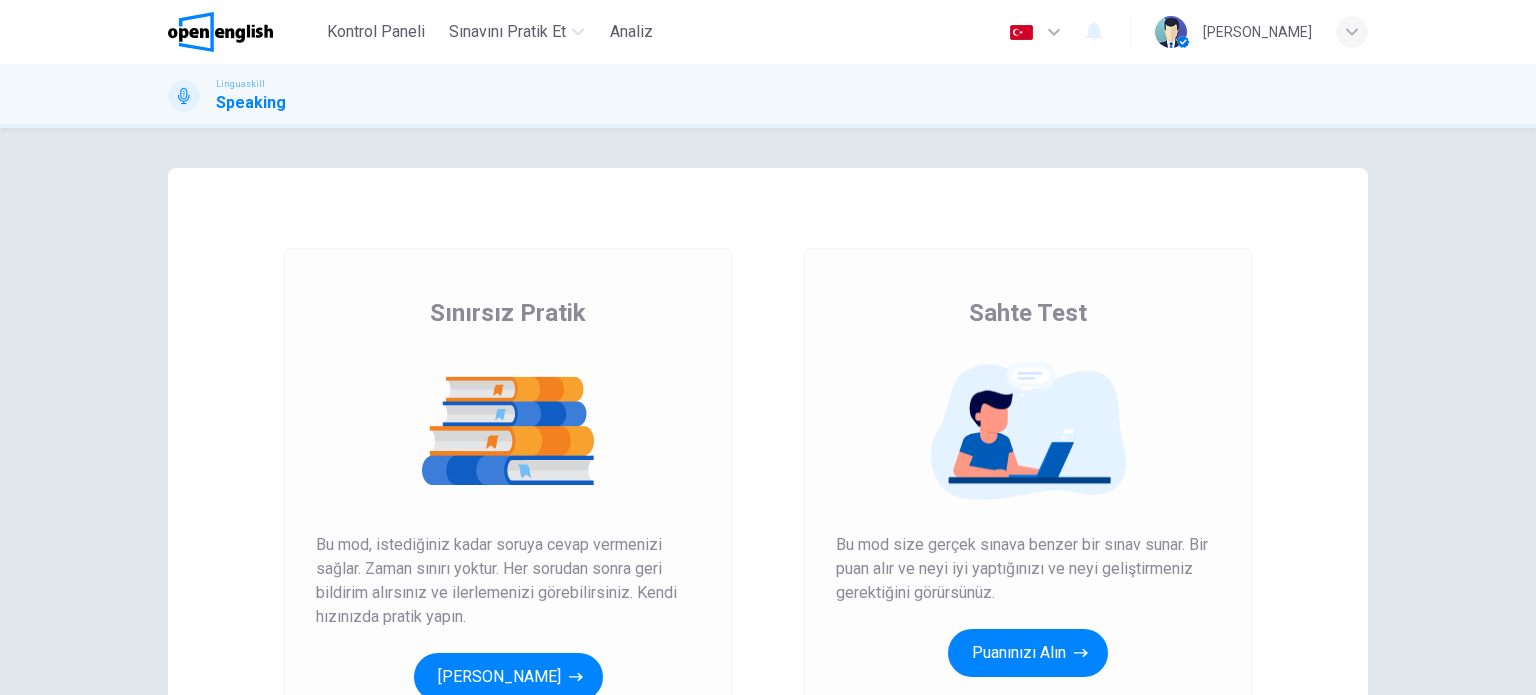 scroll, scrollTop: 0, scrollLeft: 0, axis: both 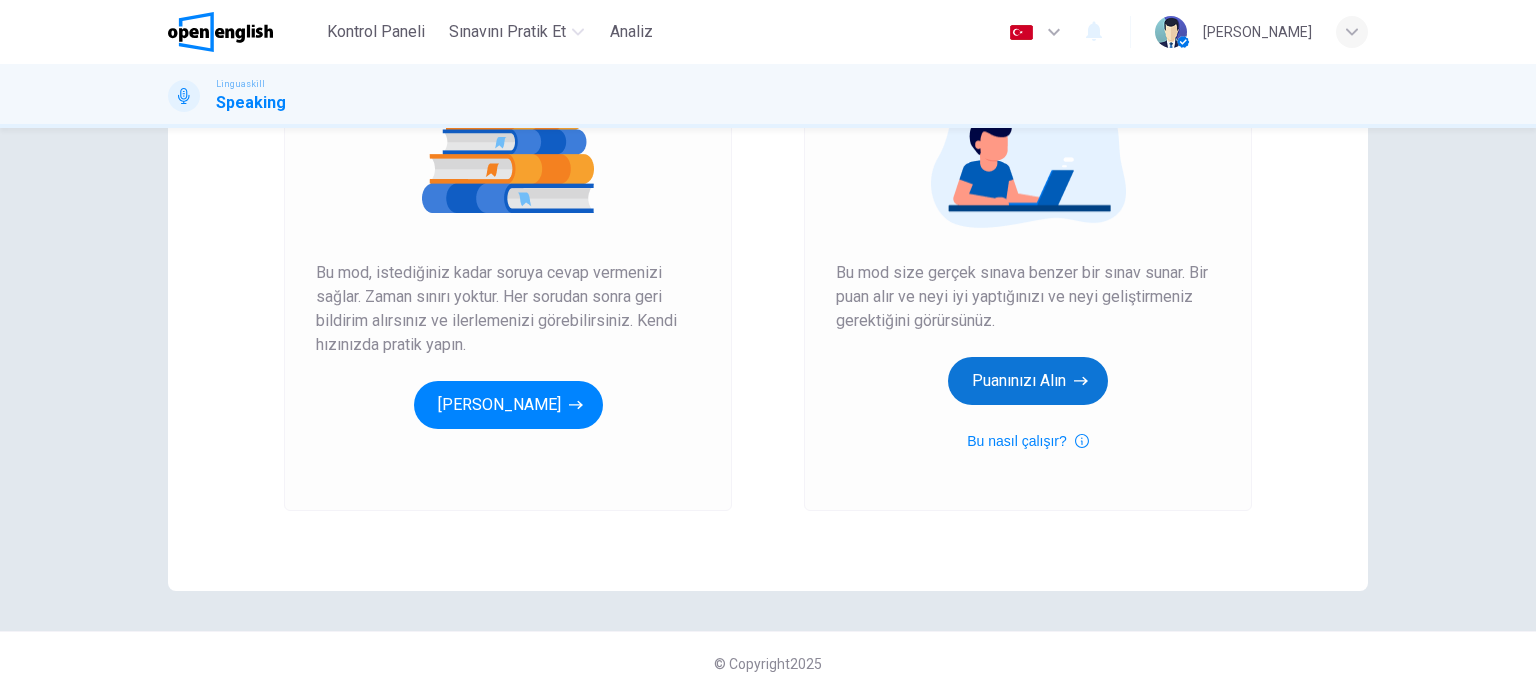 click on "Puanınızı Alın" at bounding box center [1028, 381] 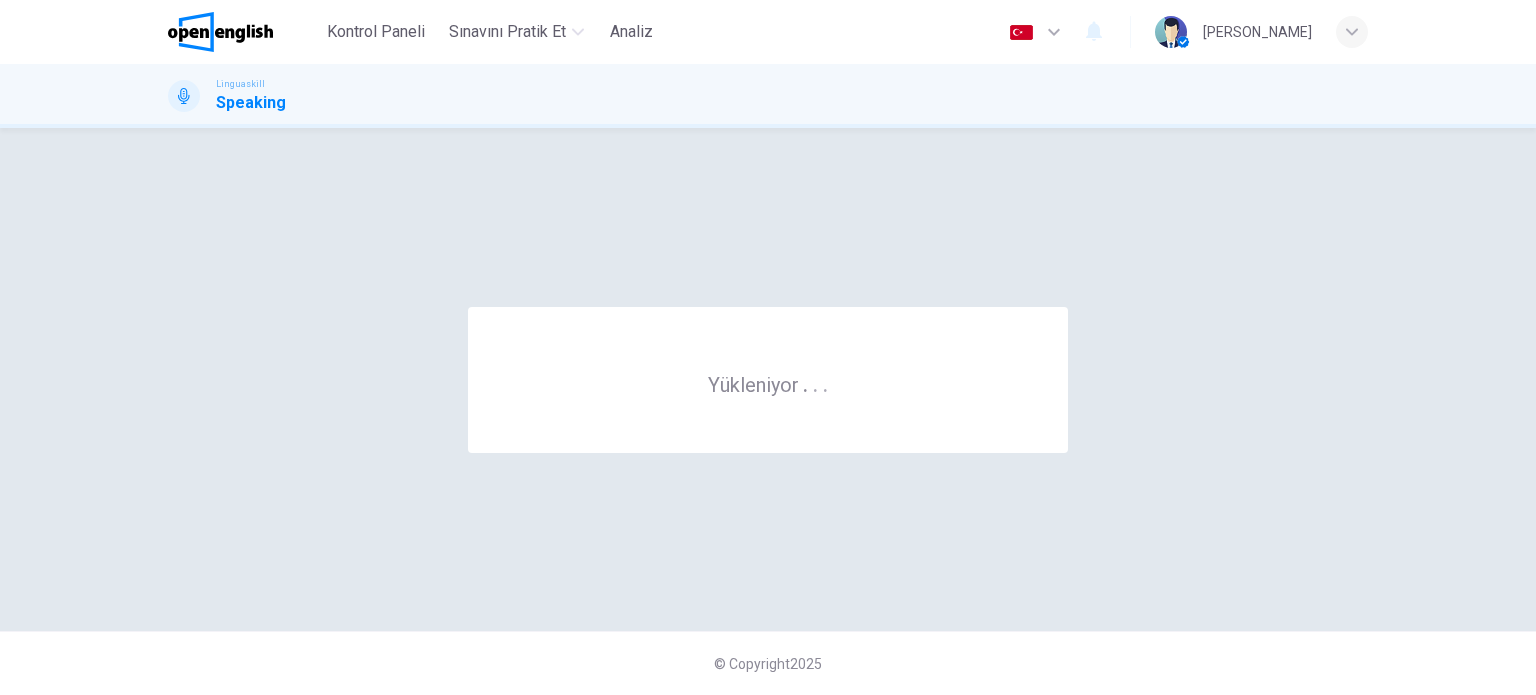 scroll, scrollTop: 0, scrollLeft: 0, axis: both 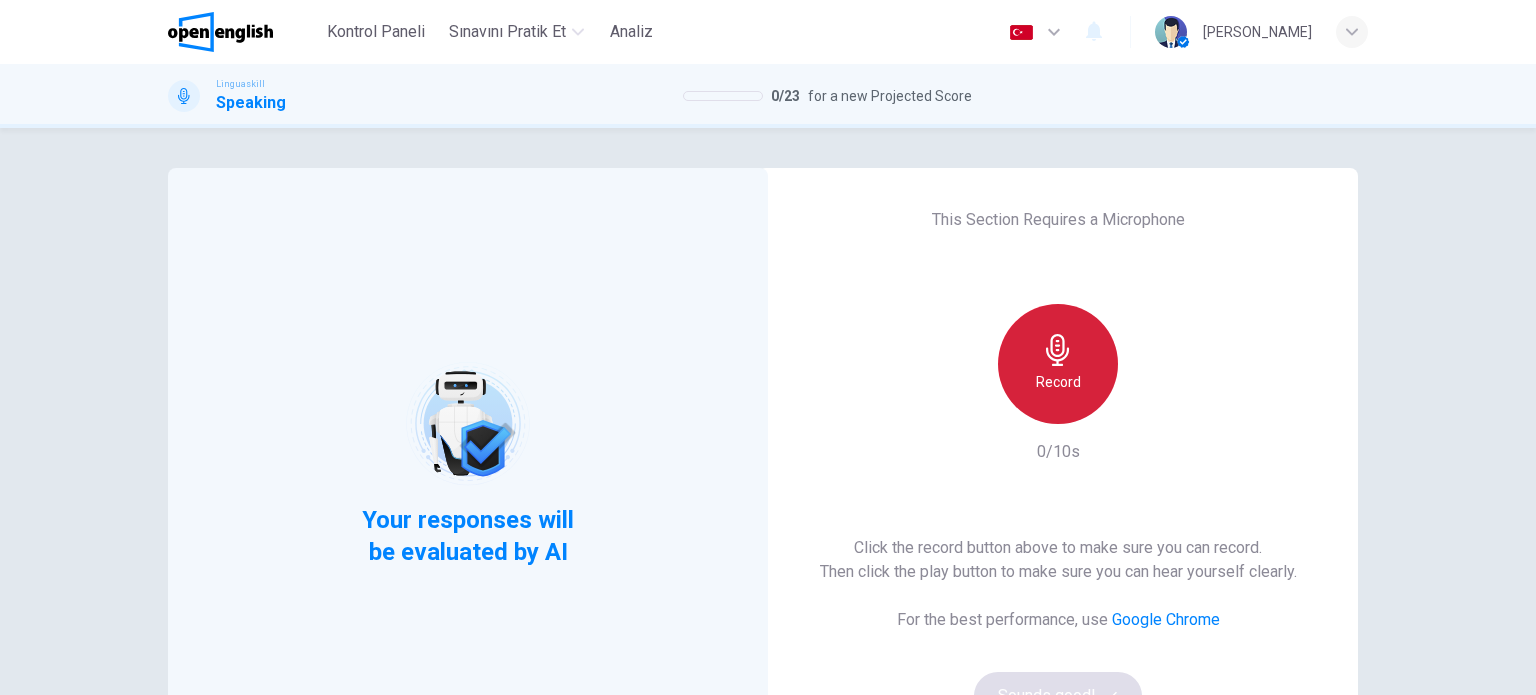 click on "Record" at bounding box center [1058, 382] 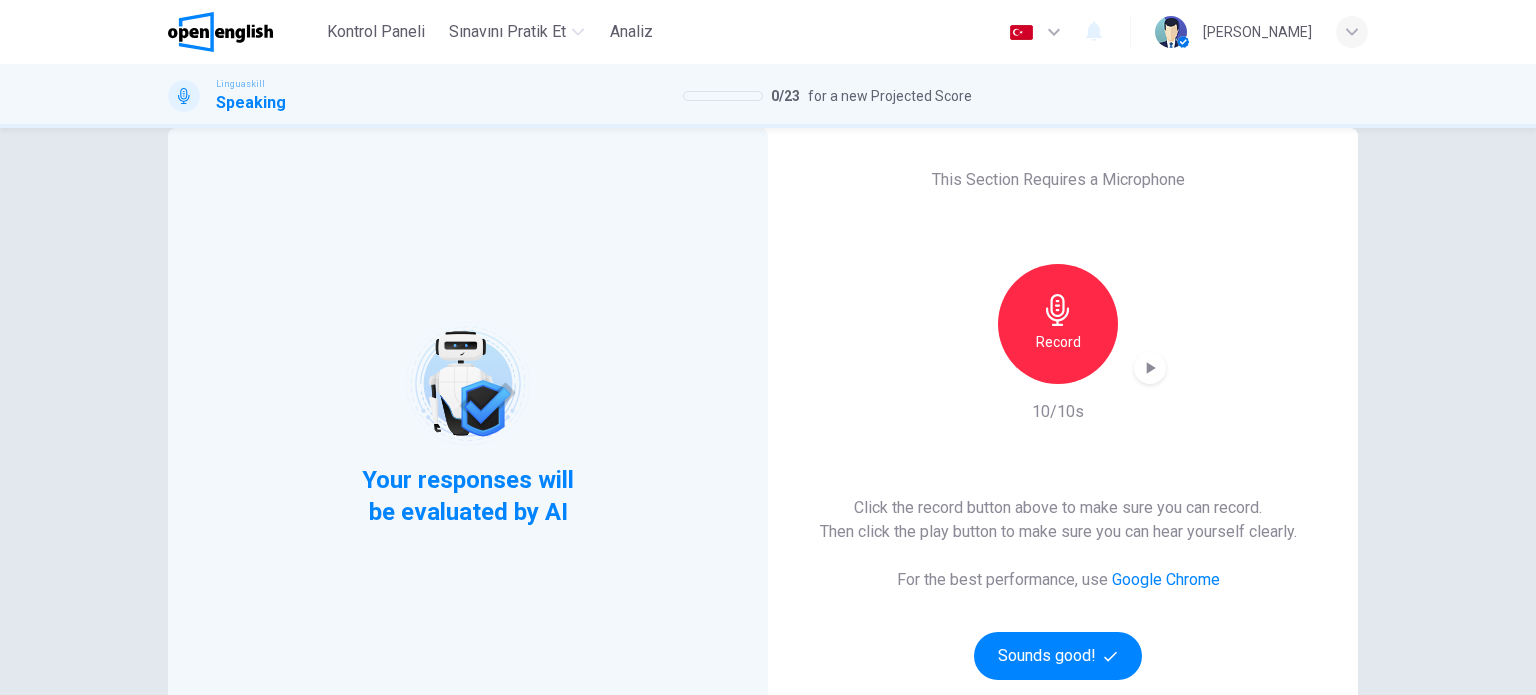 scroll, scrollTop: 100, scrollLeft: 0, axis: vertical 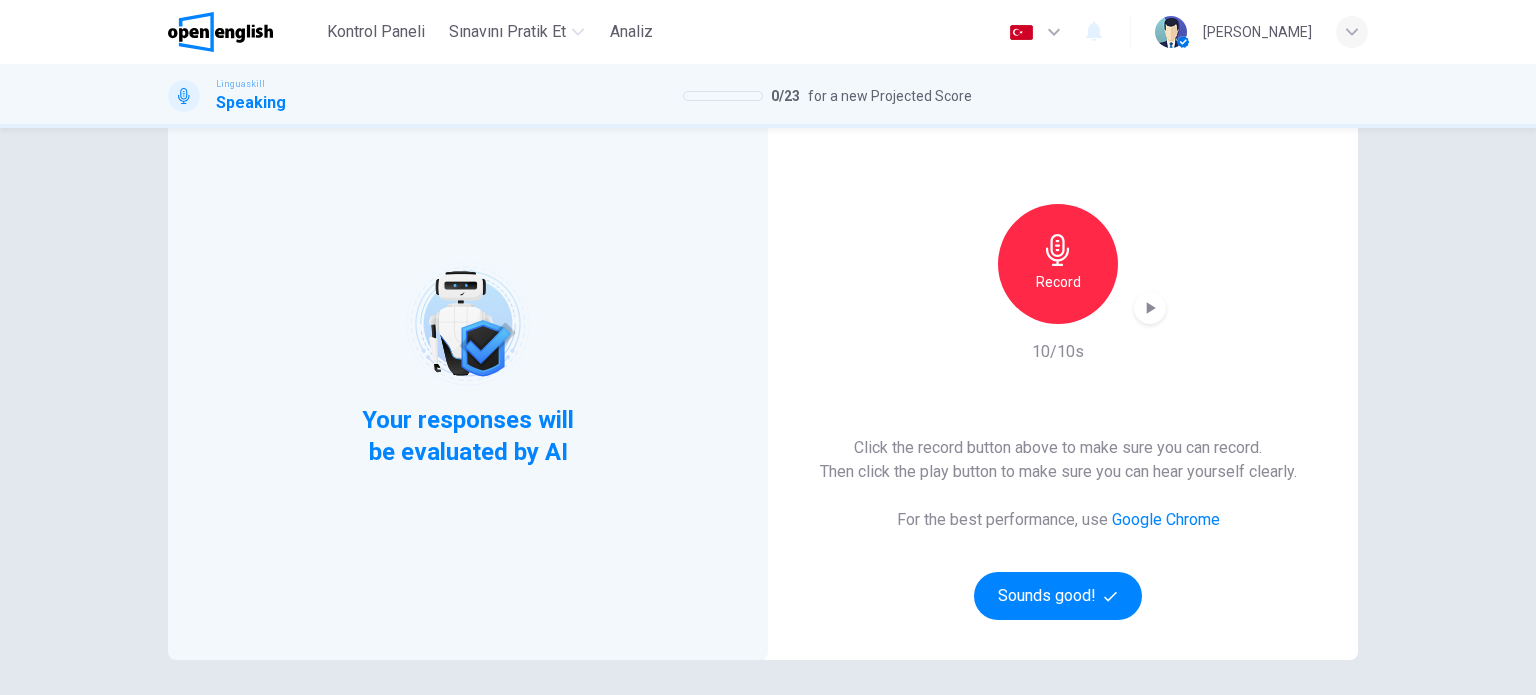 click 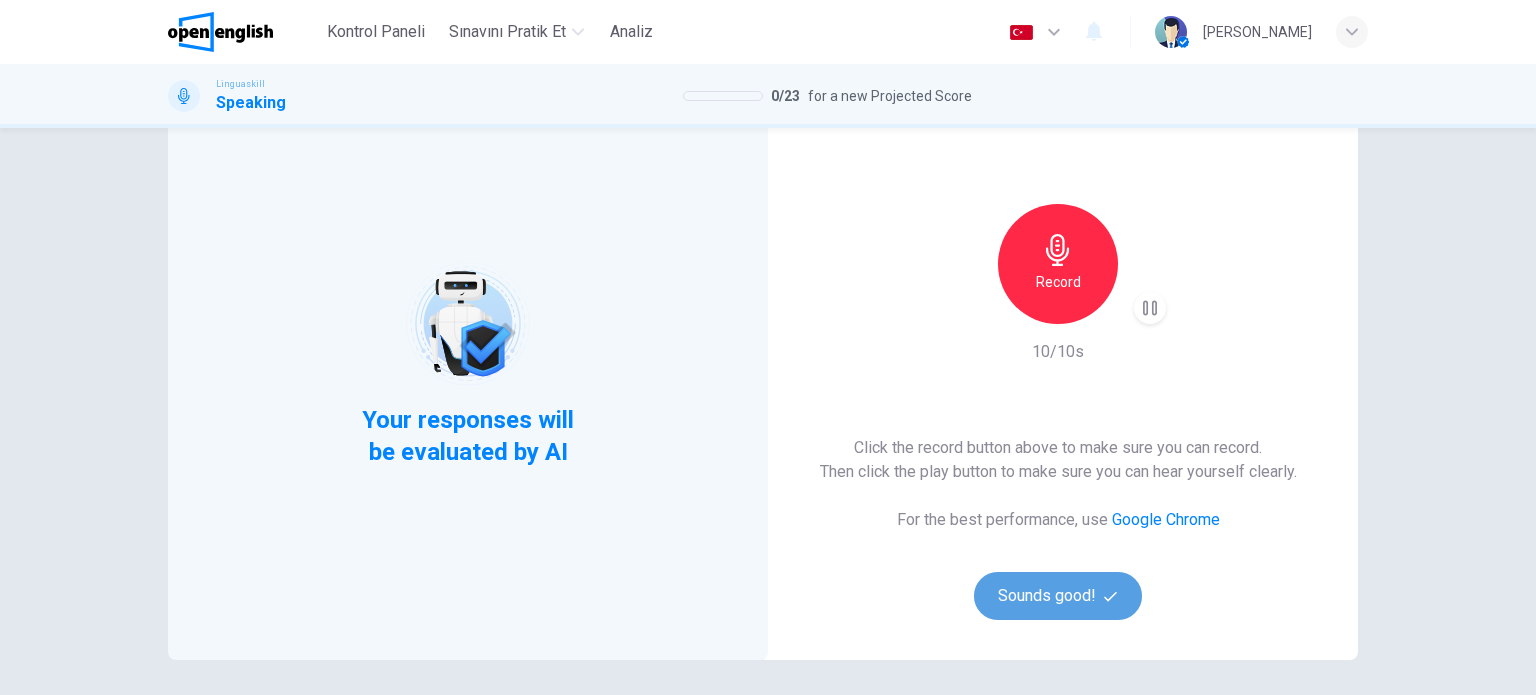 click on "Sounds good!" at bounding box center [1058, 596] 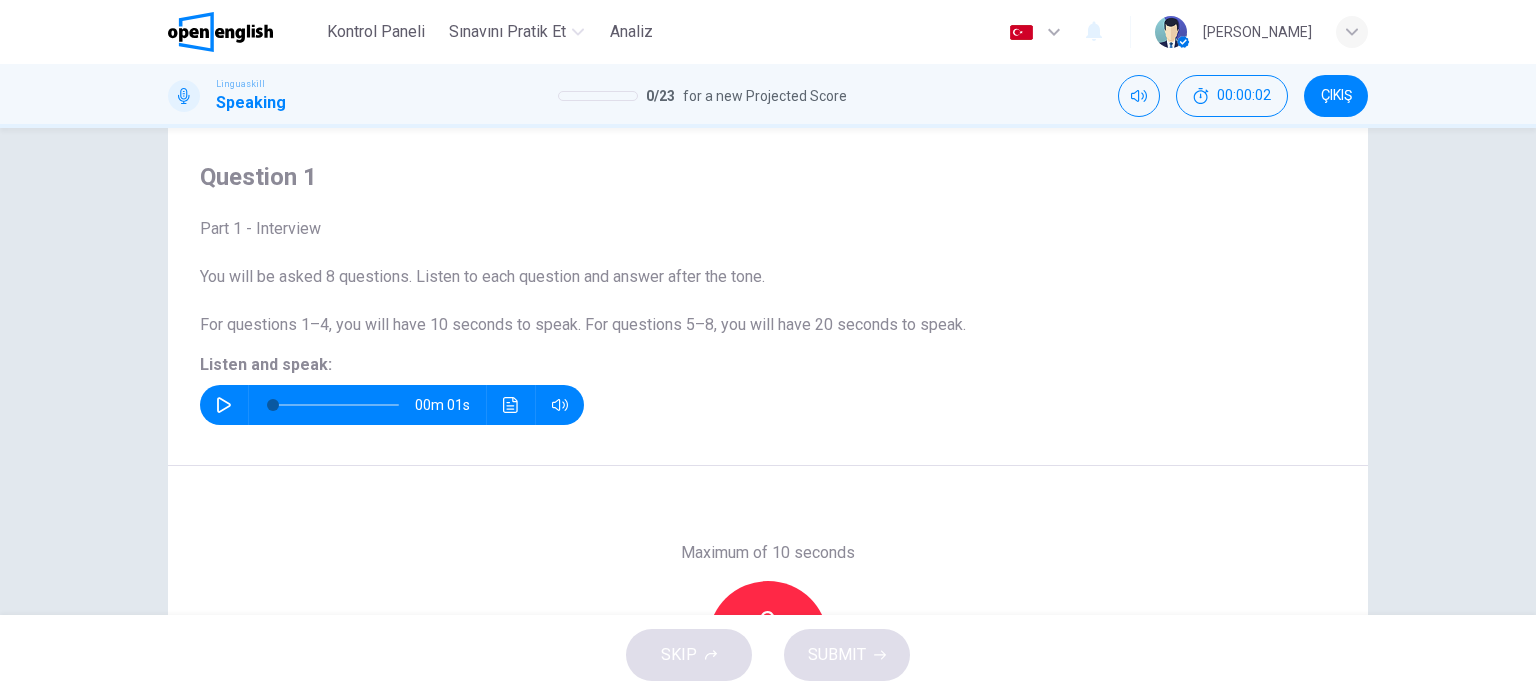 scroll, scrollTop: 0, scrollLeft: 0, axis: both 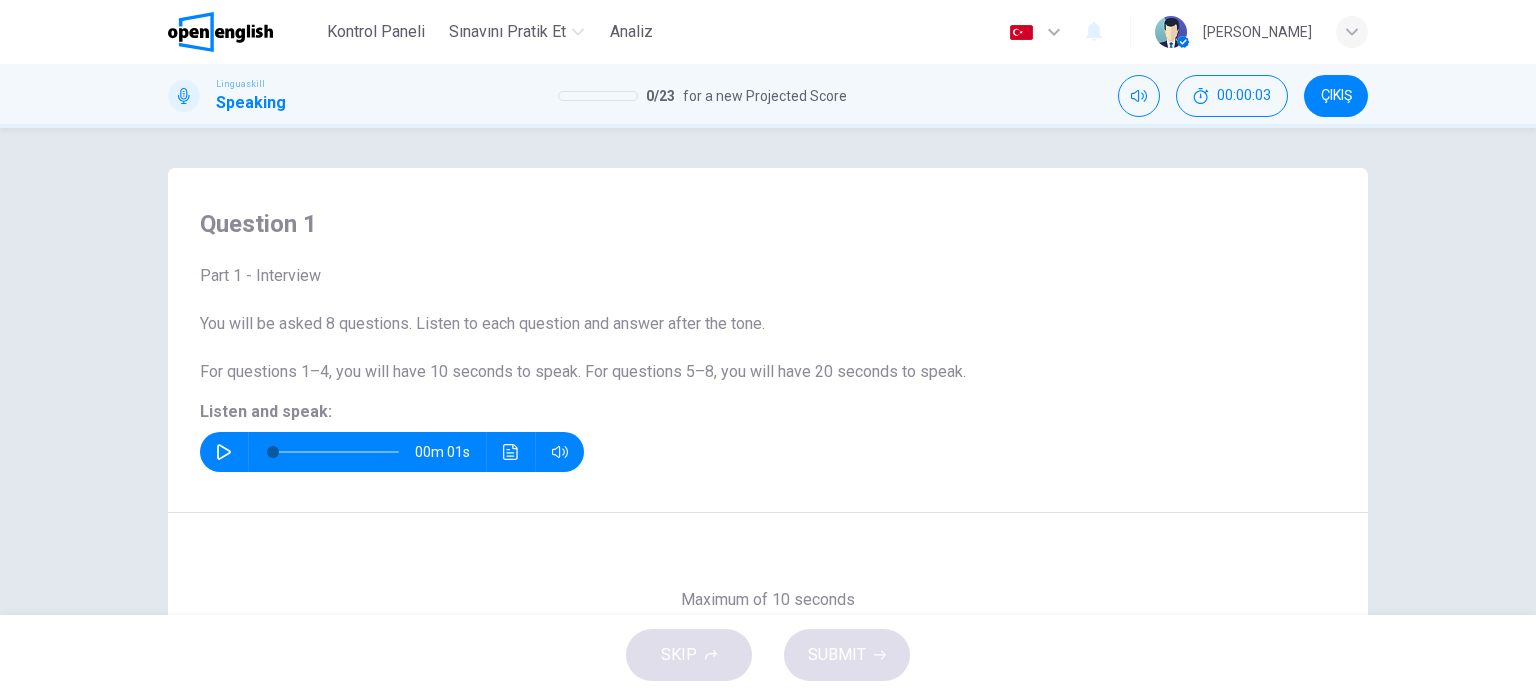 click 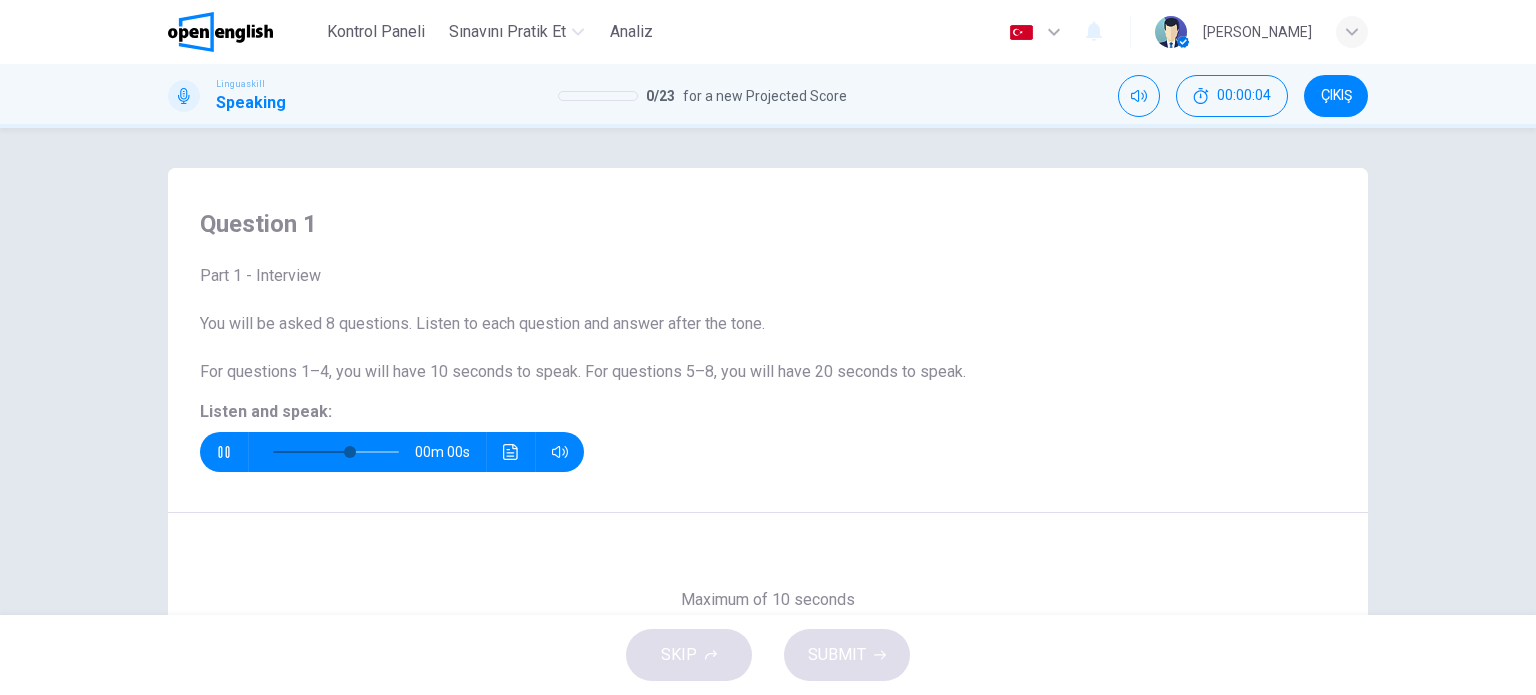 type on "*" 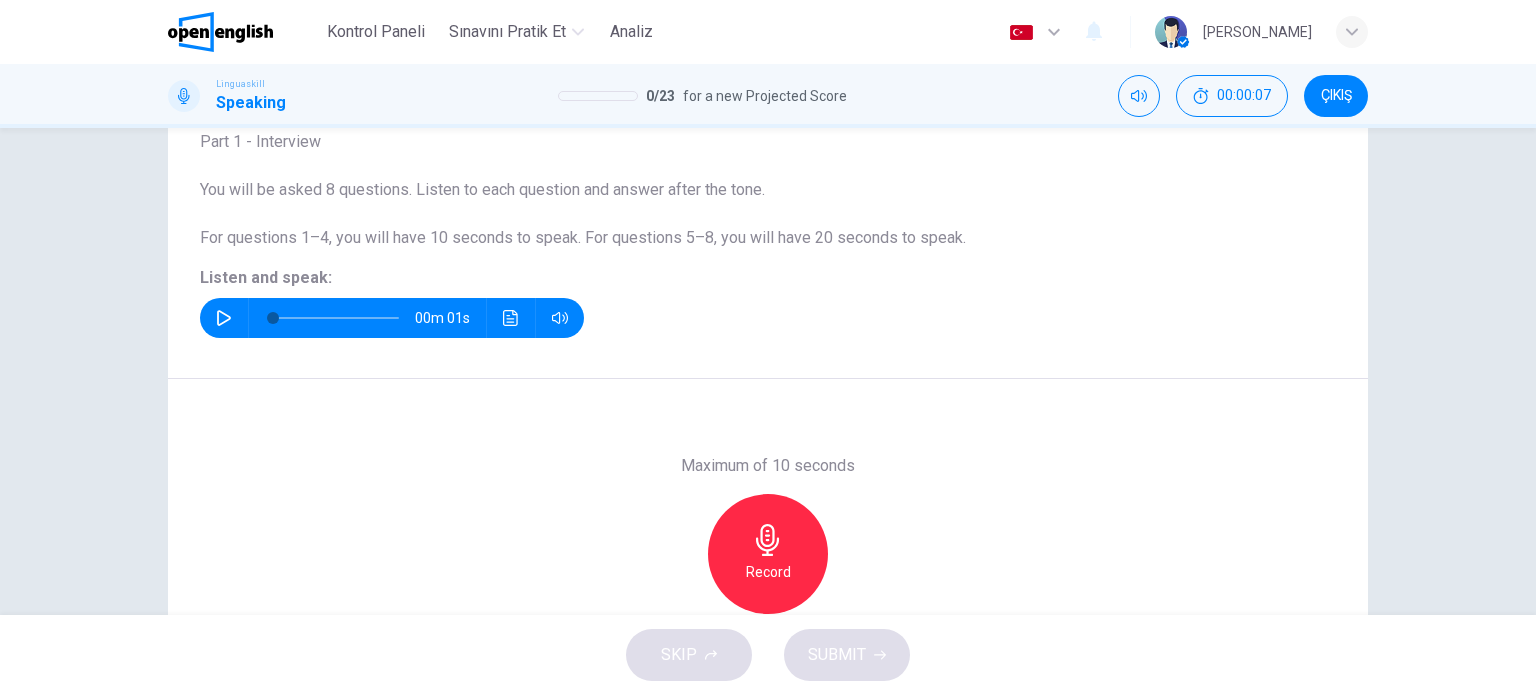 scroll, scrollTop: 100, scrollLeft: 0, axis: vertical 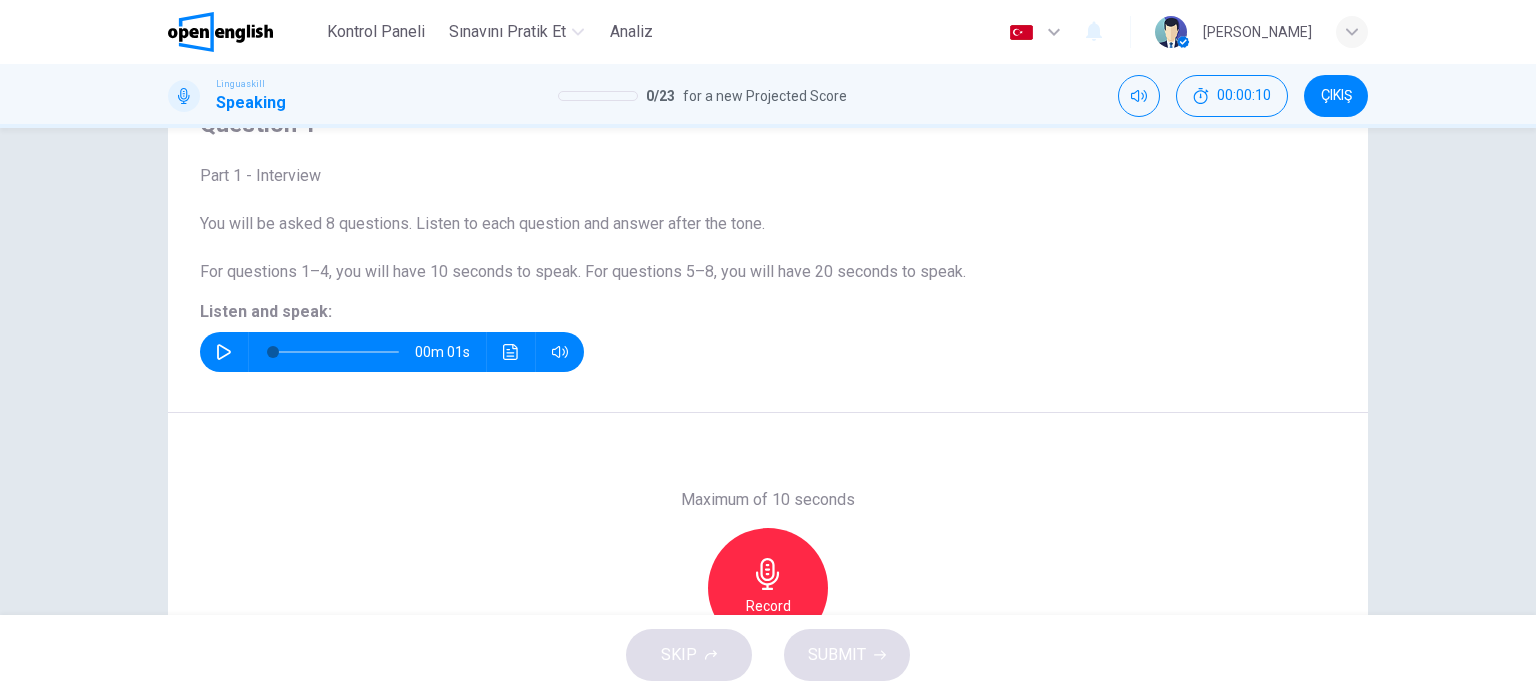 drag, startPoint x: 778, startPoint y: 492, endPoint x: 796, endPoint y: 568, distance: 78.10249 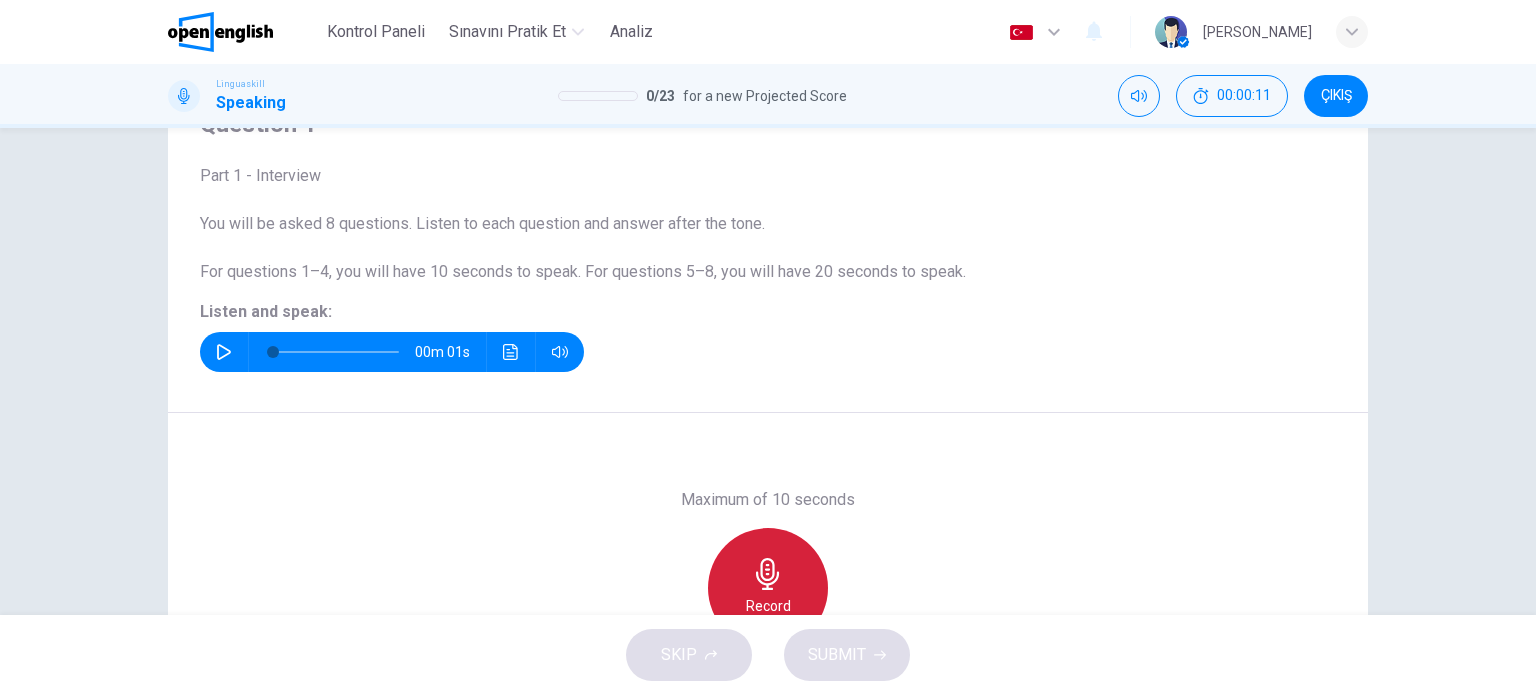 click on "Record" at bounding box center (768, 588) 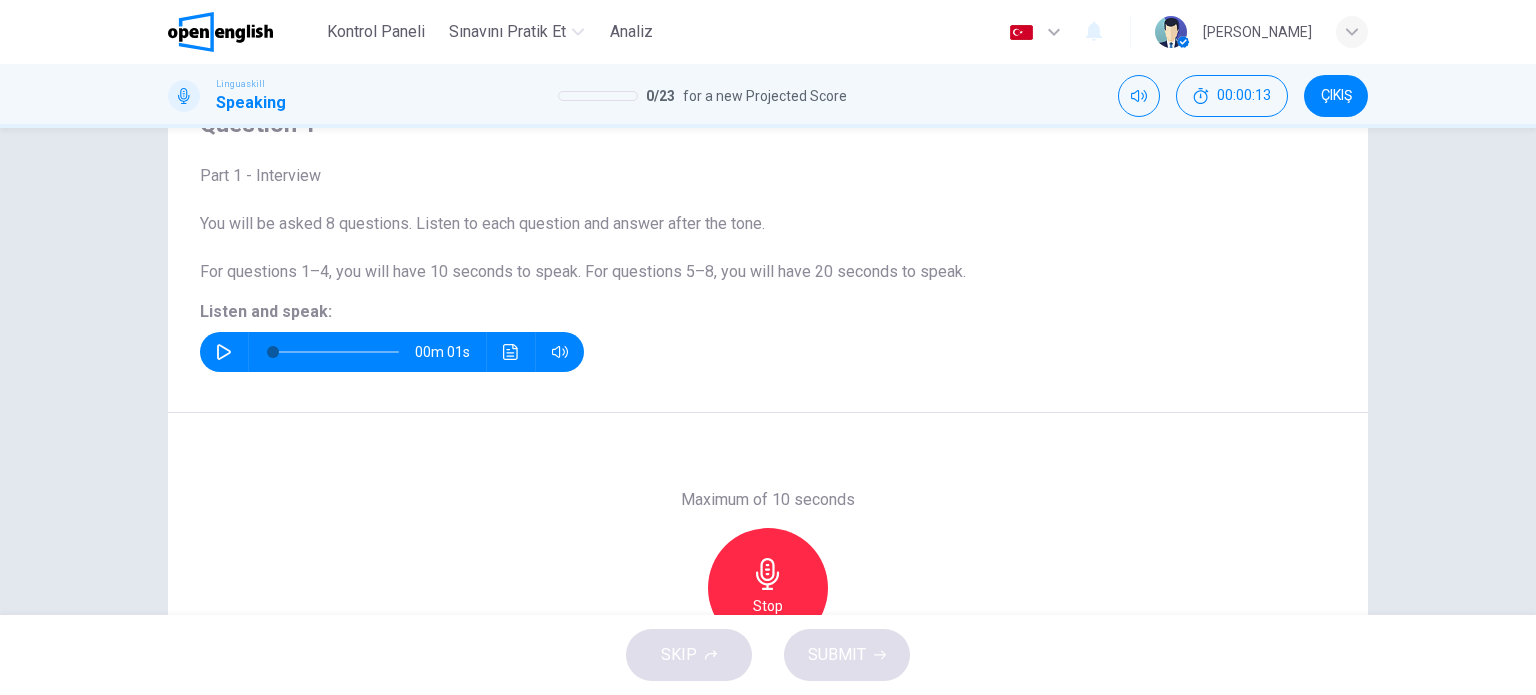 scroll, scrollTop: 288, scrollLeft: 0, axis: vertical 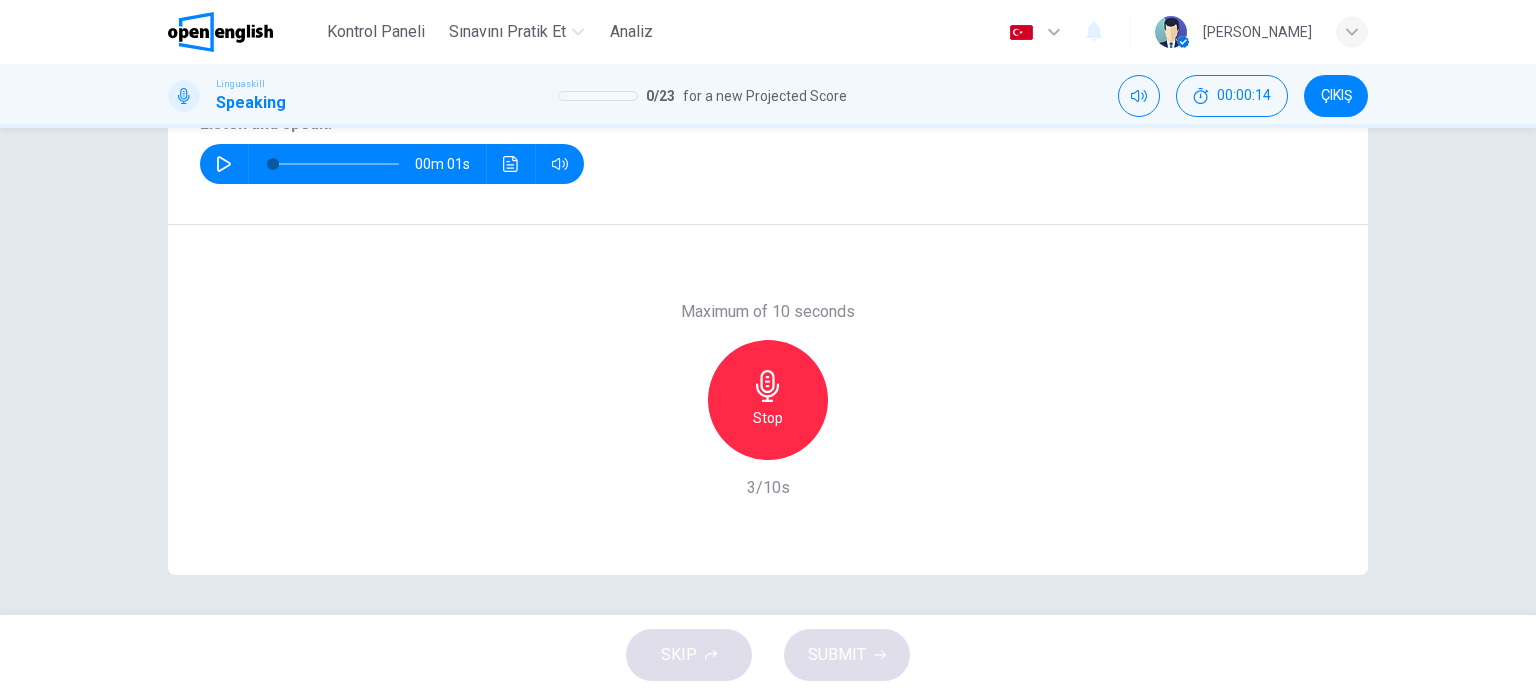 click on "Stop" at bounding box center [768, 400] 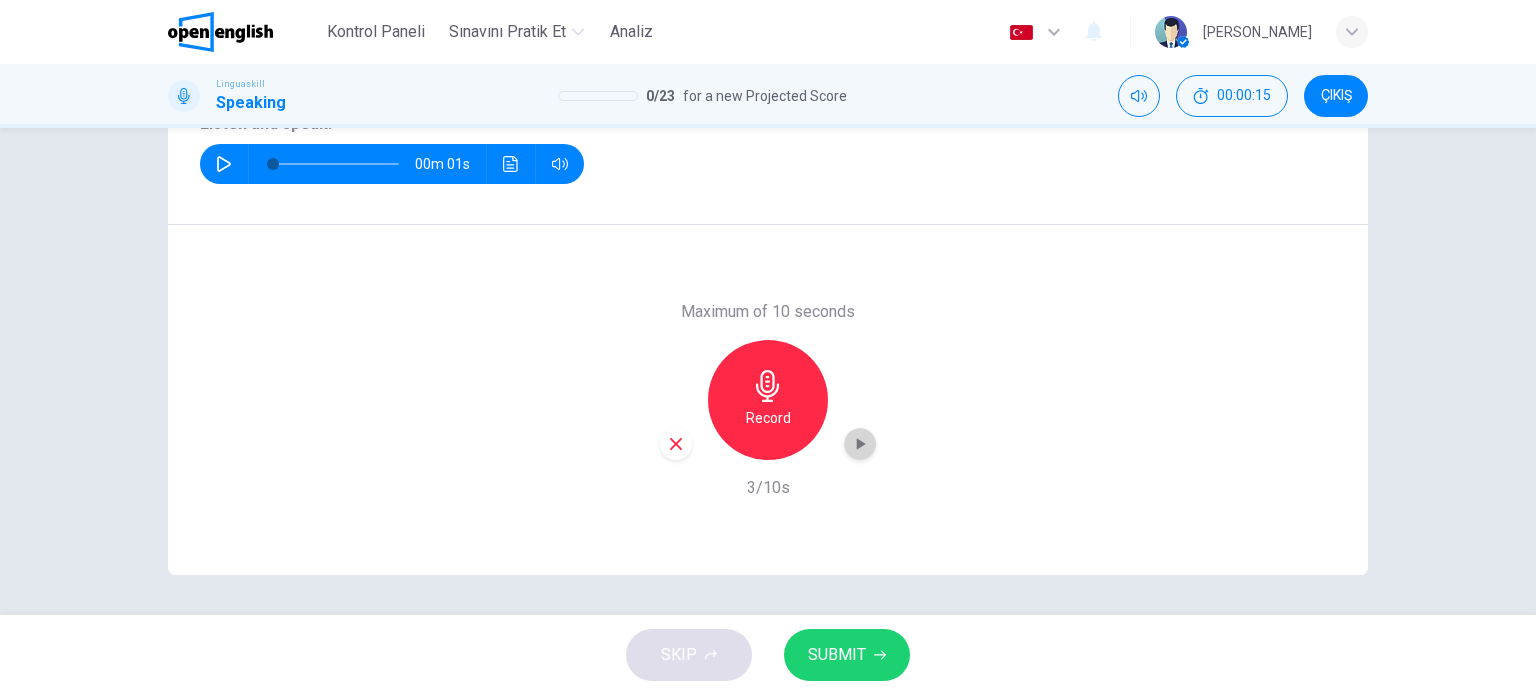 click 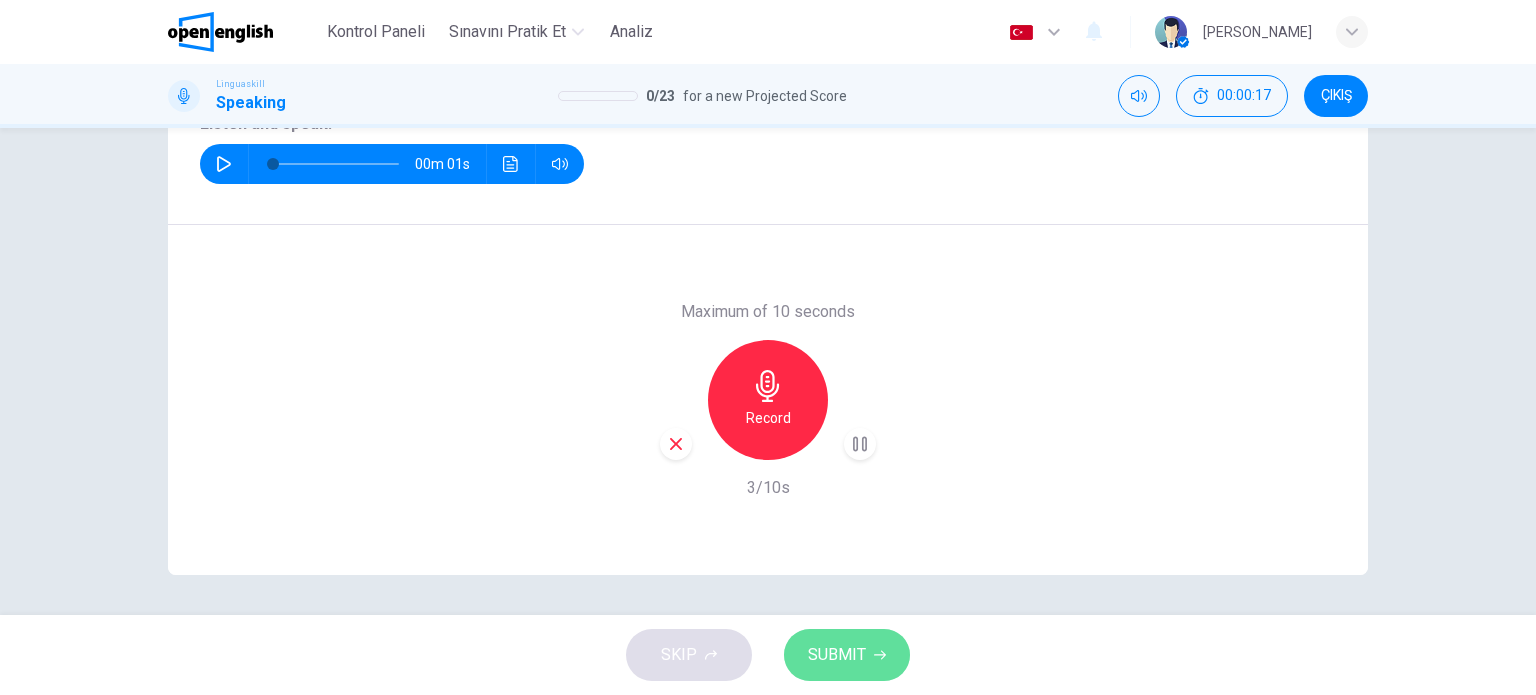 click on "SUBMIT" at bounding box center (837, 655) 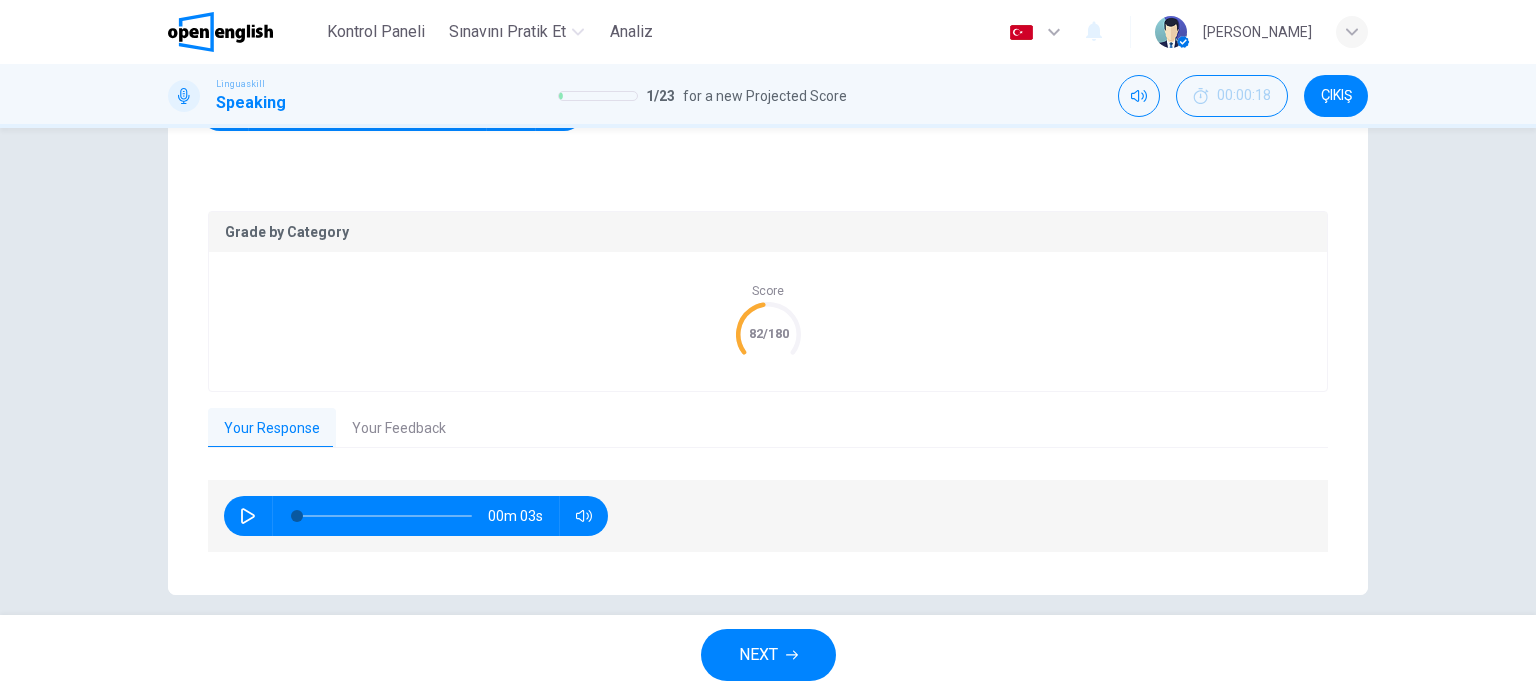 scroll, scrollTop: 365, scrollLeft: 0, axis: vertical 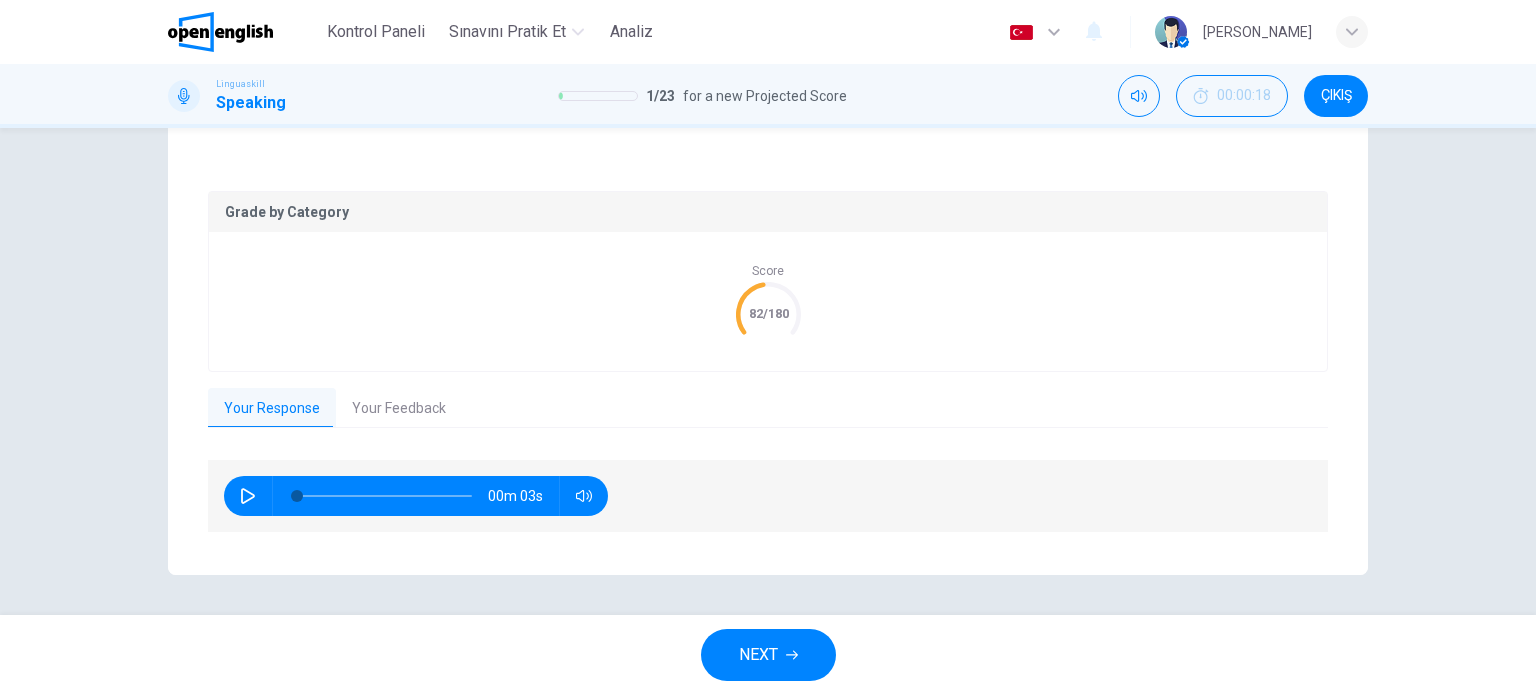 click 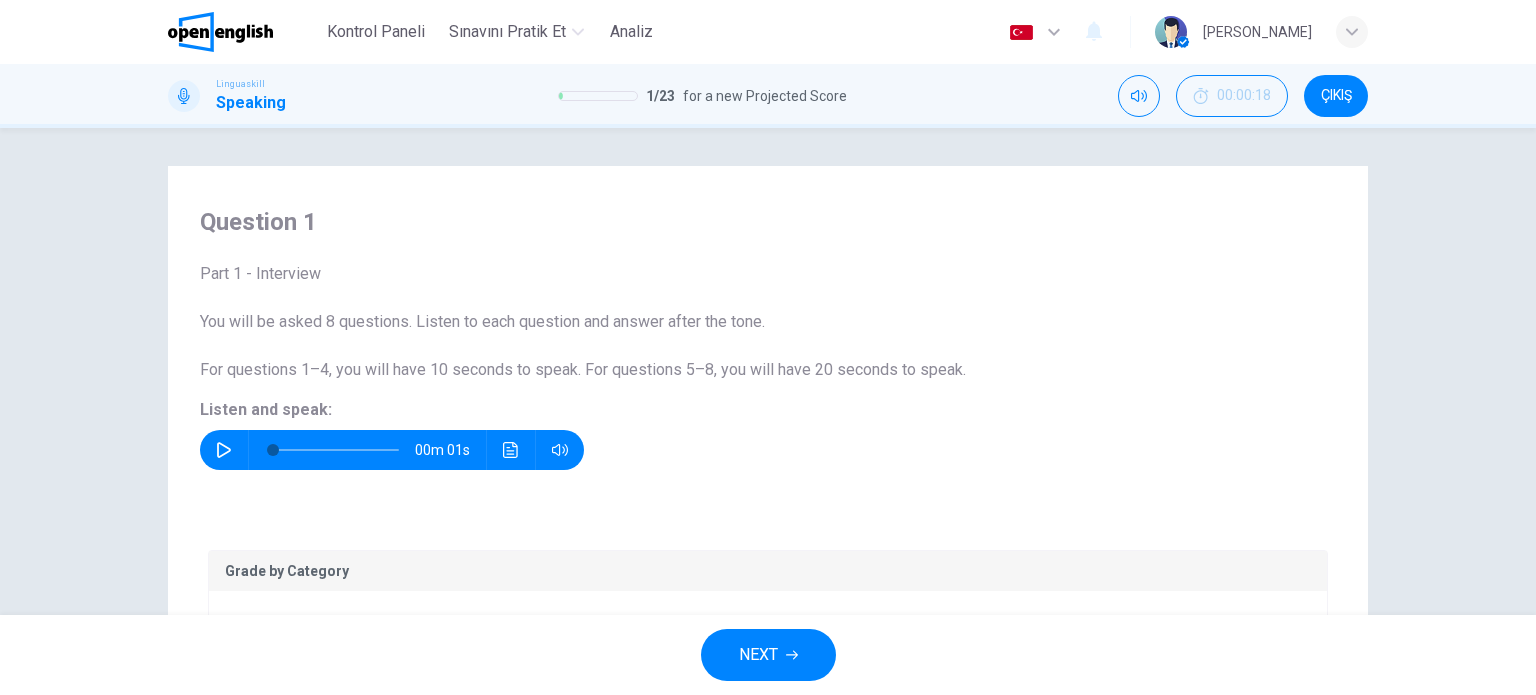 scroll, scrollTop: 0, scrollLeft: 0, axis: both 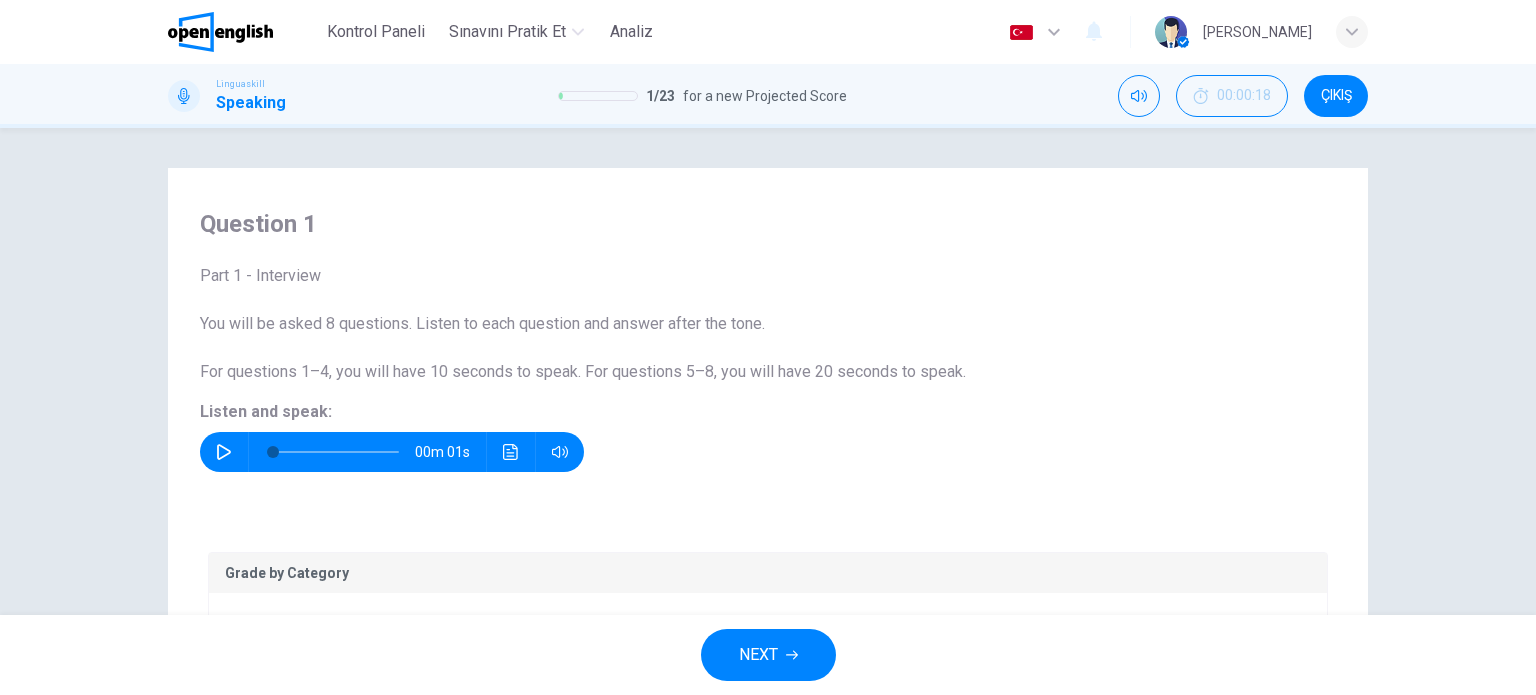type on "**" 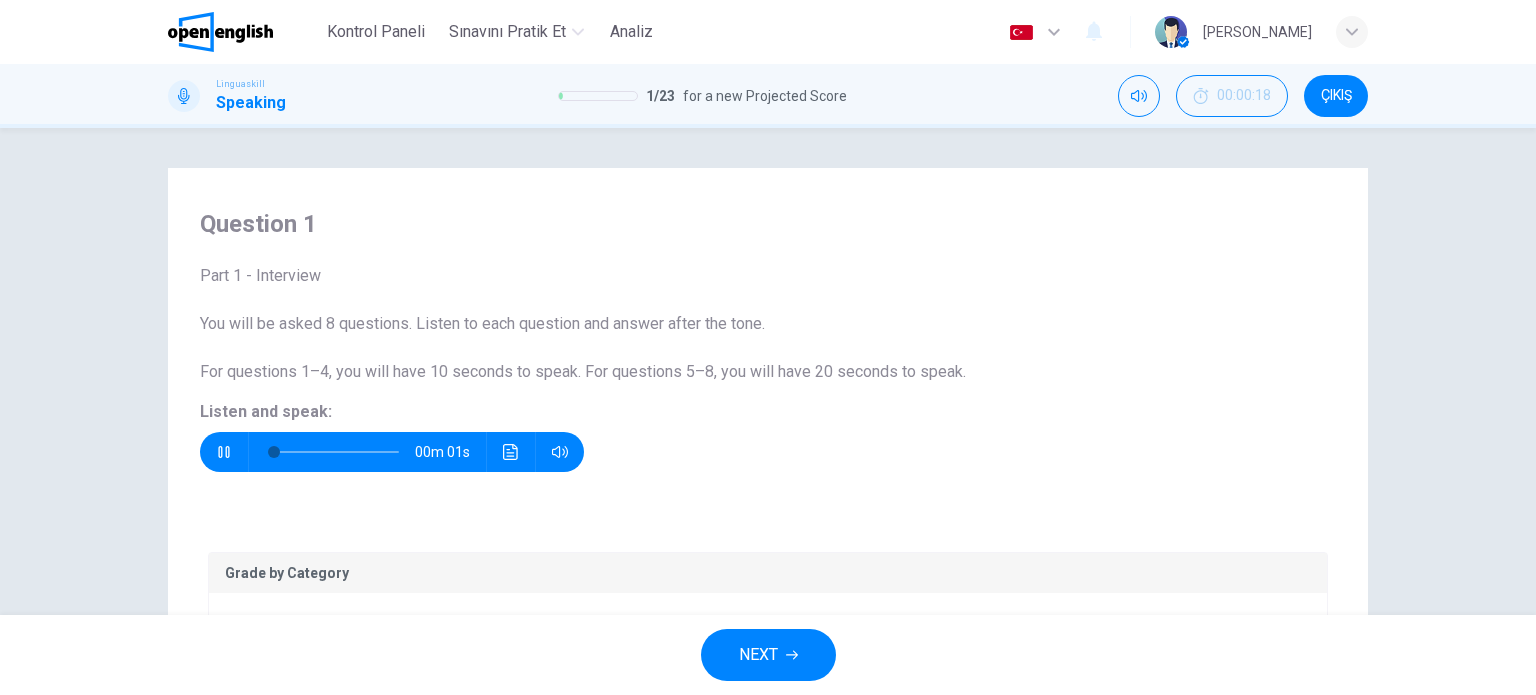 type on "*" 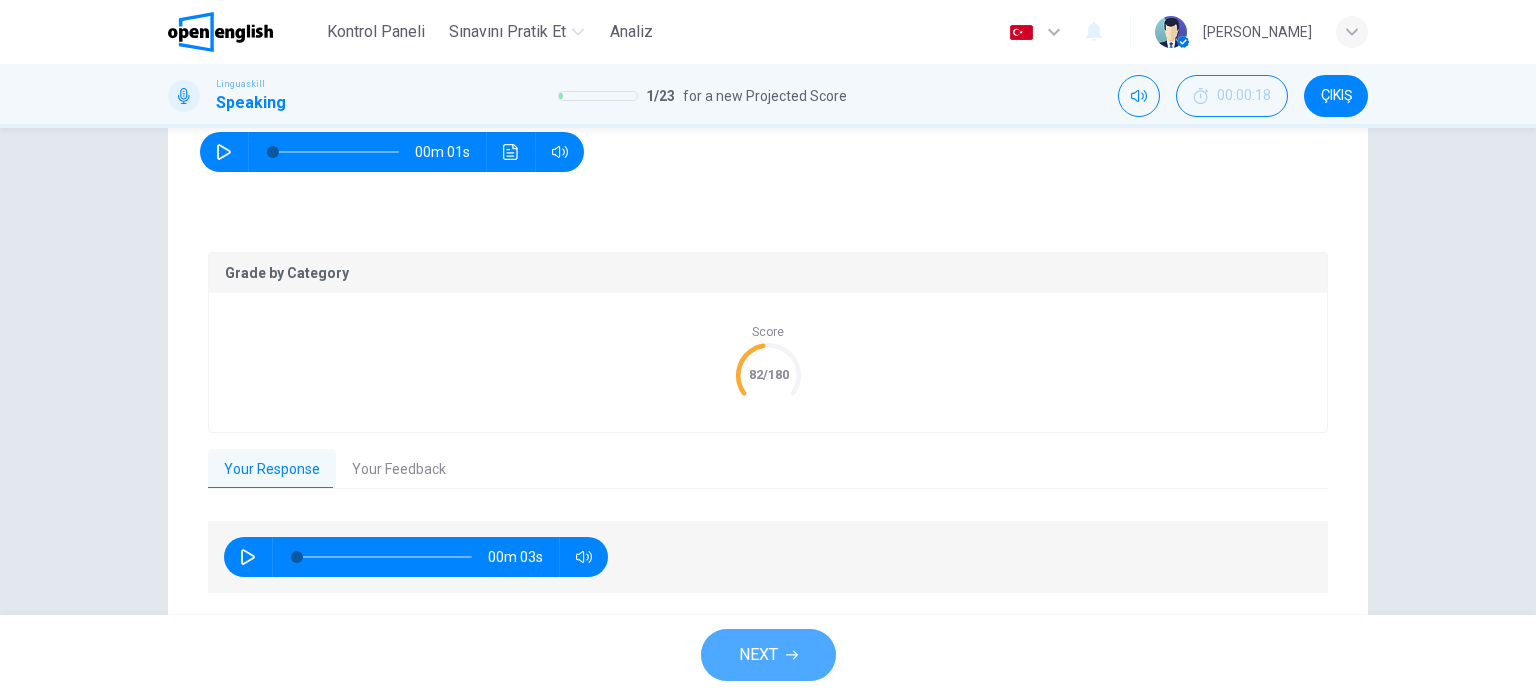 click on "NEXT" at bounding box center [758, 655] 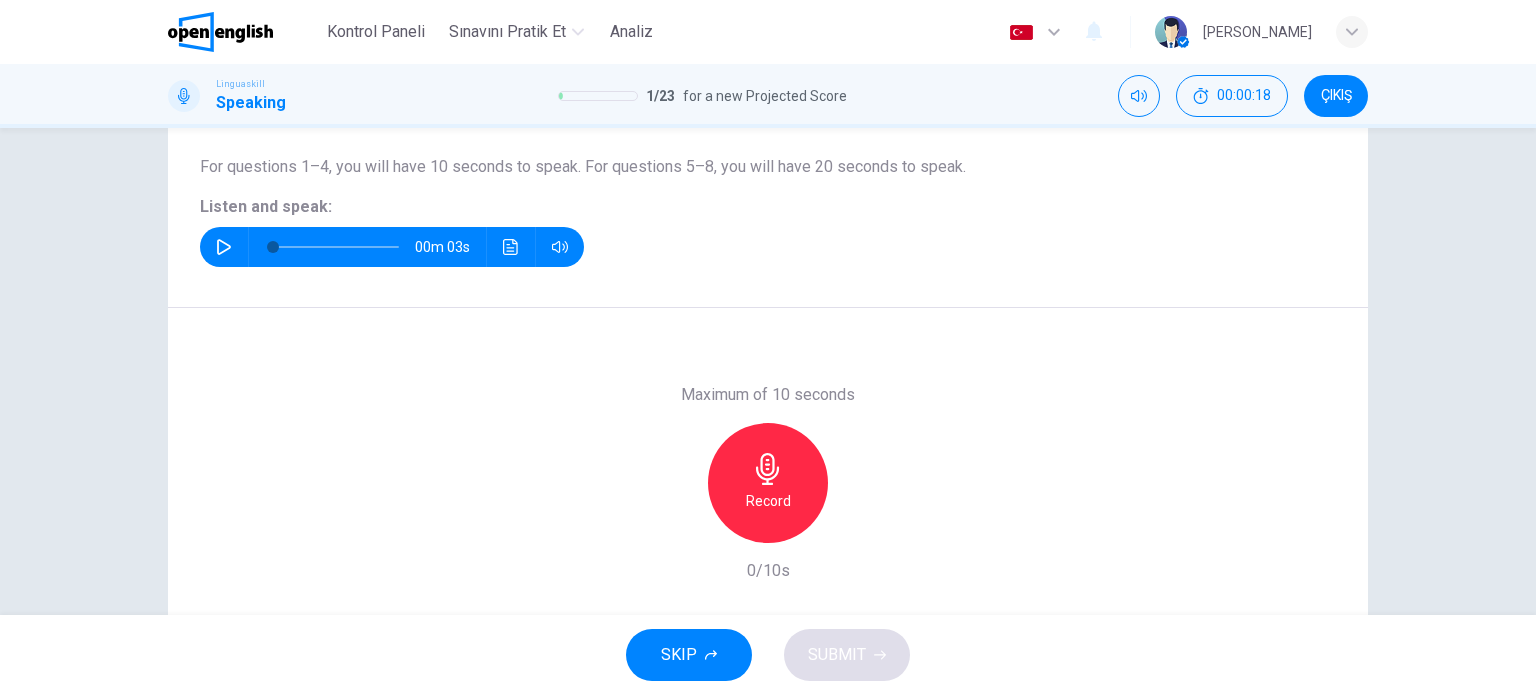scroll, scrollTop: 88, scrollLeft: 0, axis: vertical 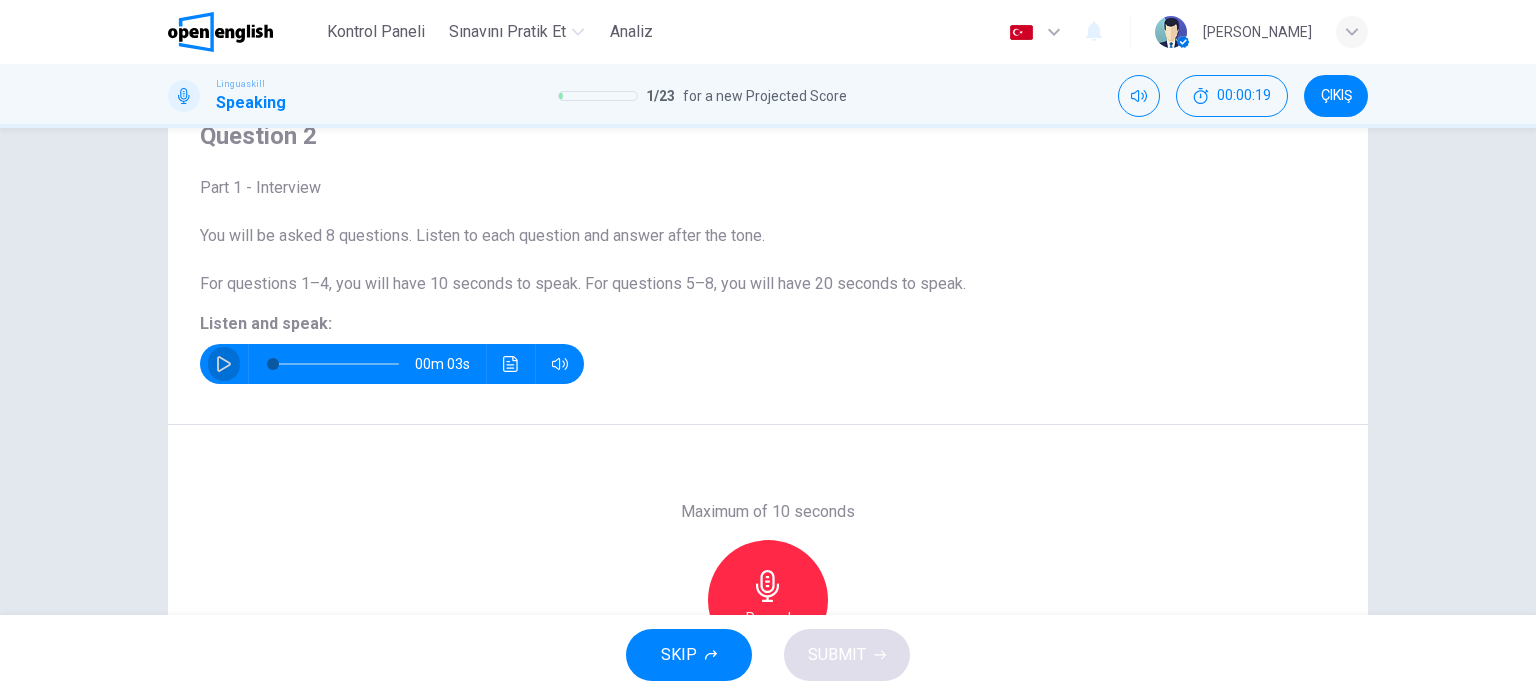click 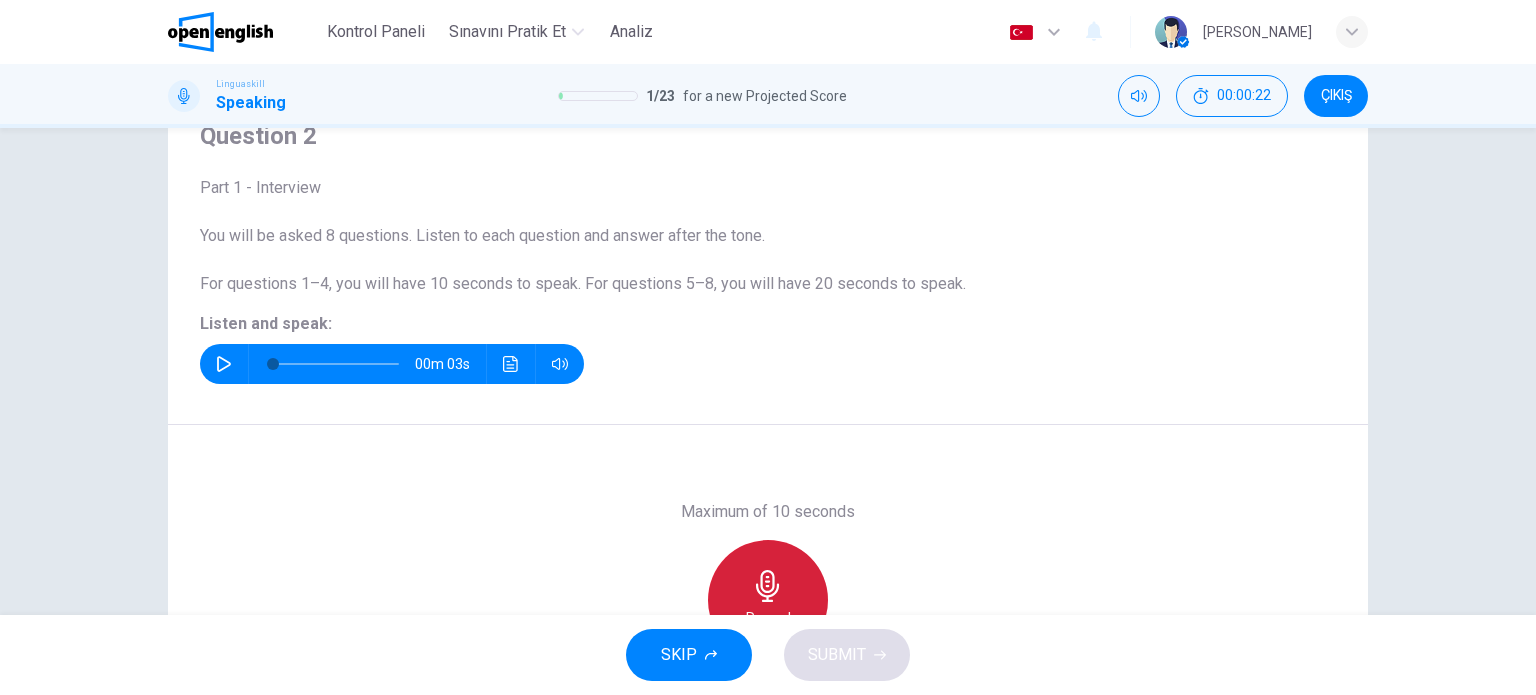 click on "Record" at bounding box center (768, 600) 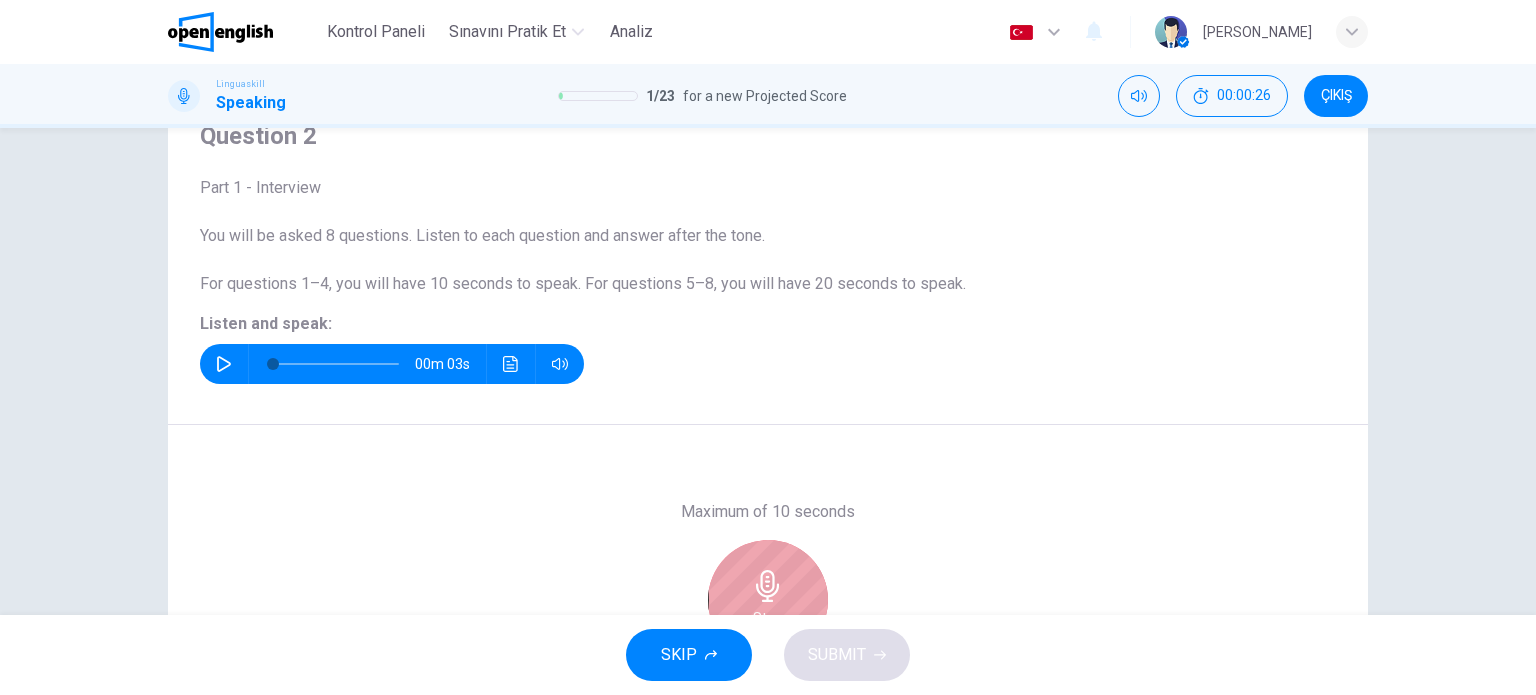 click on "Stop" at bounding box center [768, 600] 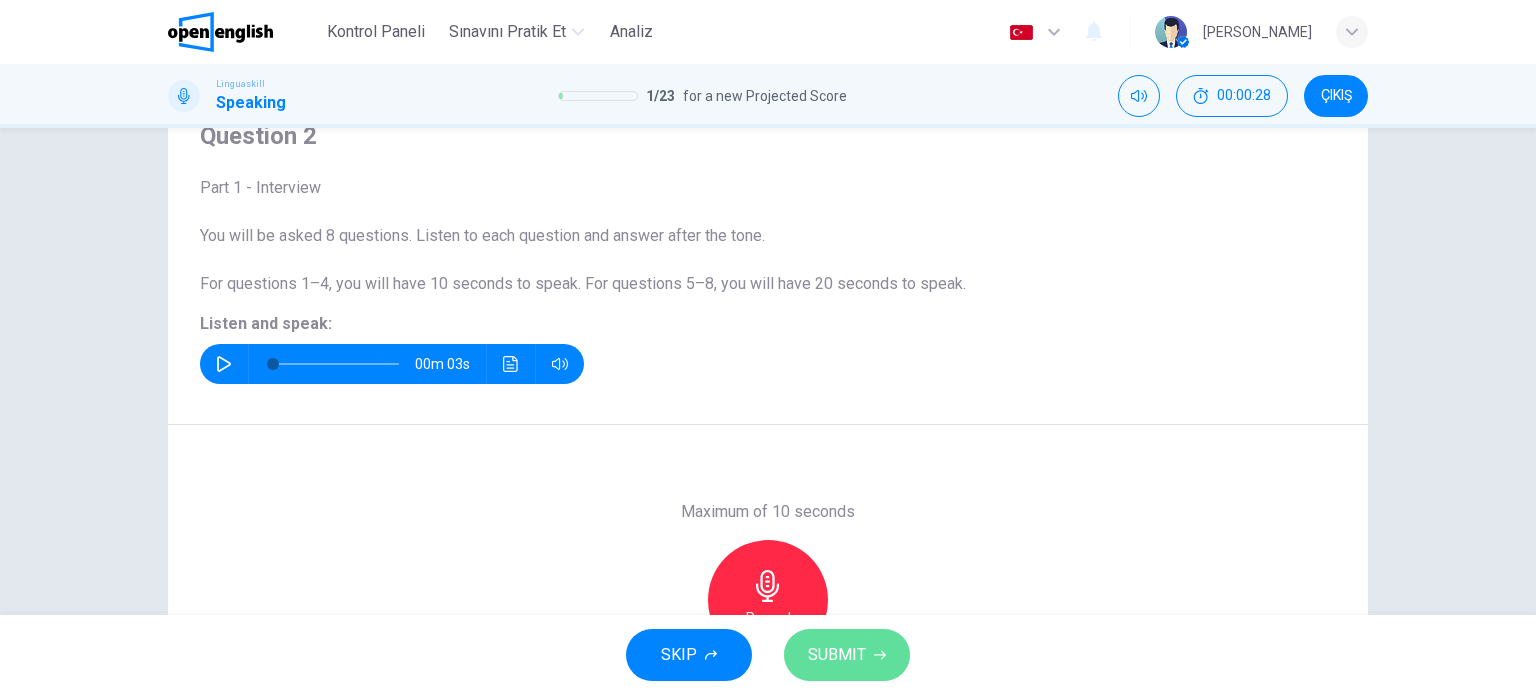 click on "SUBMIT" at bounding box center [847, 655] 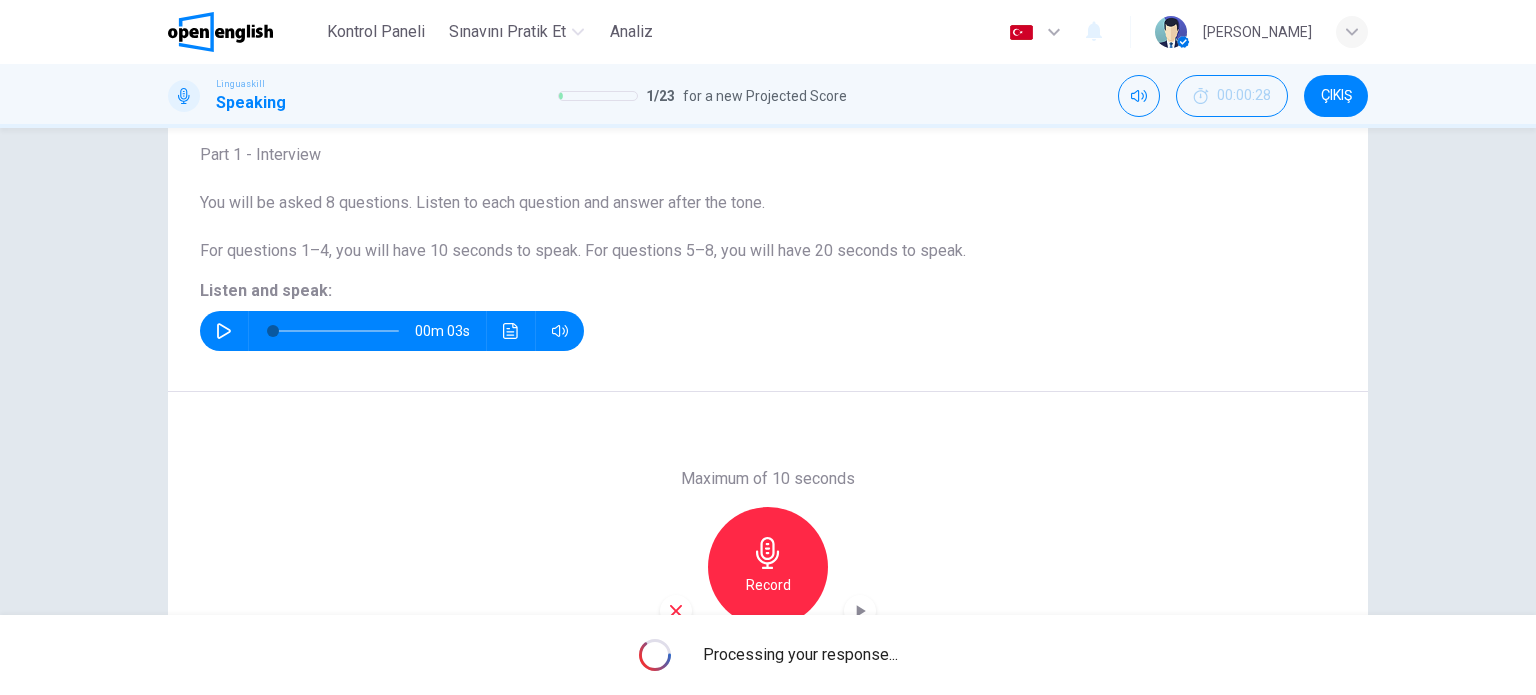 scroll, scrollTop: 88, scrollLeft: 0, axis: vertical 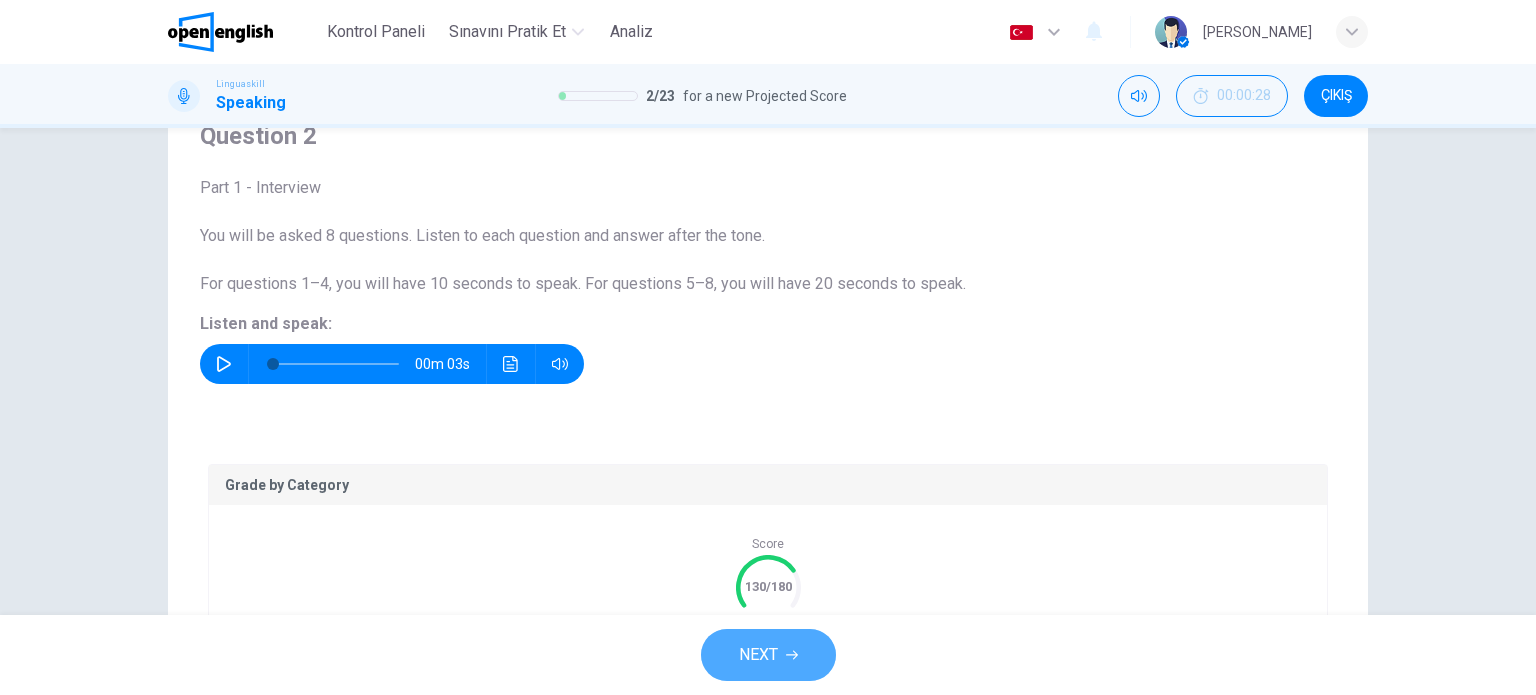 click on "NEXT" at bounding box center (768, 655) 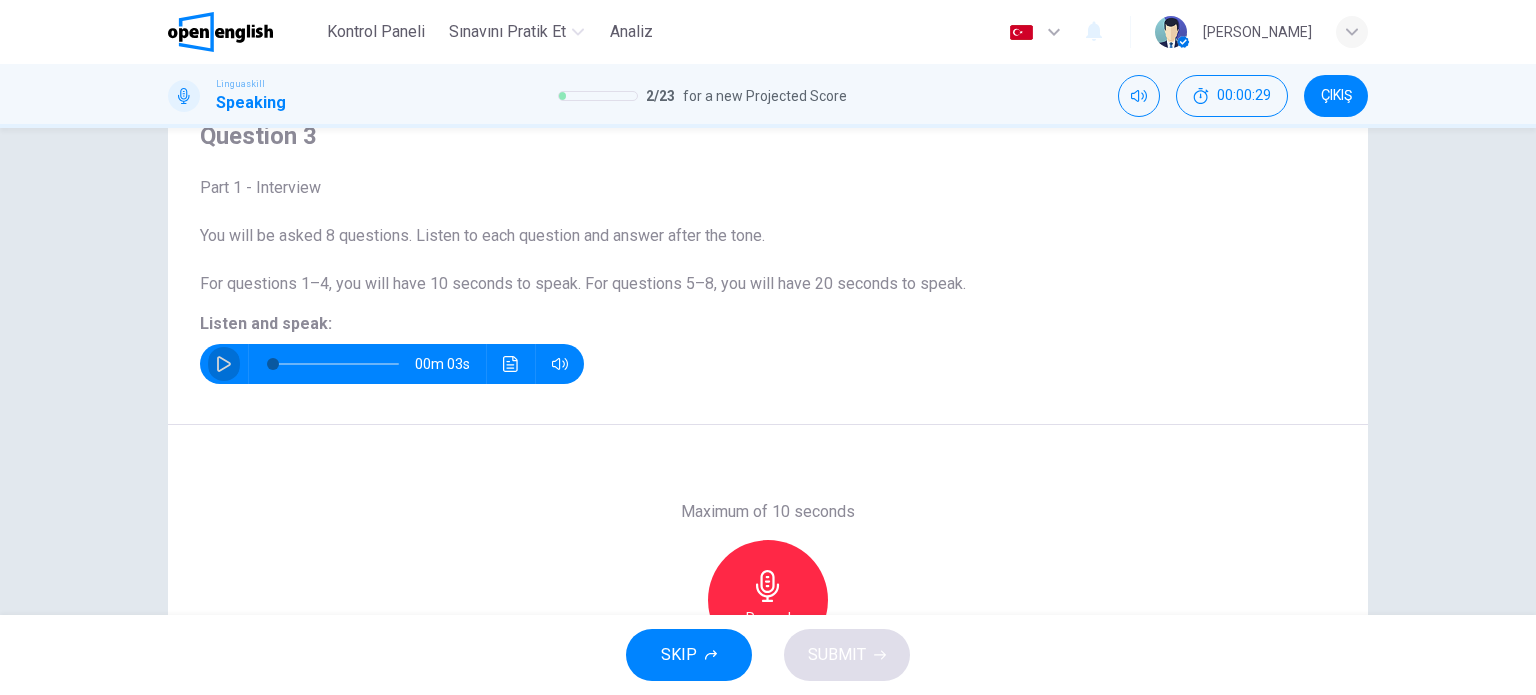 click 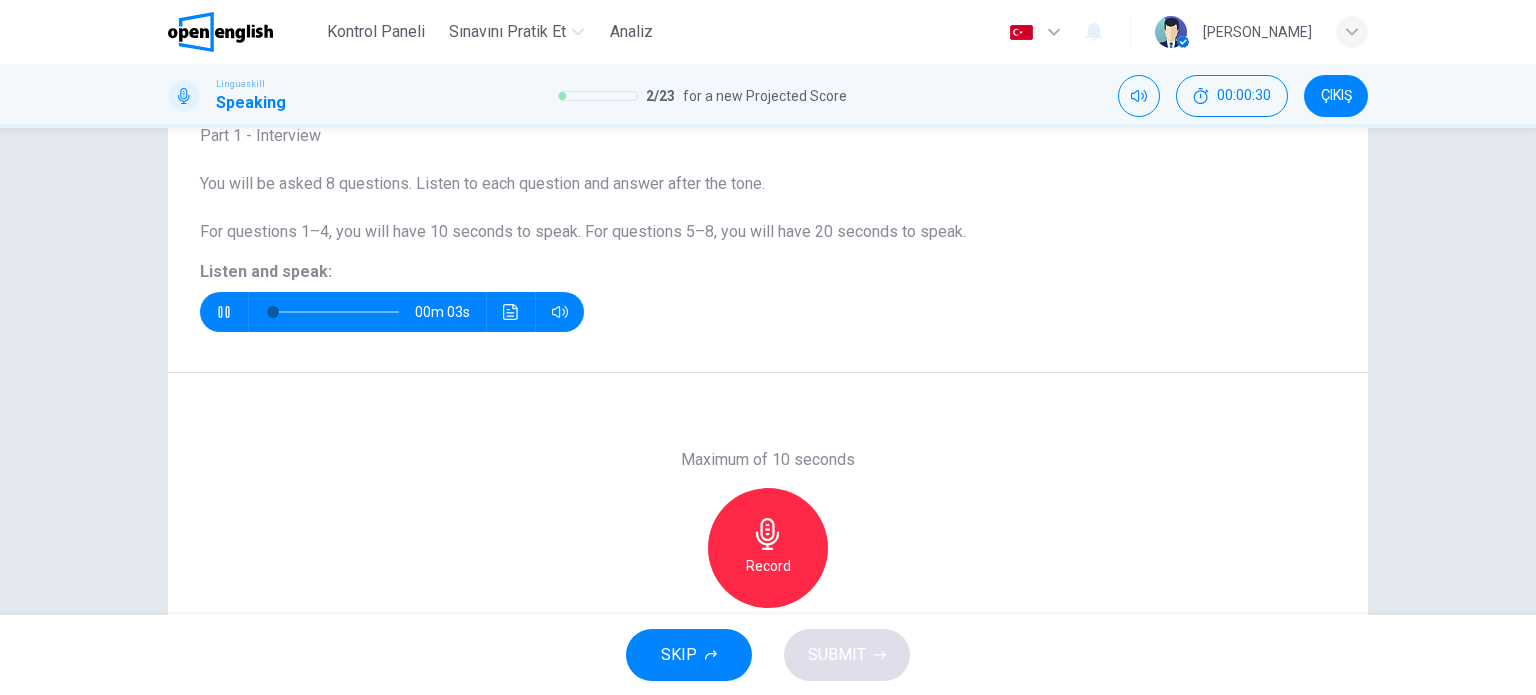 scroll, scrollTop: 188, scrollLeft: 0, axis: vertical 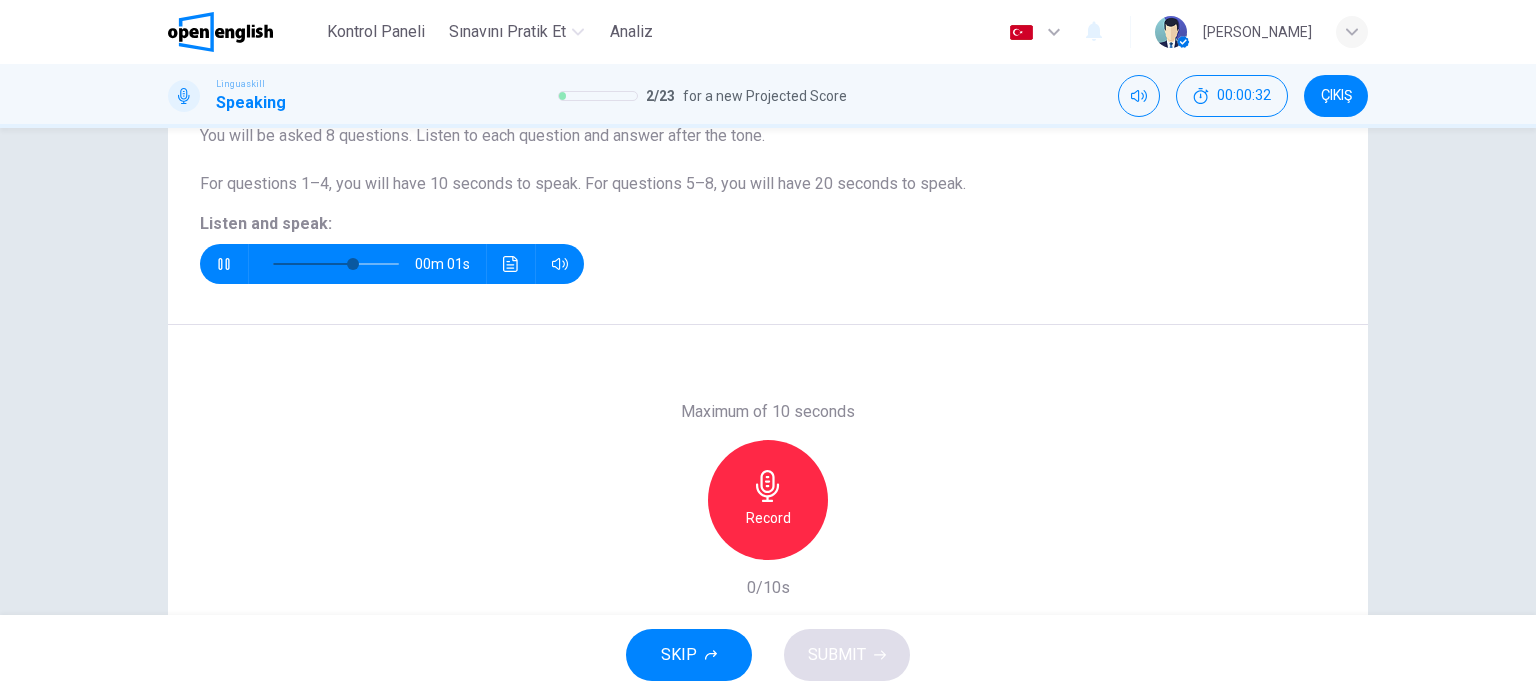 click on "Record" at bounding box center [768, 500] 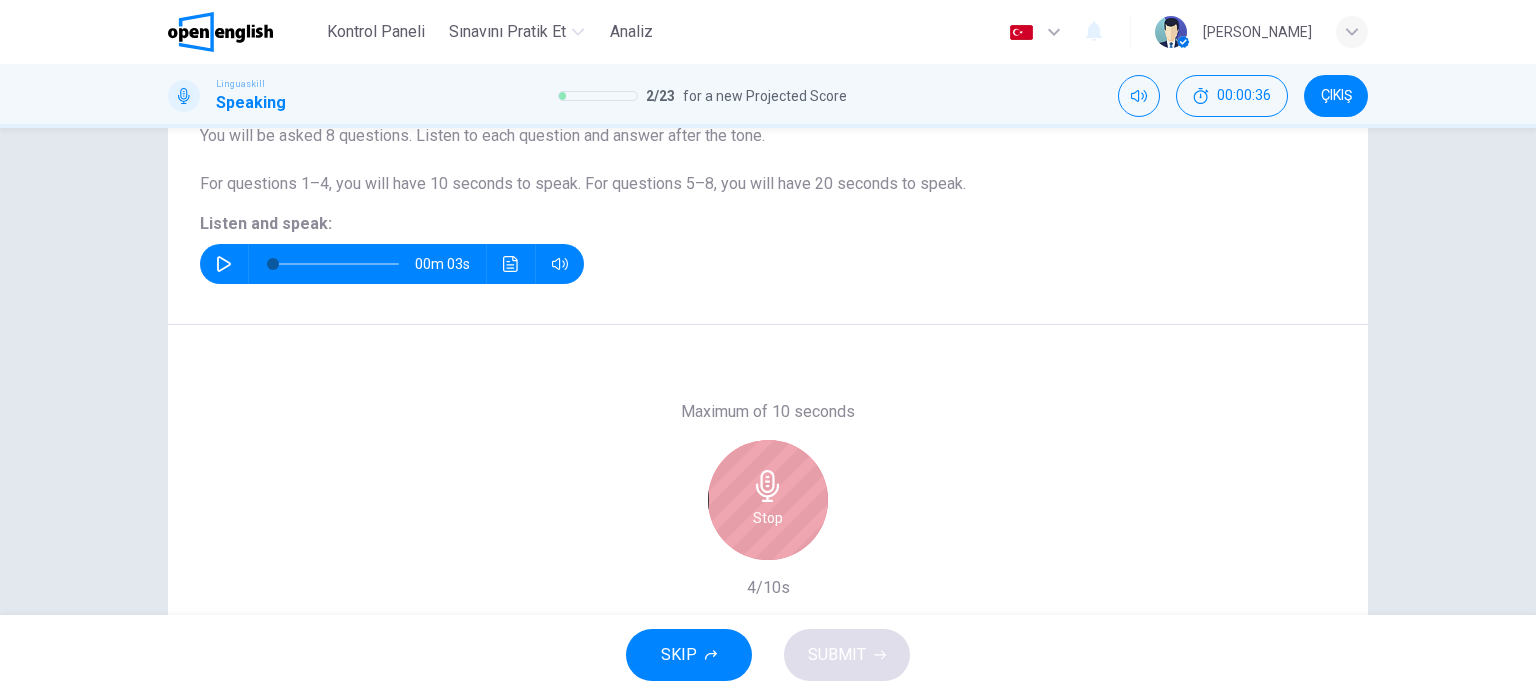 click on "Stop" at bounding box center [768, 500] 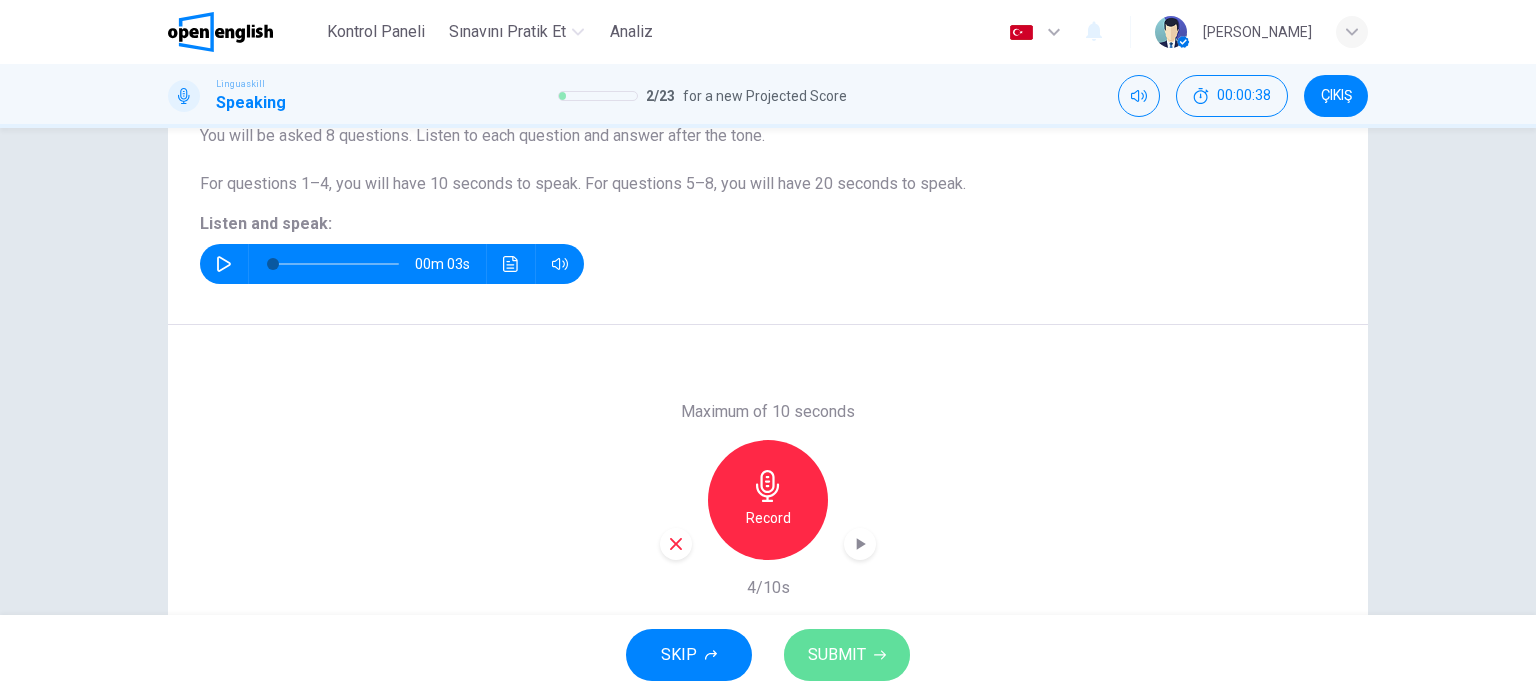 click on "SUBMIT" at bounding box center [837, 655] 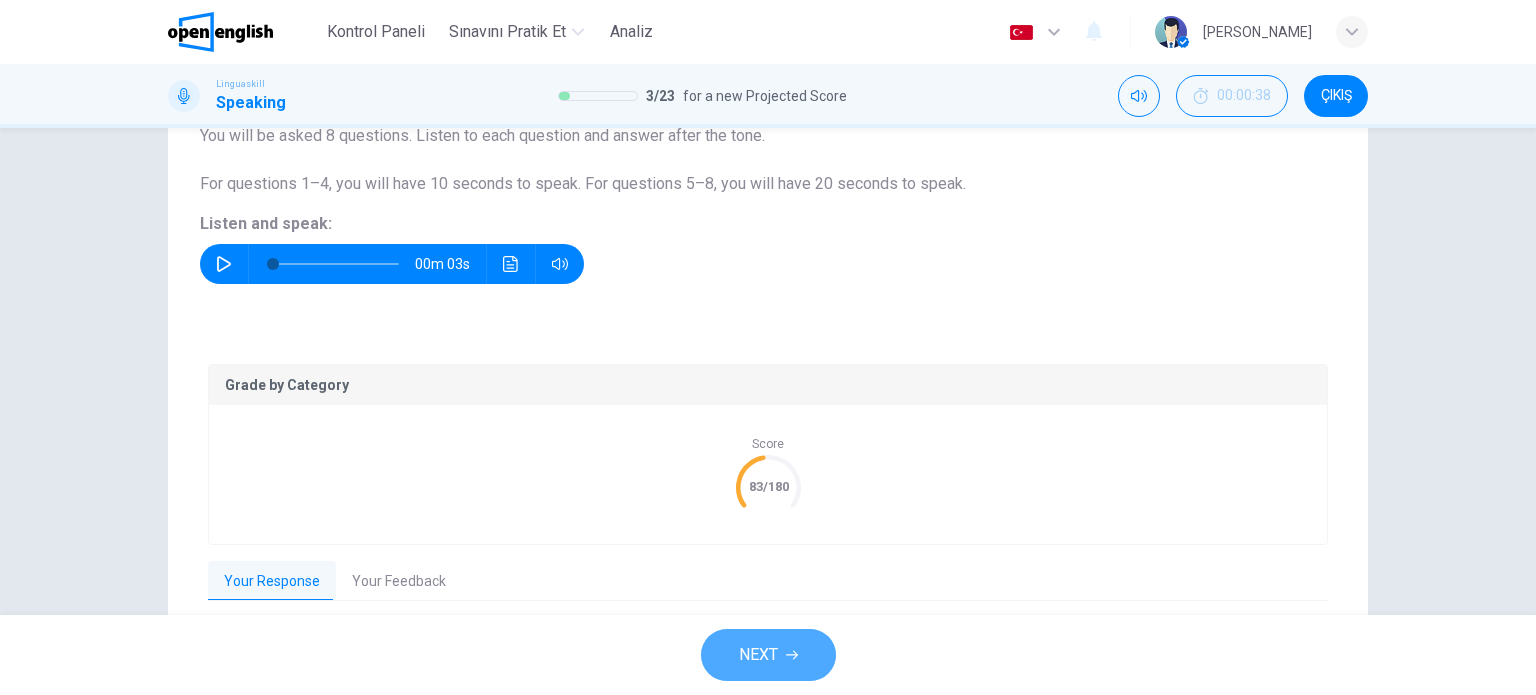 click on "NEXT" at bounding box center (768, 655) 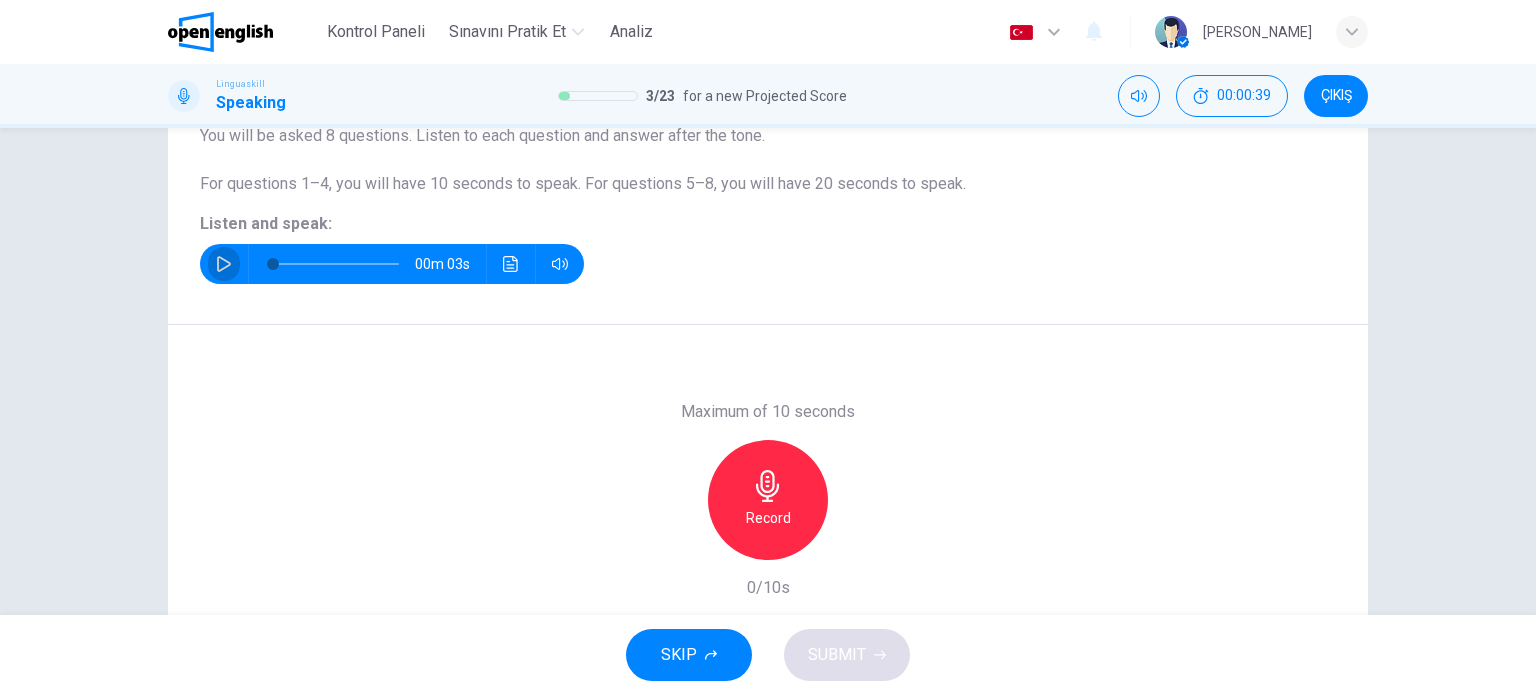 click 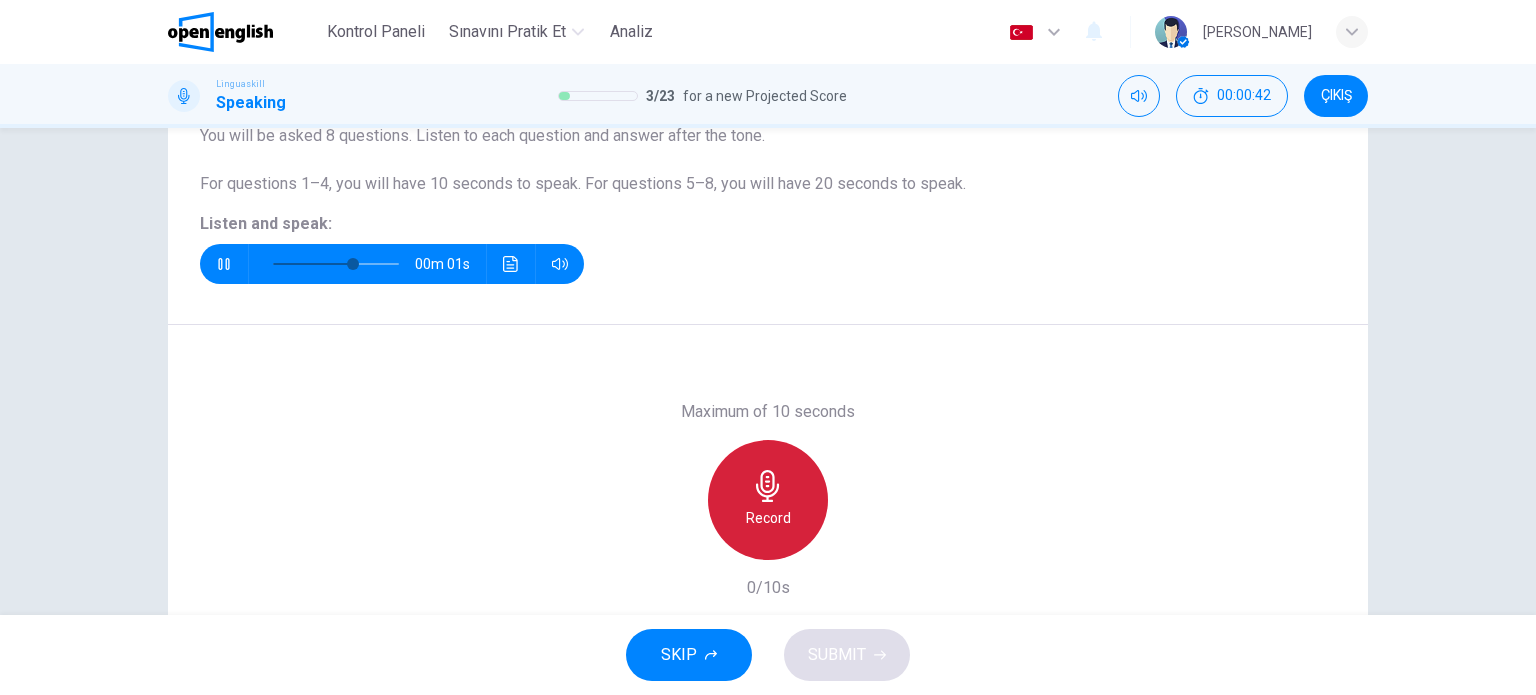 click on "Record" at bounding box center [768, 500] 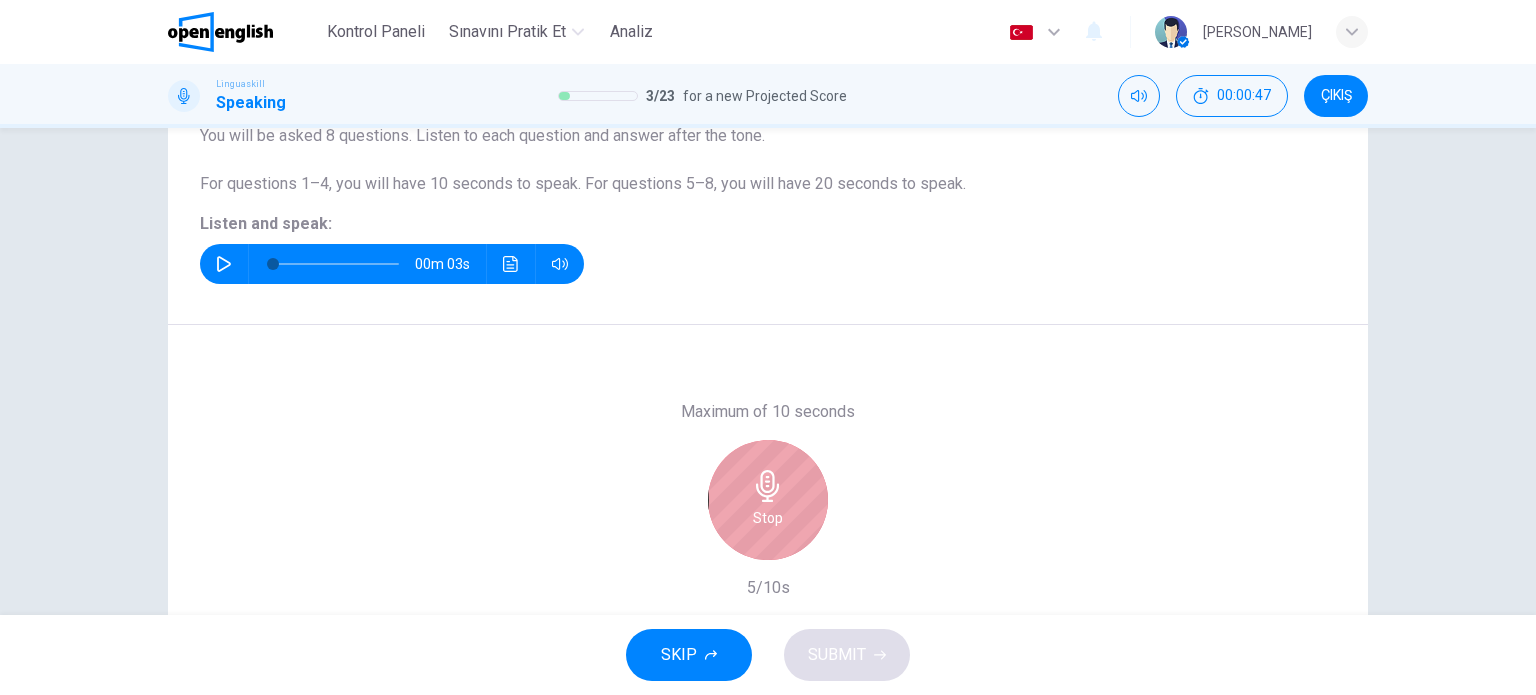 click on "Stop" at bounding box center [768, 500] 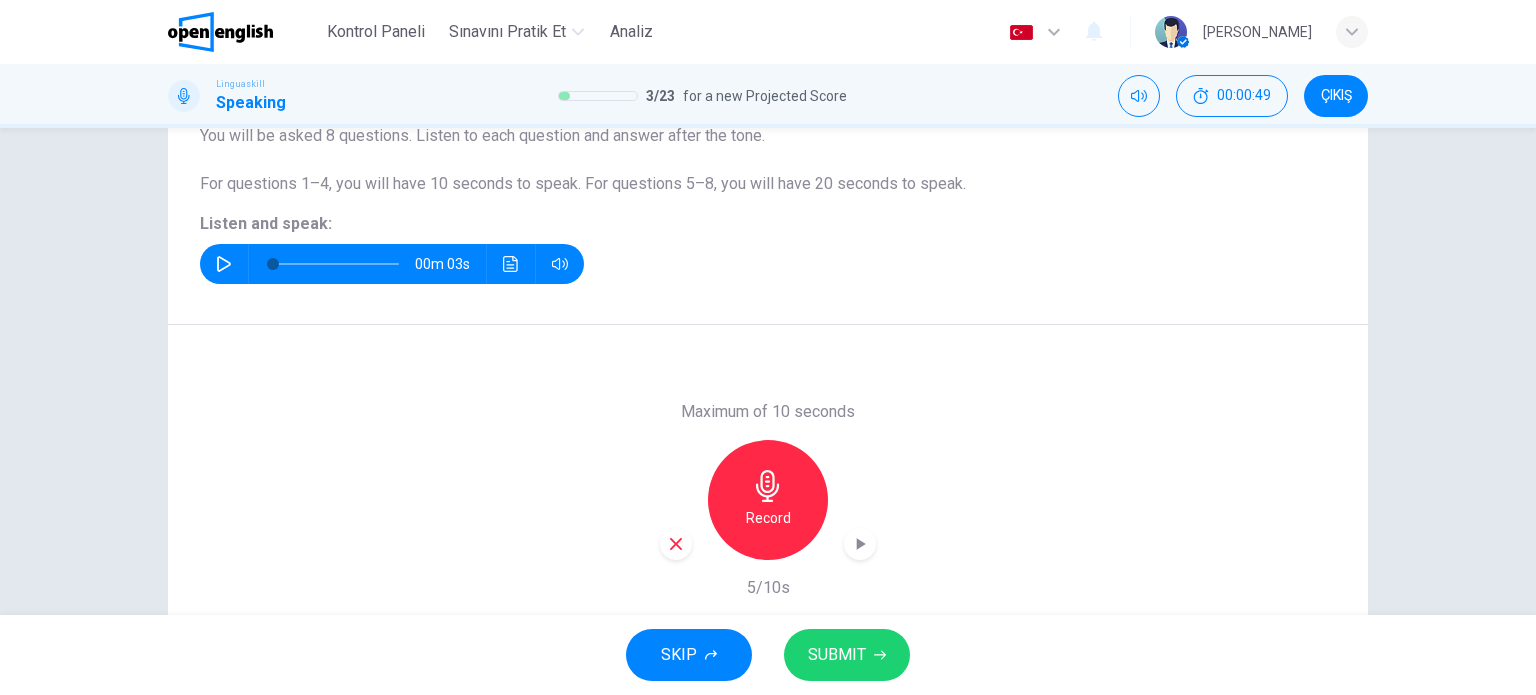 click at bounding box center (224, 264) 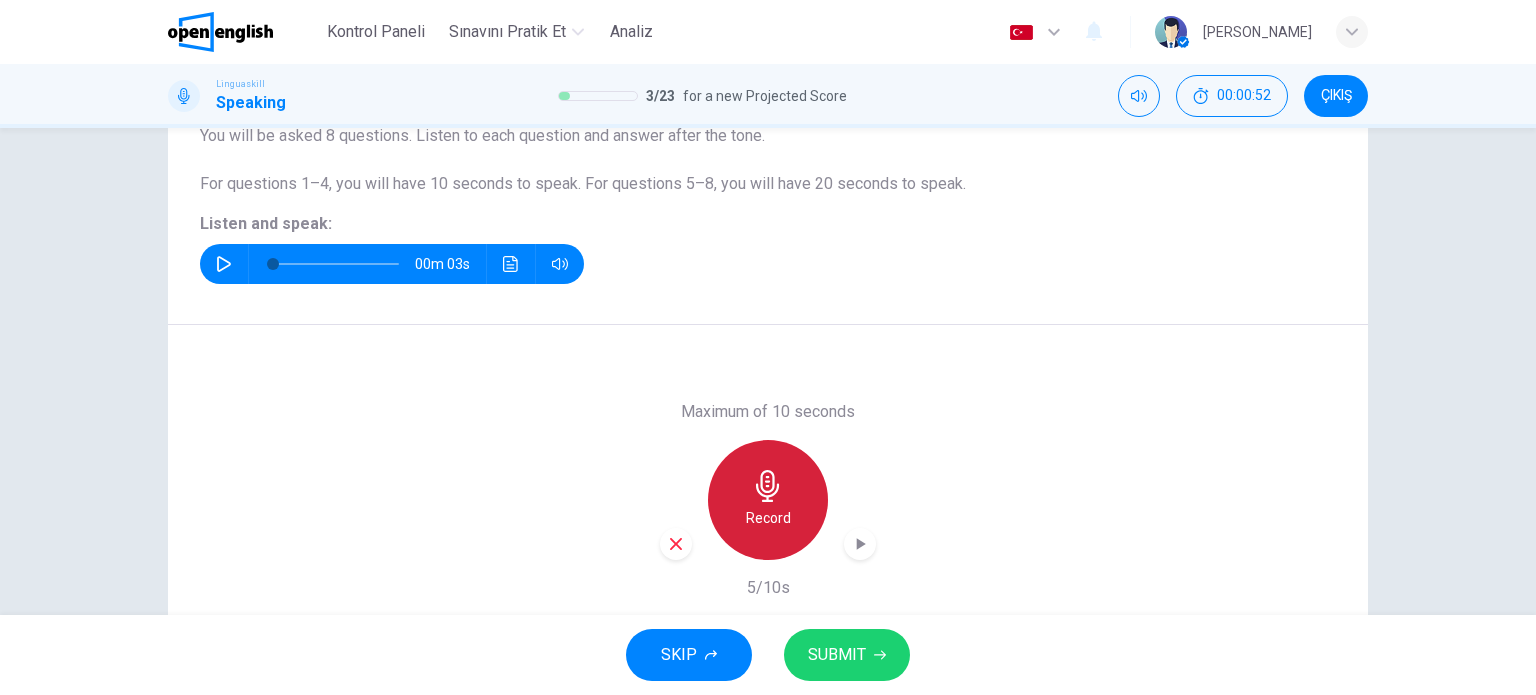 click on "Record" at bounding box center (768, 518) 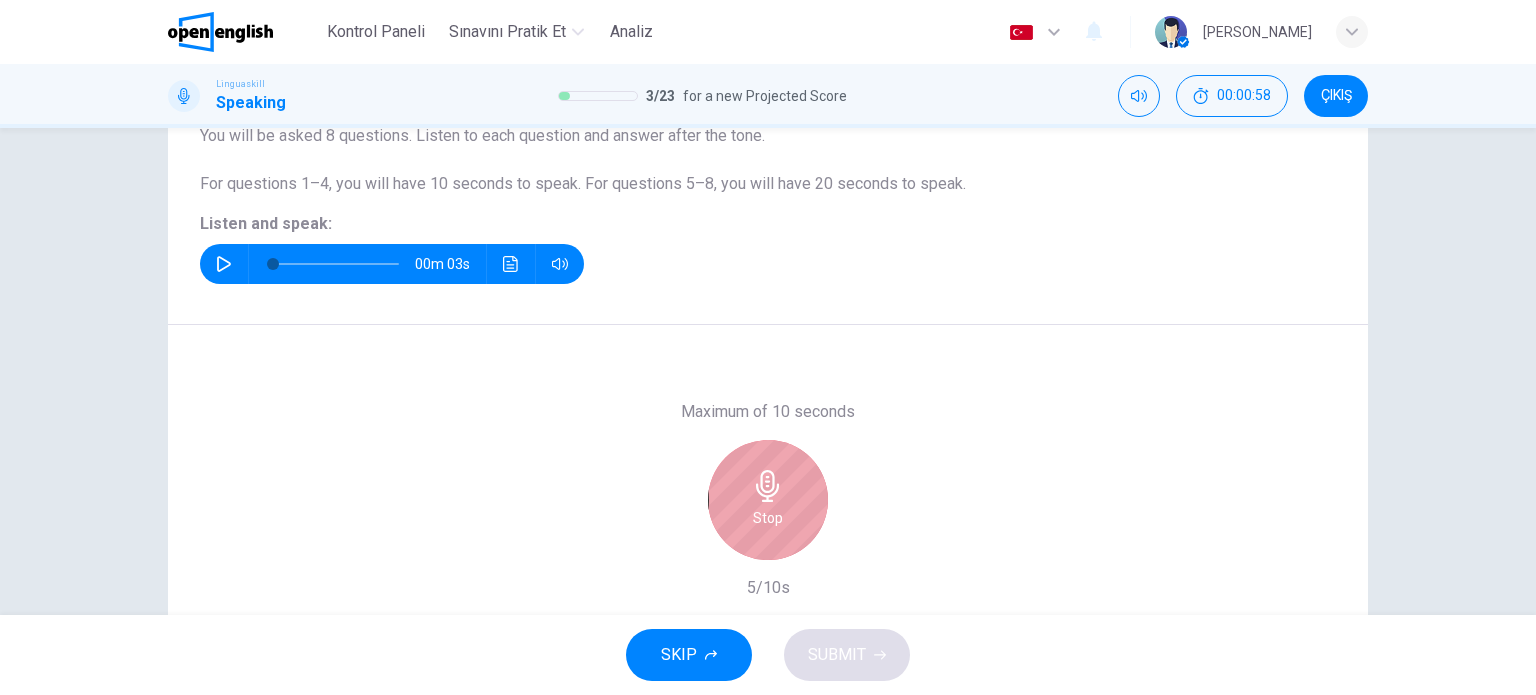click on "Stop" at bounding box center [768, 518] 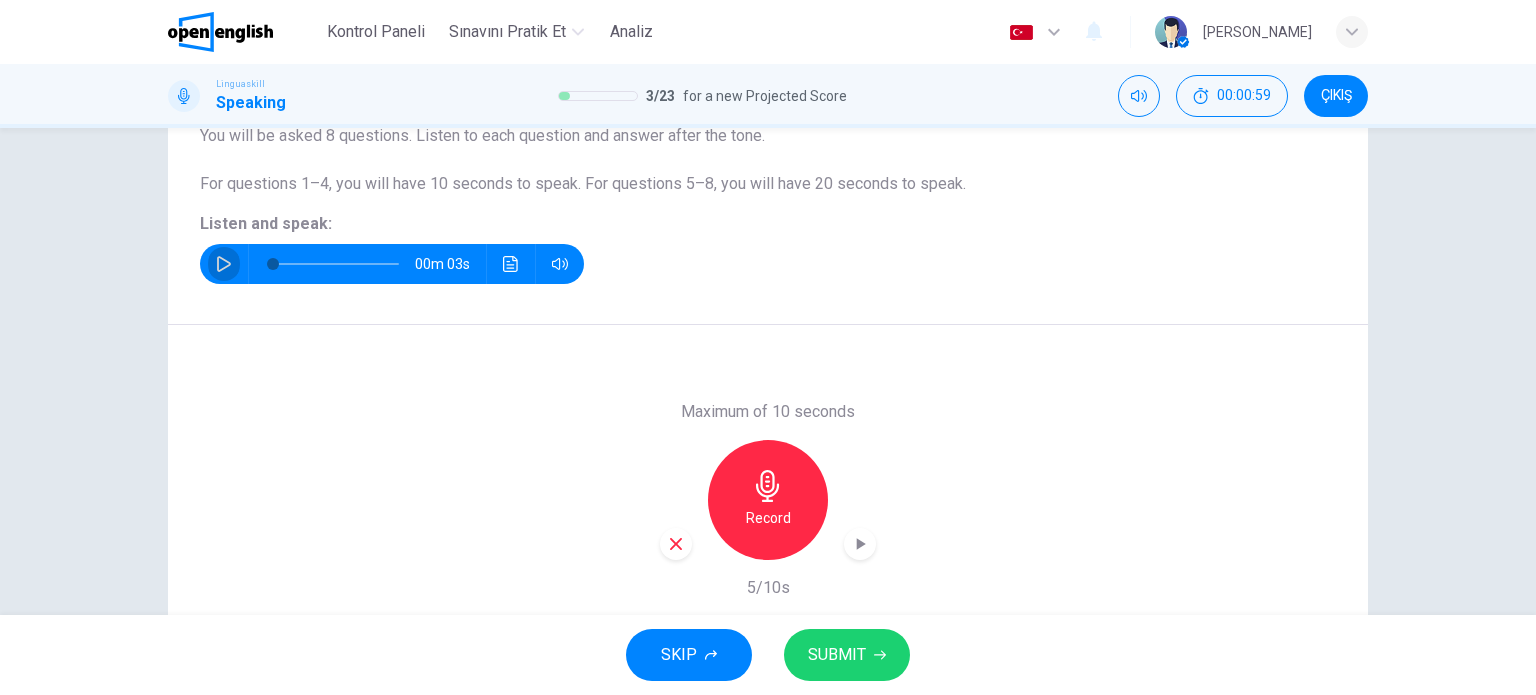 click at bounding box center [224, 264] 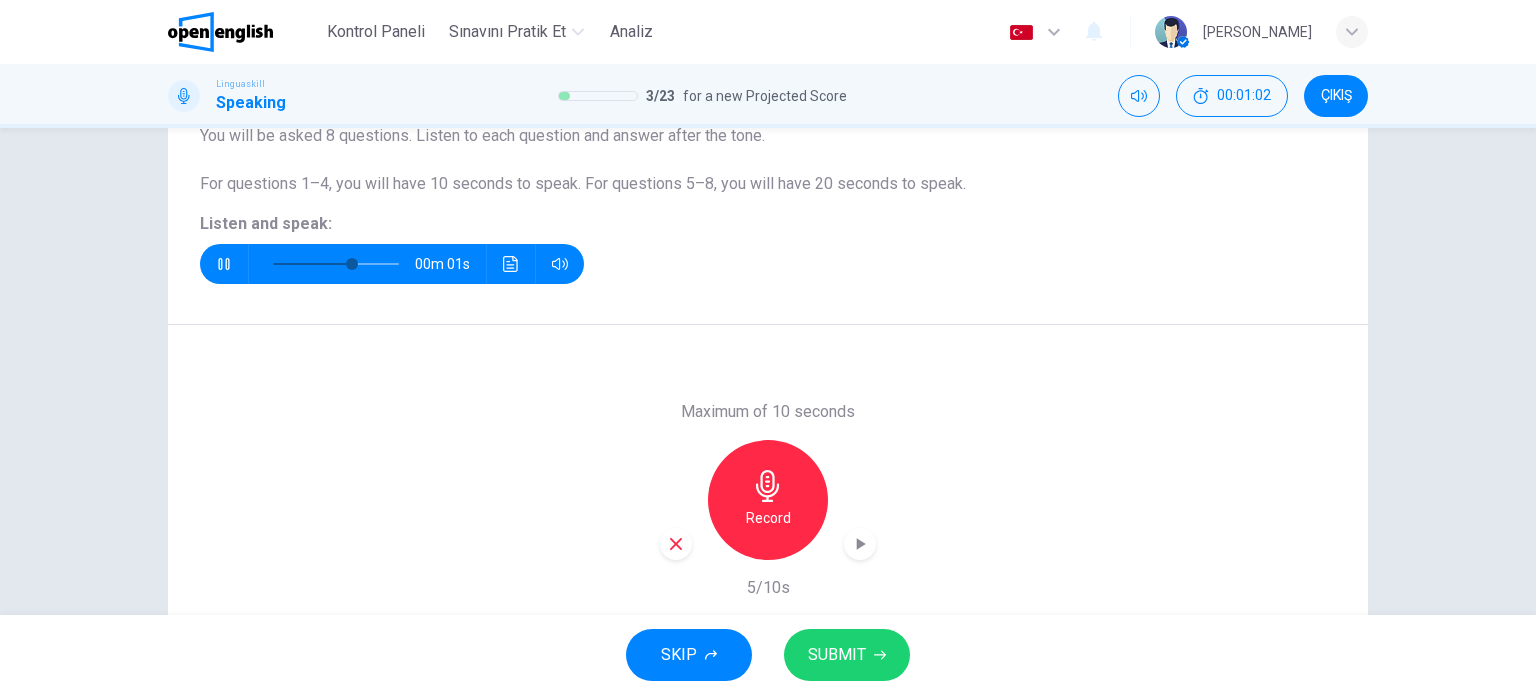 type on "*" 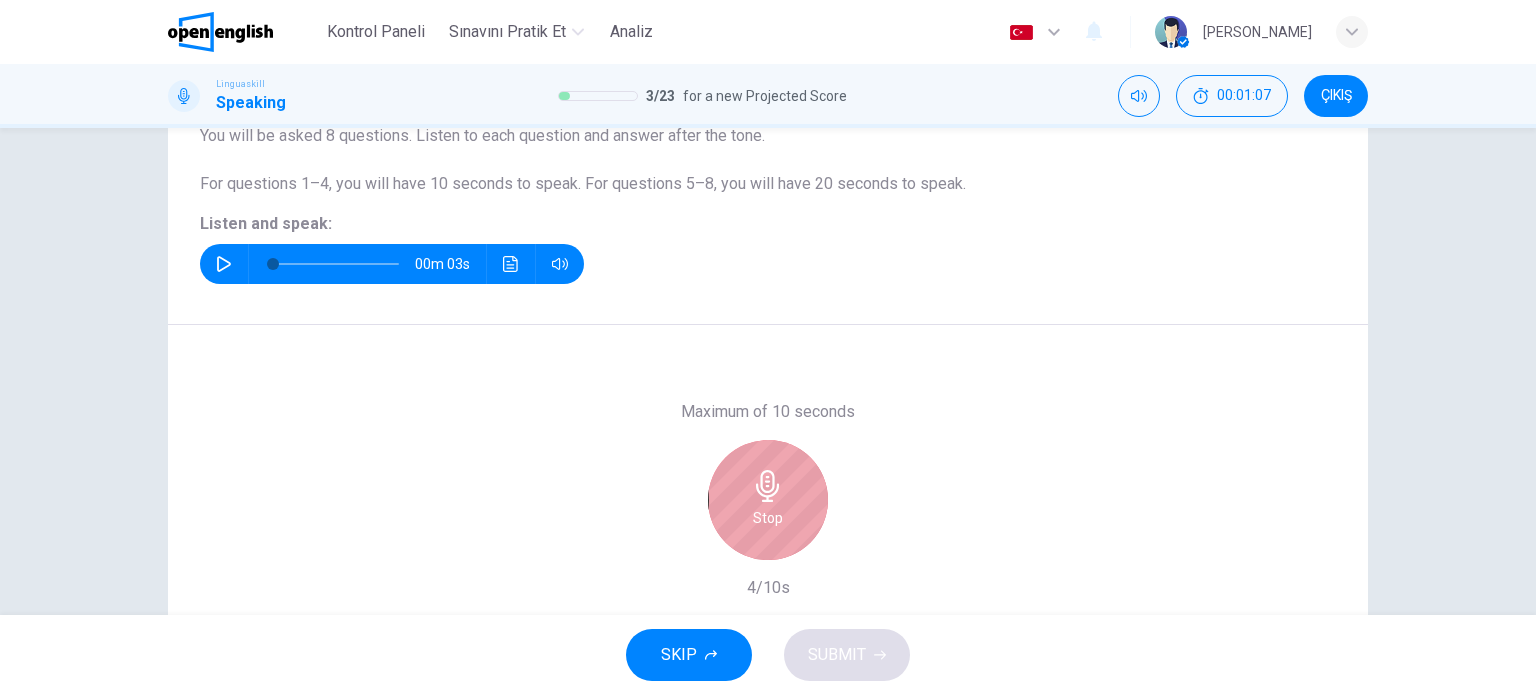 click 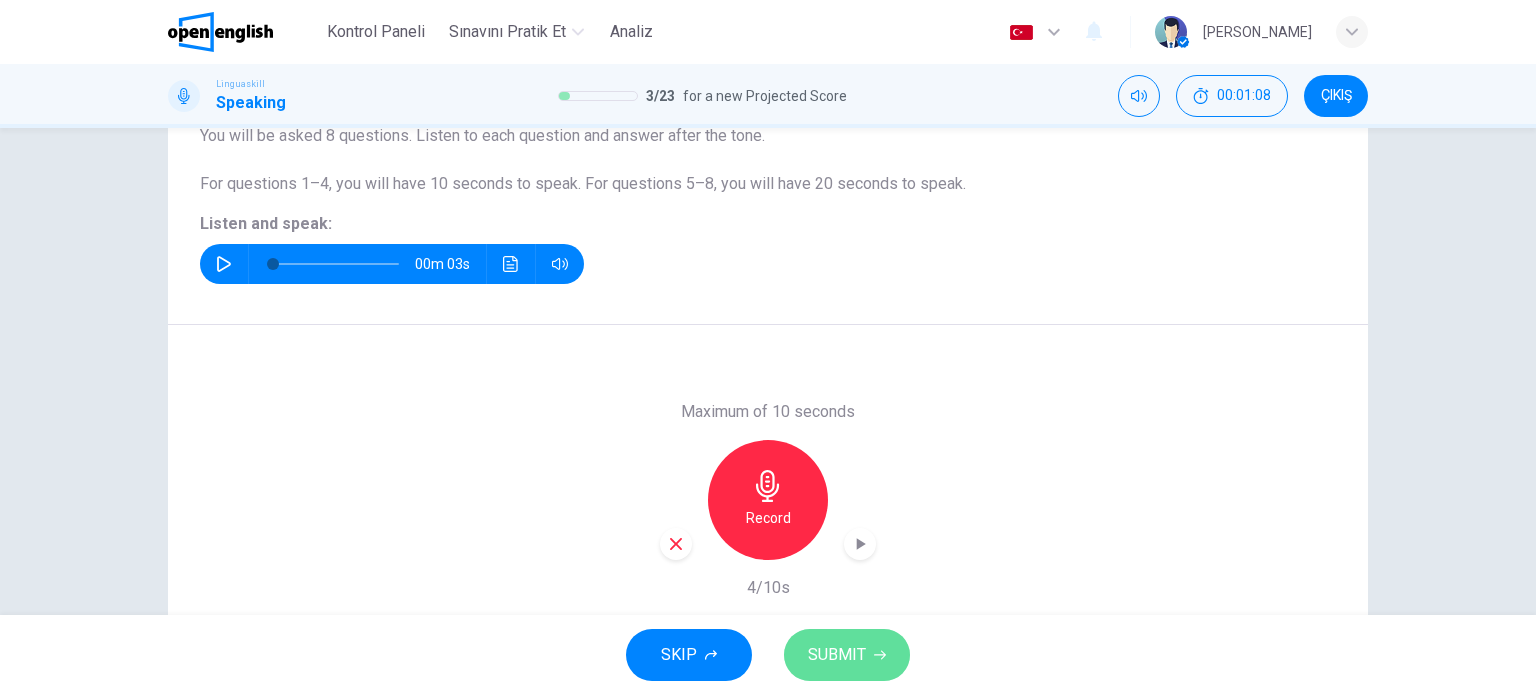 click on "SUBMIT" at bounding box center [837, 655] 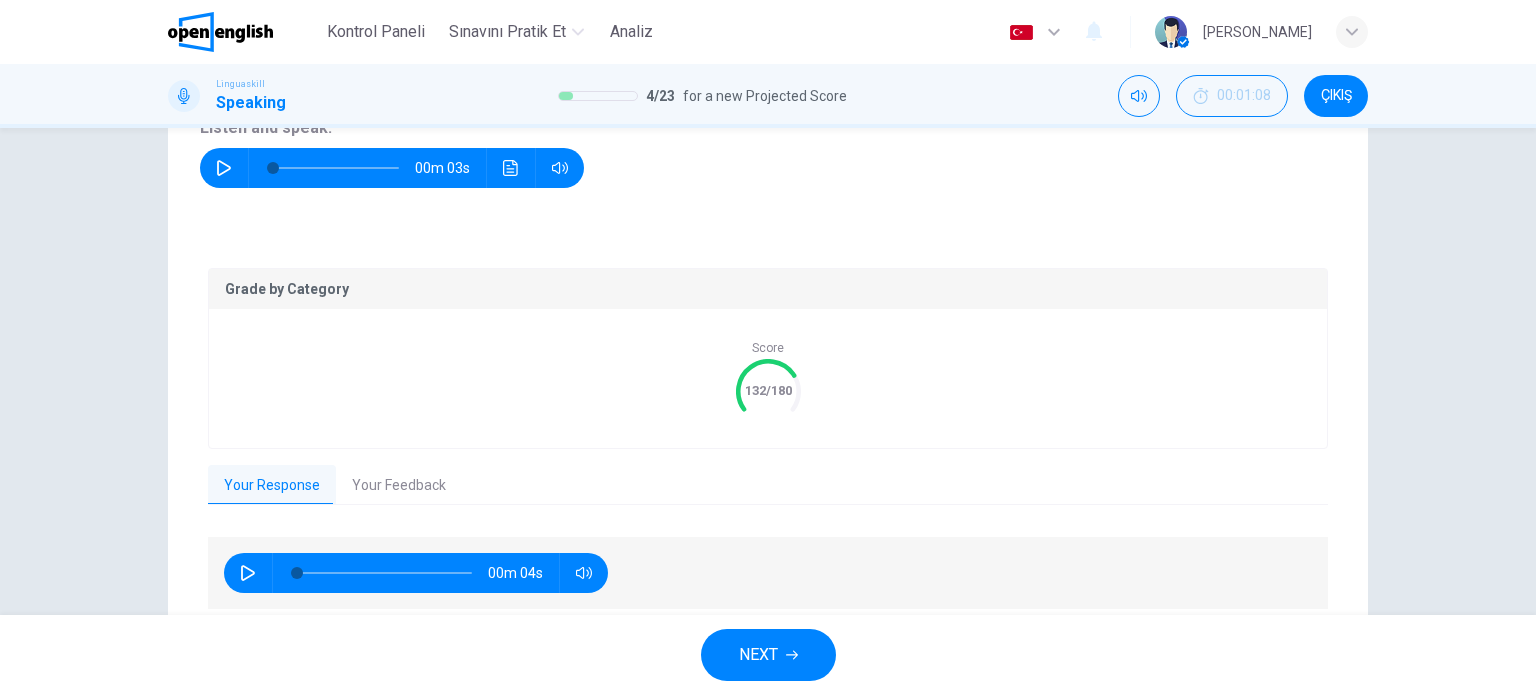scroll, scrollTop: 365, scrollLeft: 0, axis: vertical 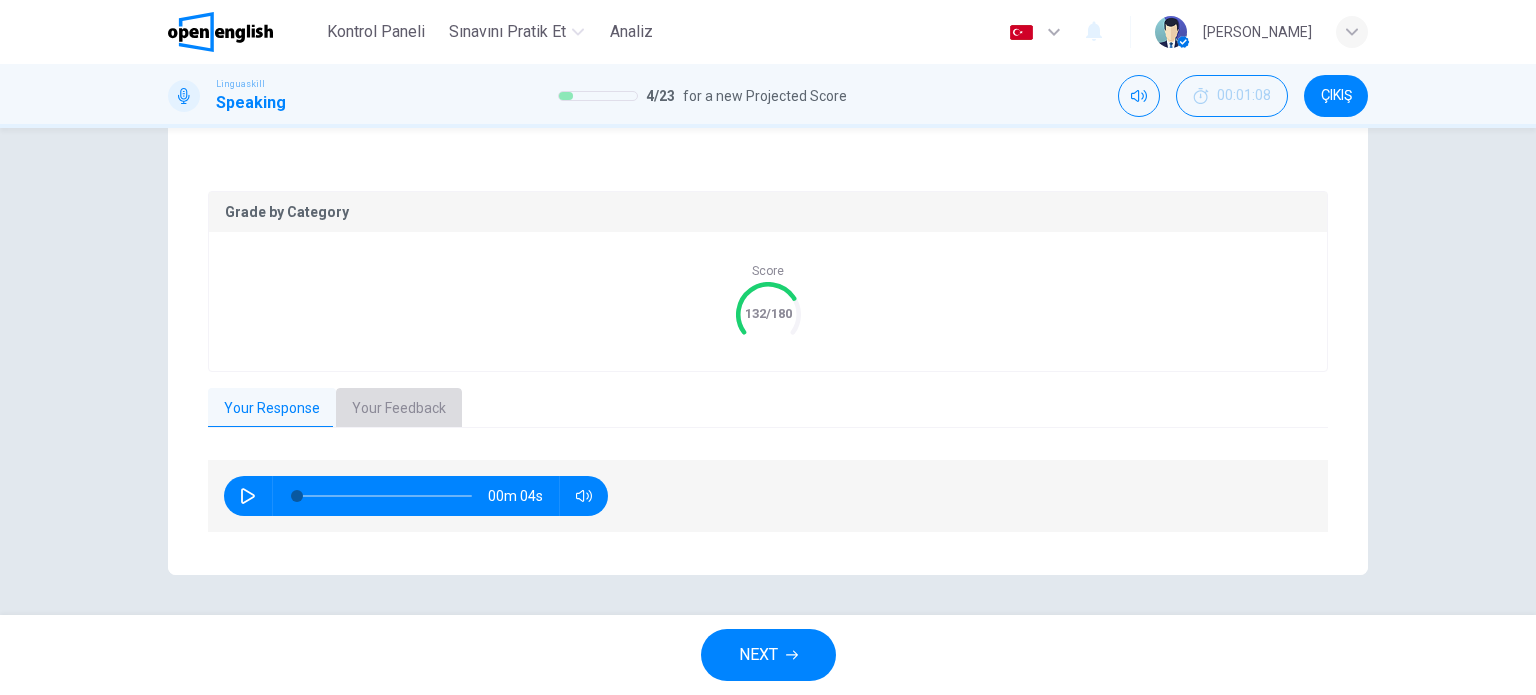 click on "Your Feedback" at bounding box center [399, 409] 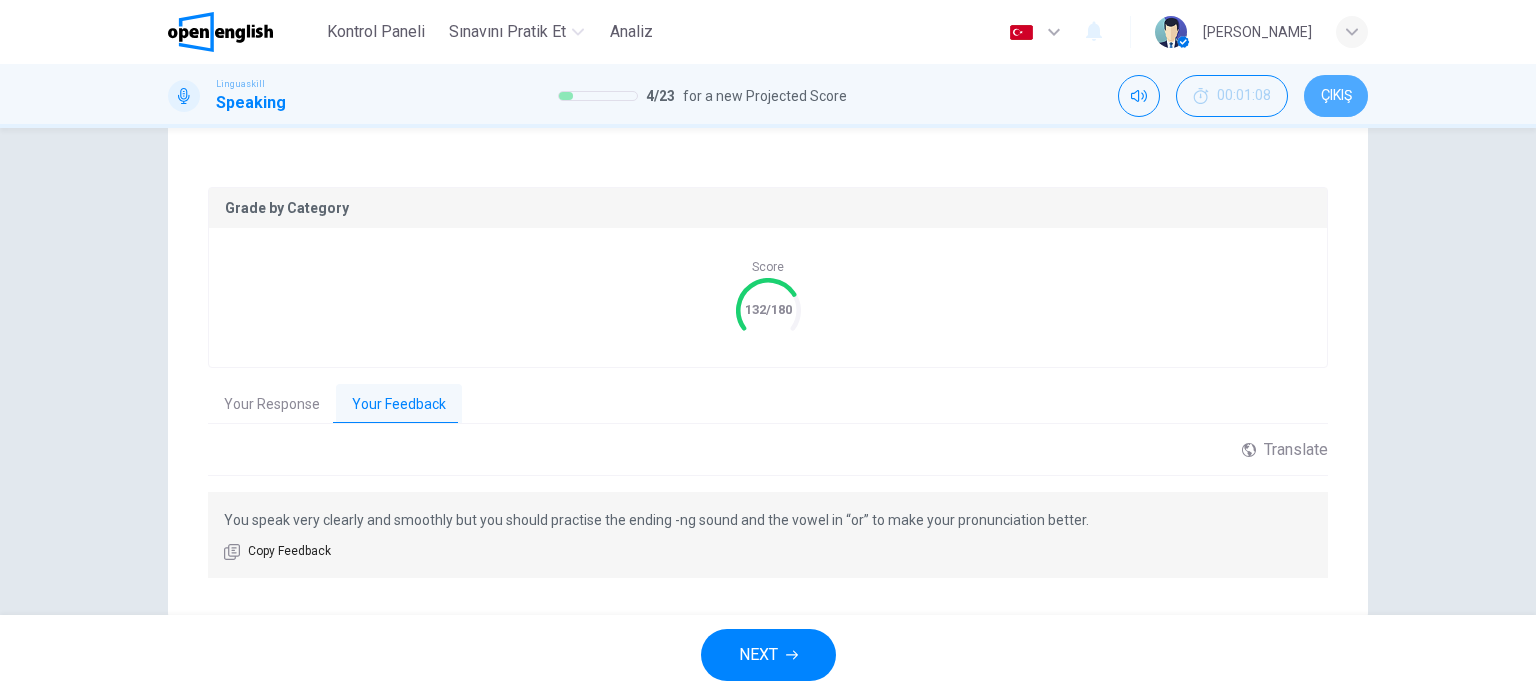 click on "ÇIKIŞ" at bounding box center [1336, 96] 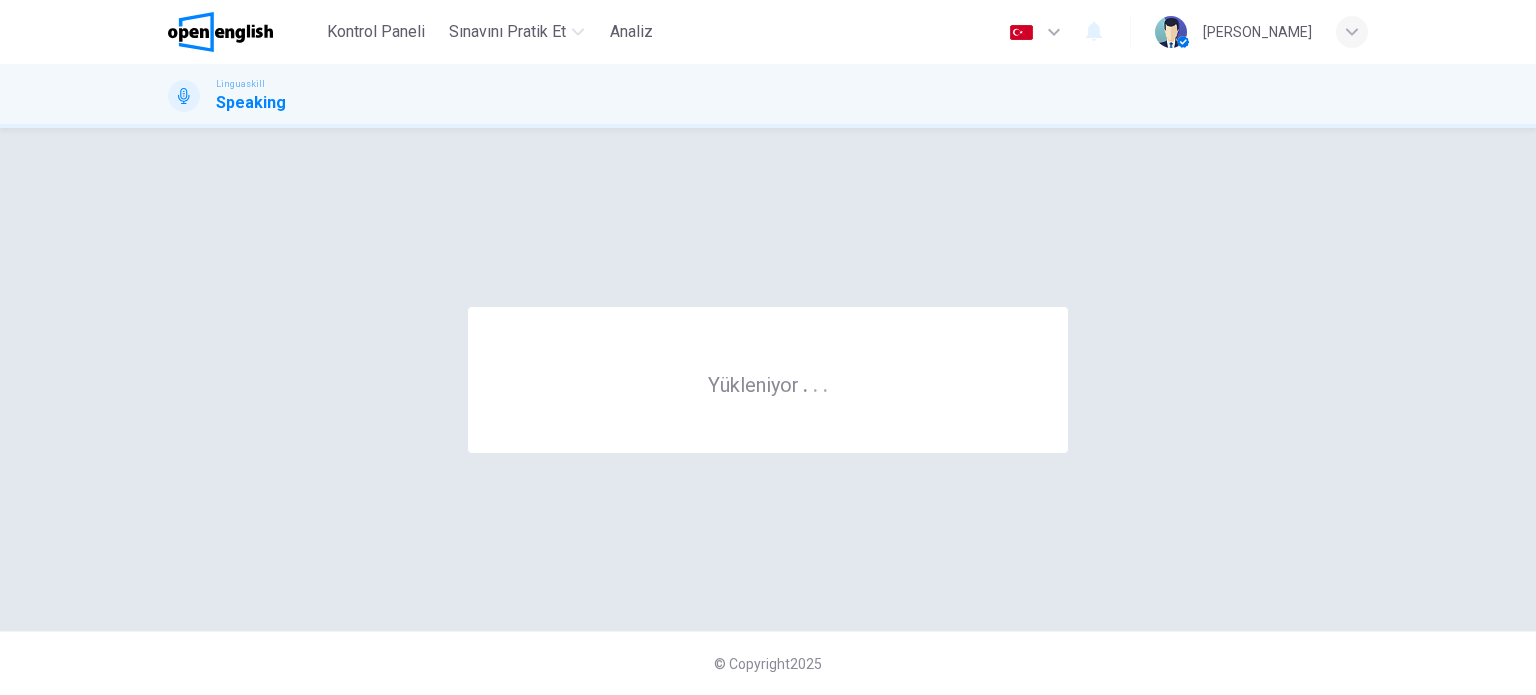 scroll, scrollTop: 0, scrollLeft: 0, axis: both 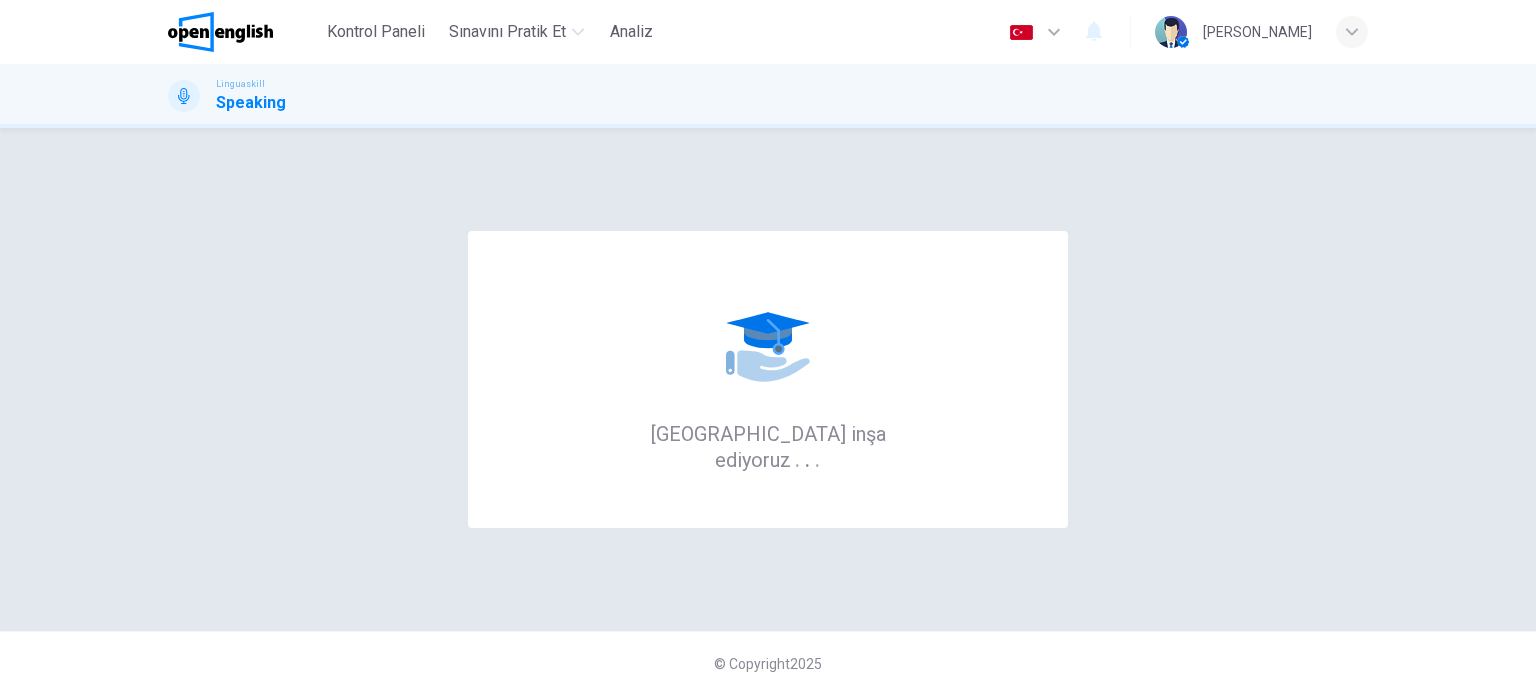 click 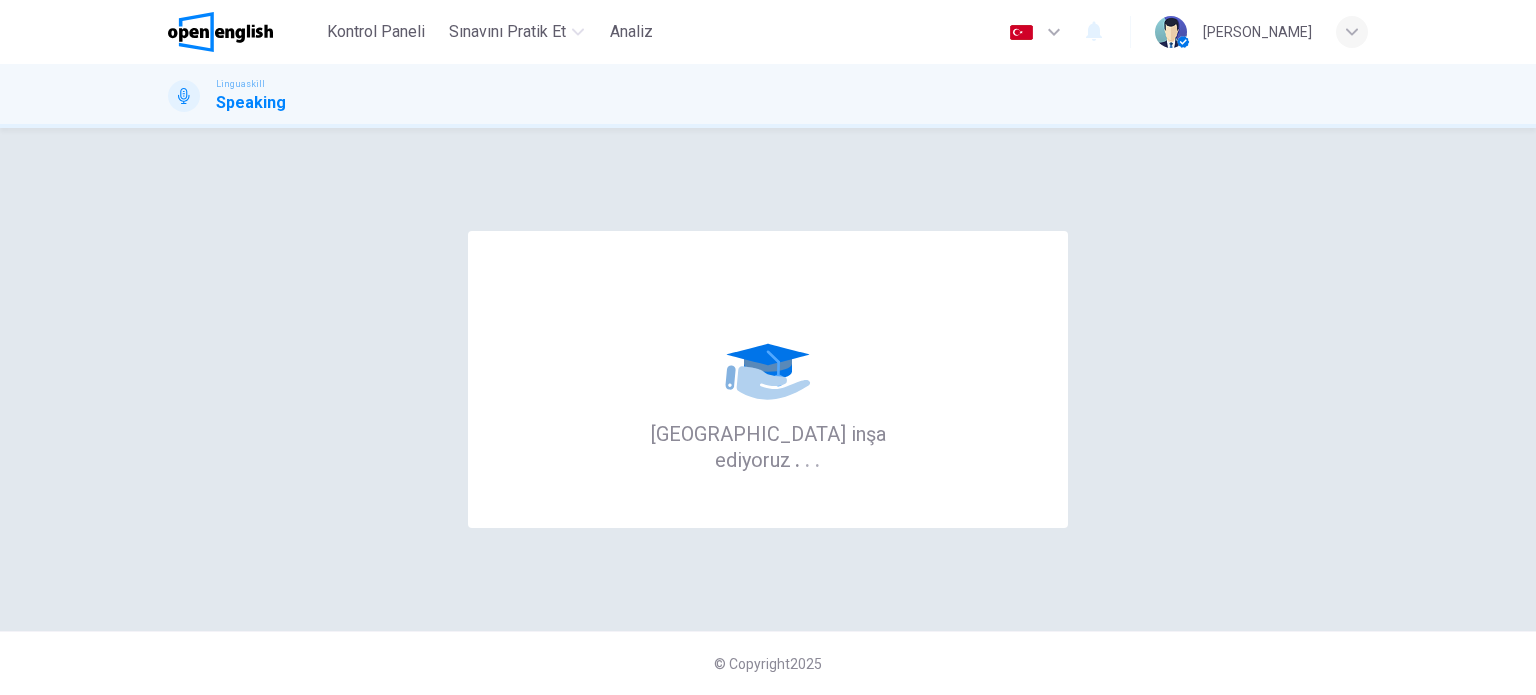 click on "Speaking" at bounding box center (251, 103) 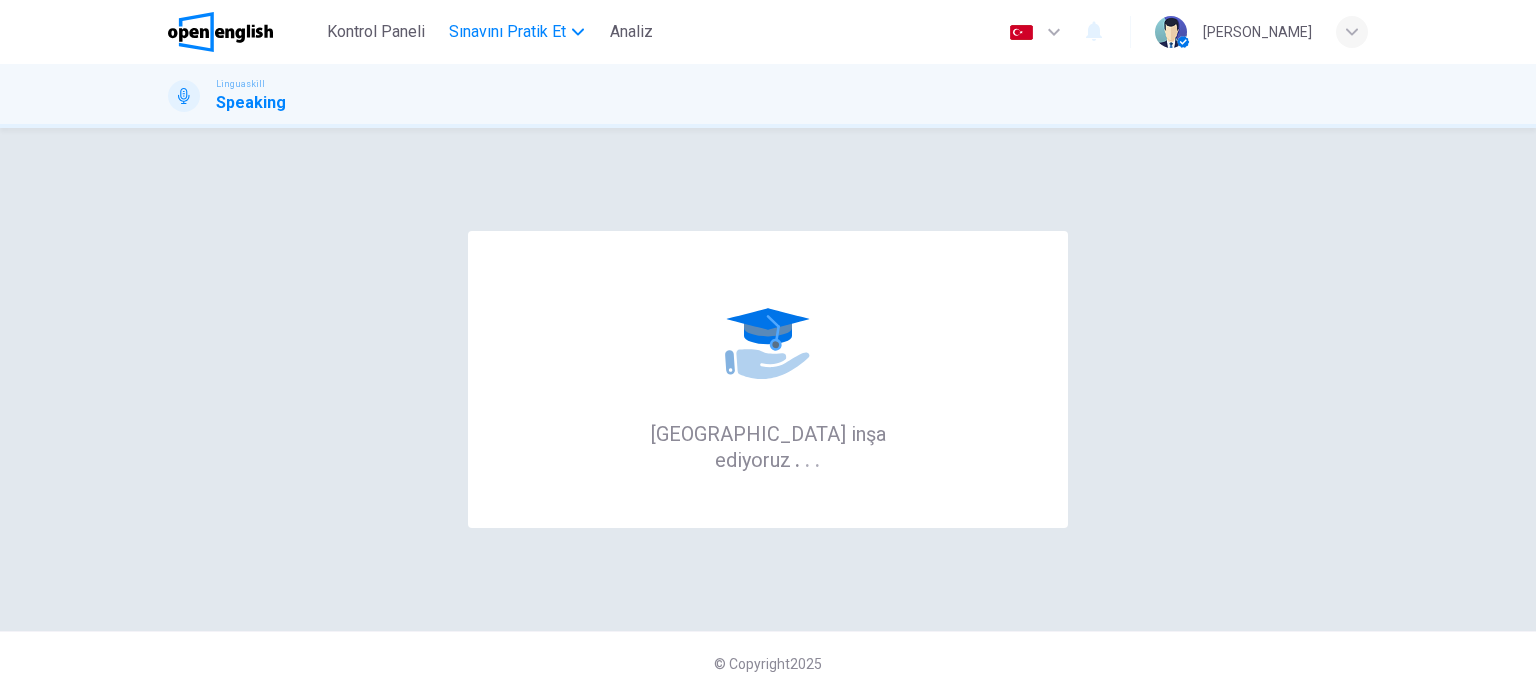 click on "Sınavını Pratik Et" at bounding box center [507, 32] 